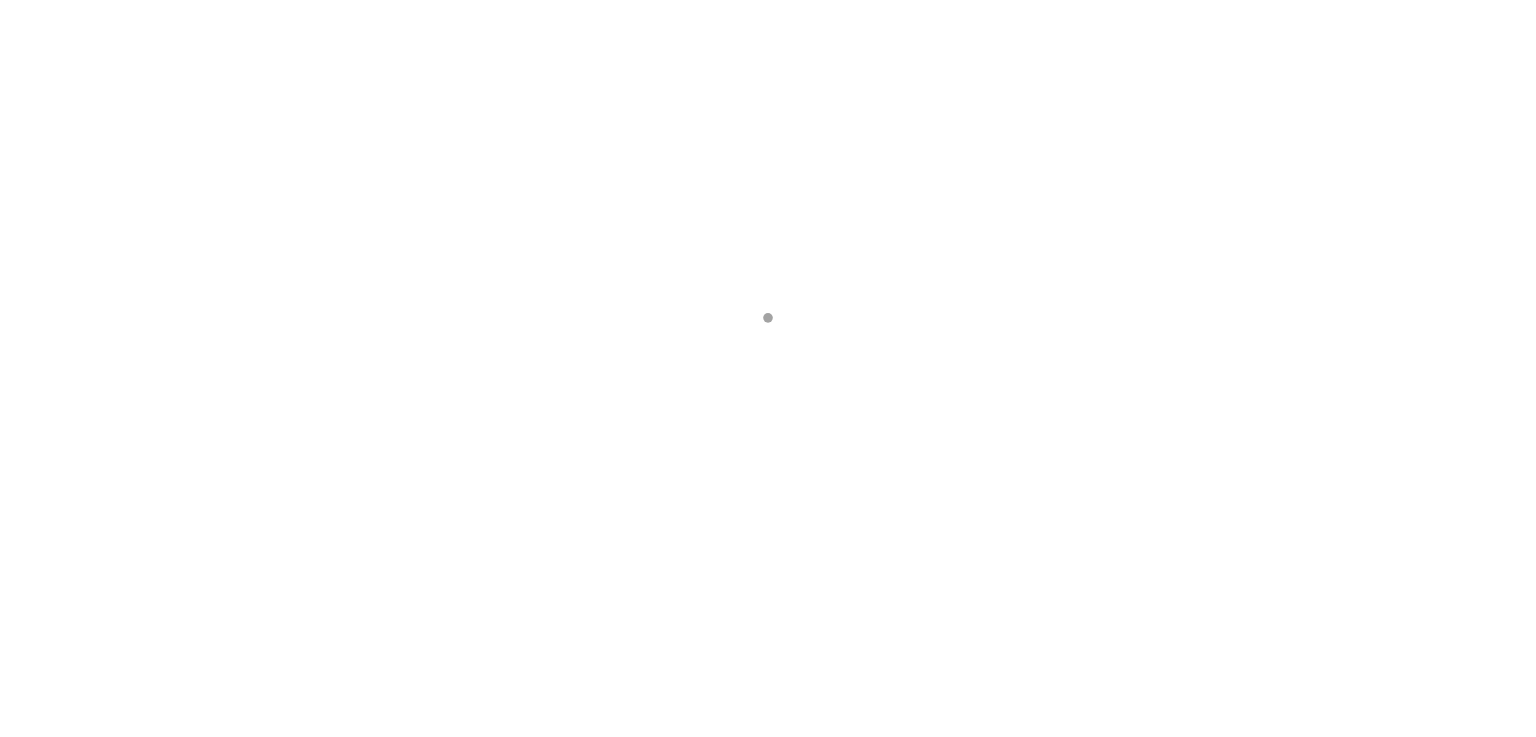 scroll, scrollTop: 0, scrollLeft: 0, axis: both 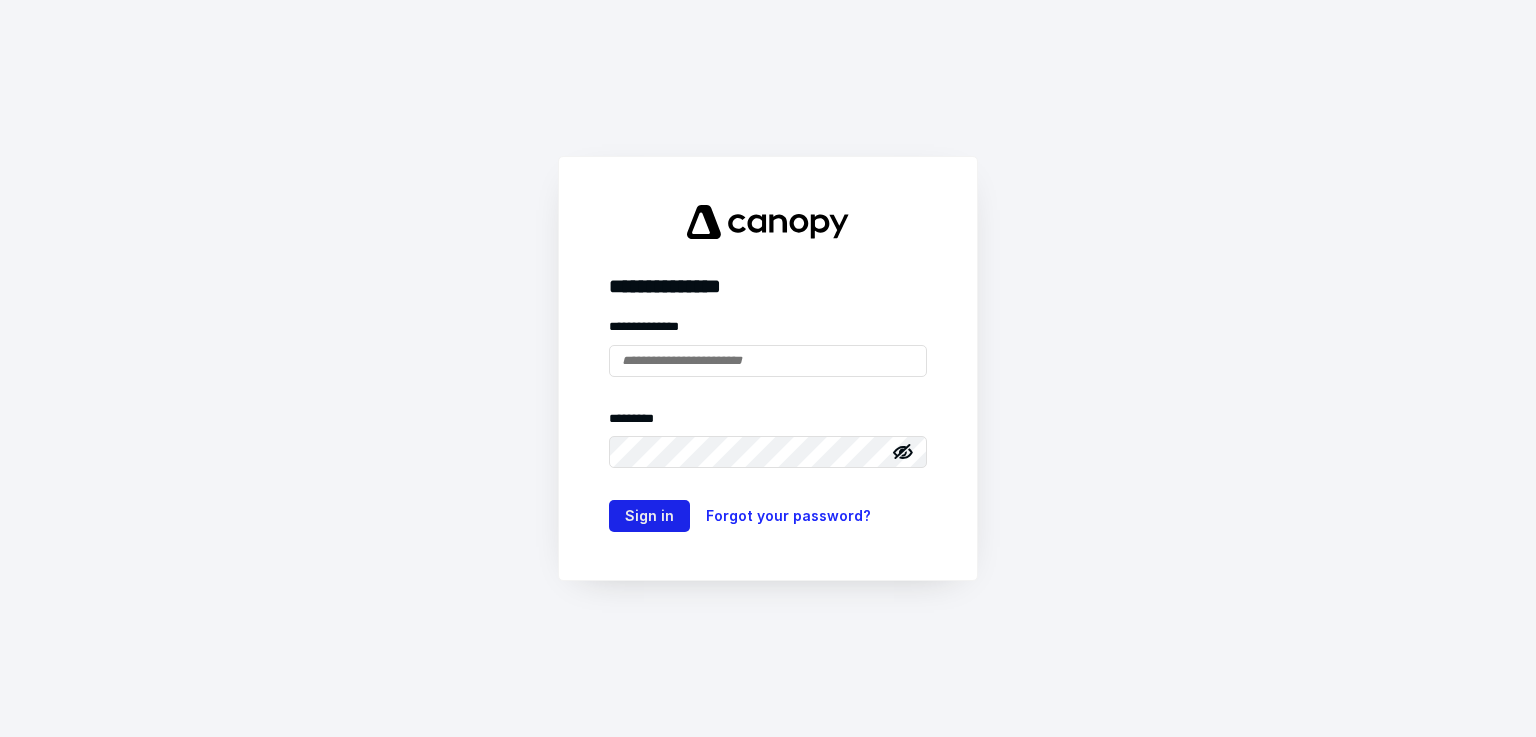 type on "**********" 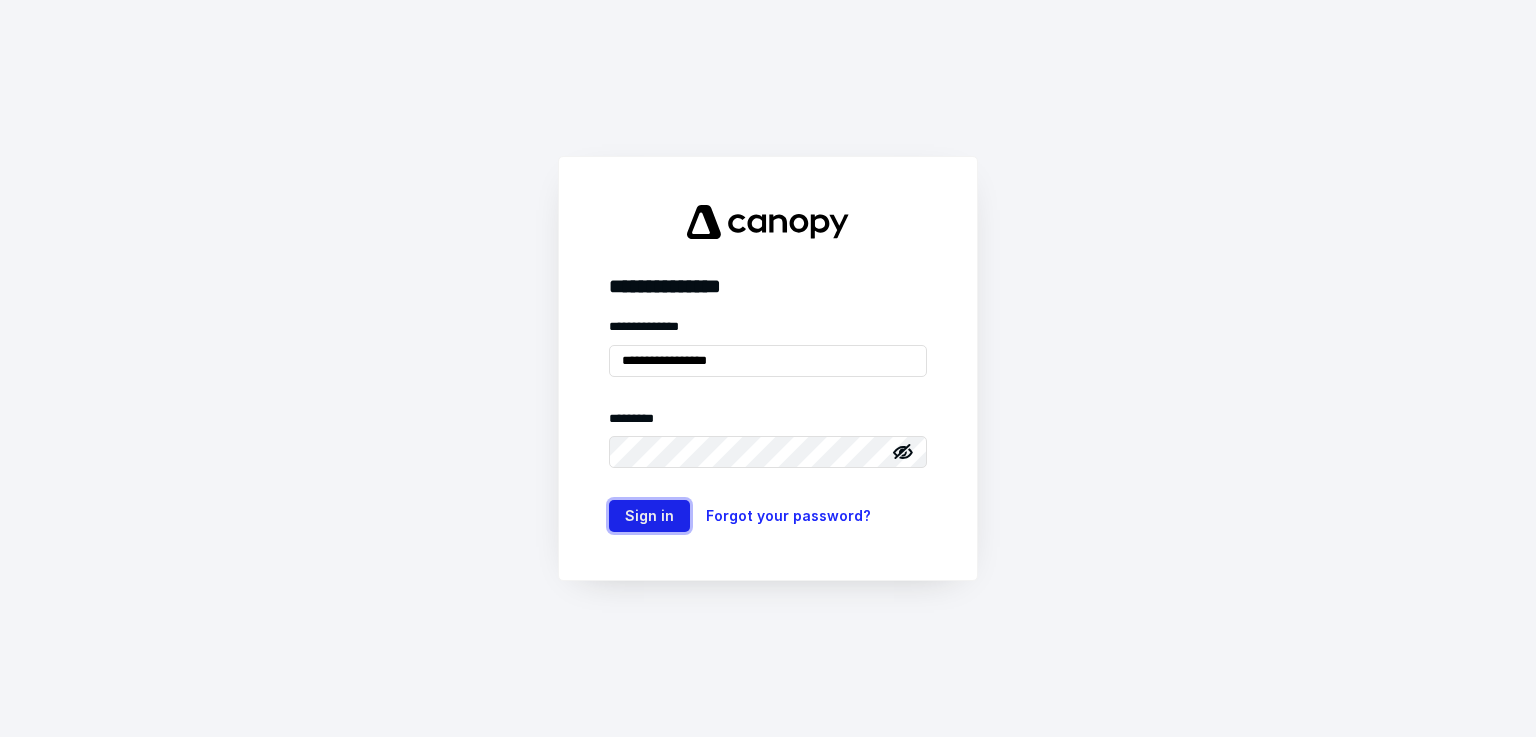click on "Sign in" at bounding box center [649, 516] 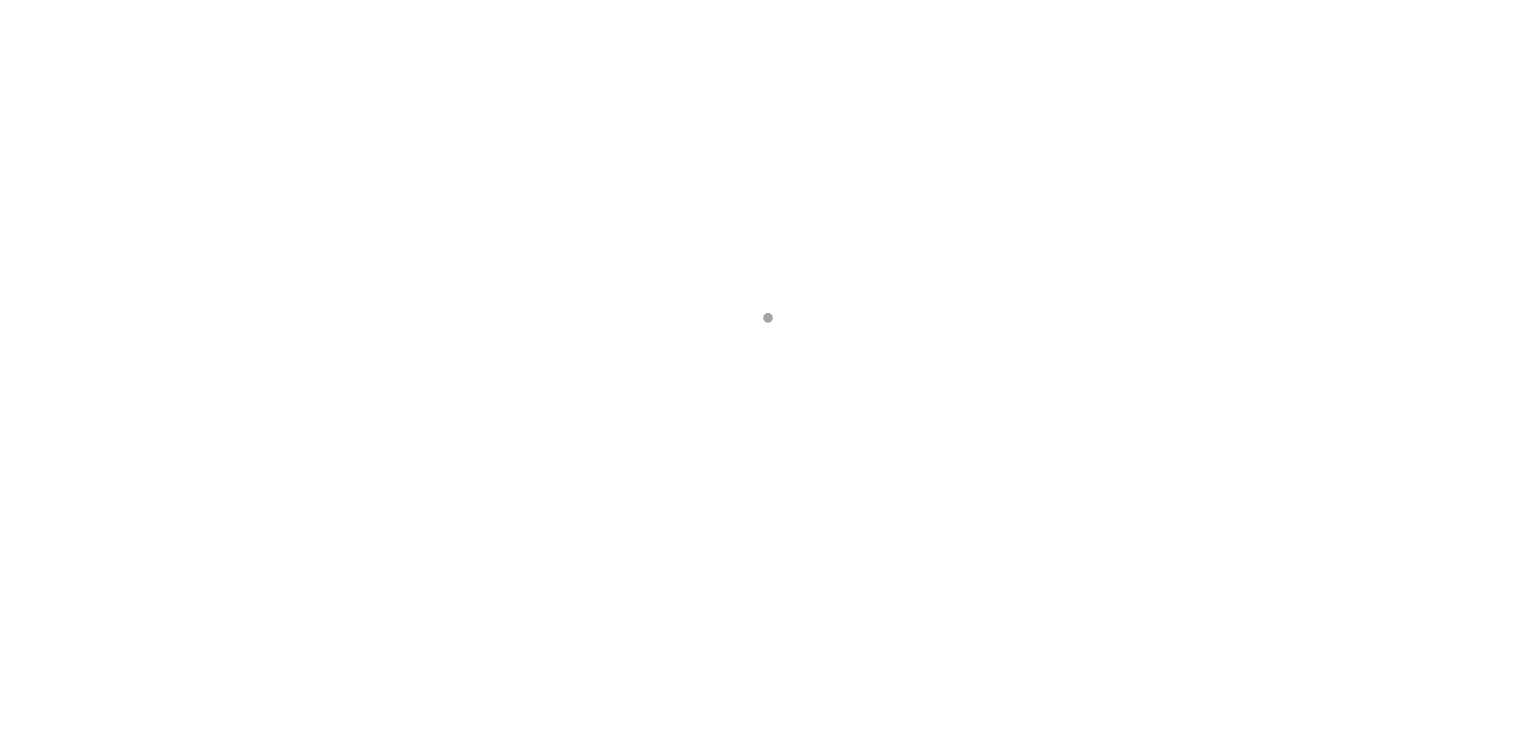 scroll, scrollTop: 0, scrollLeft: 0, axis: both 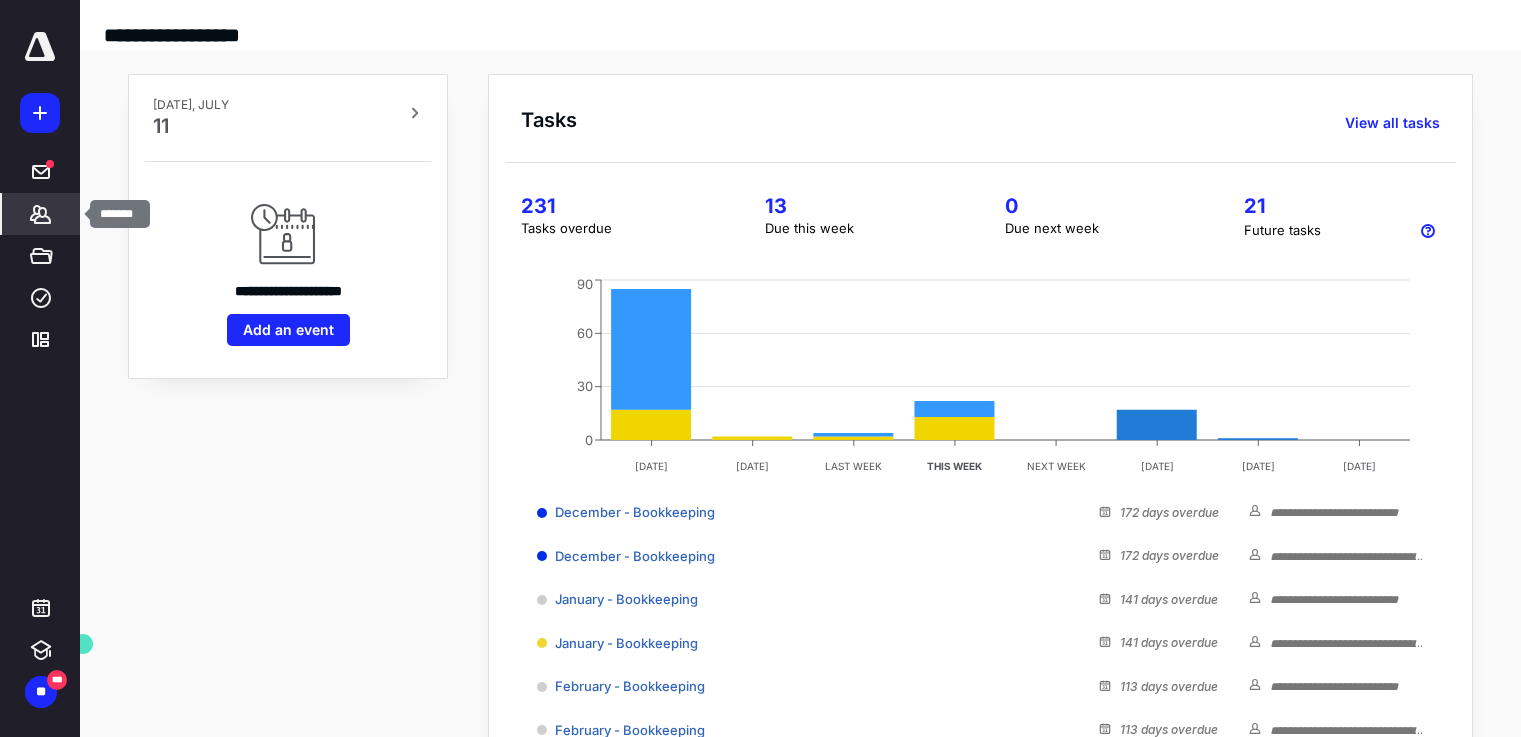click 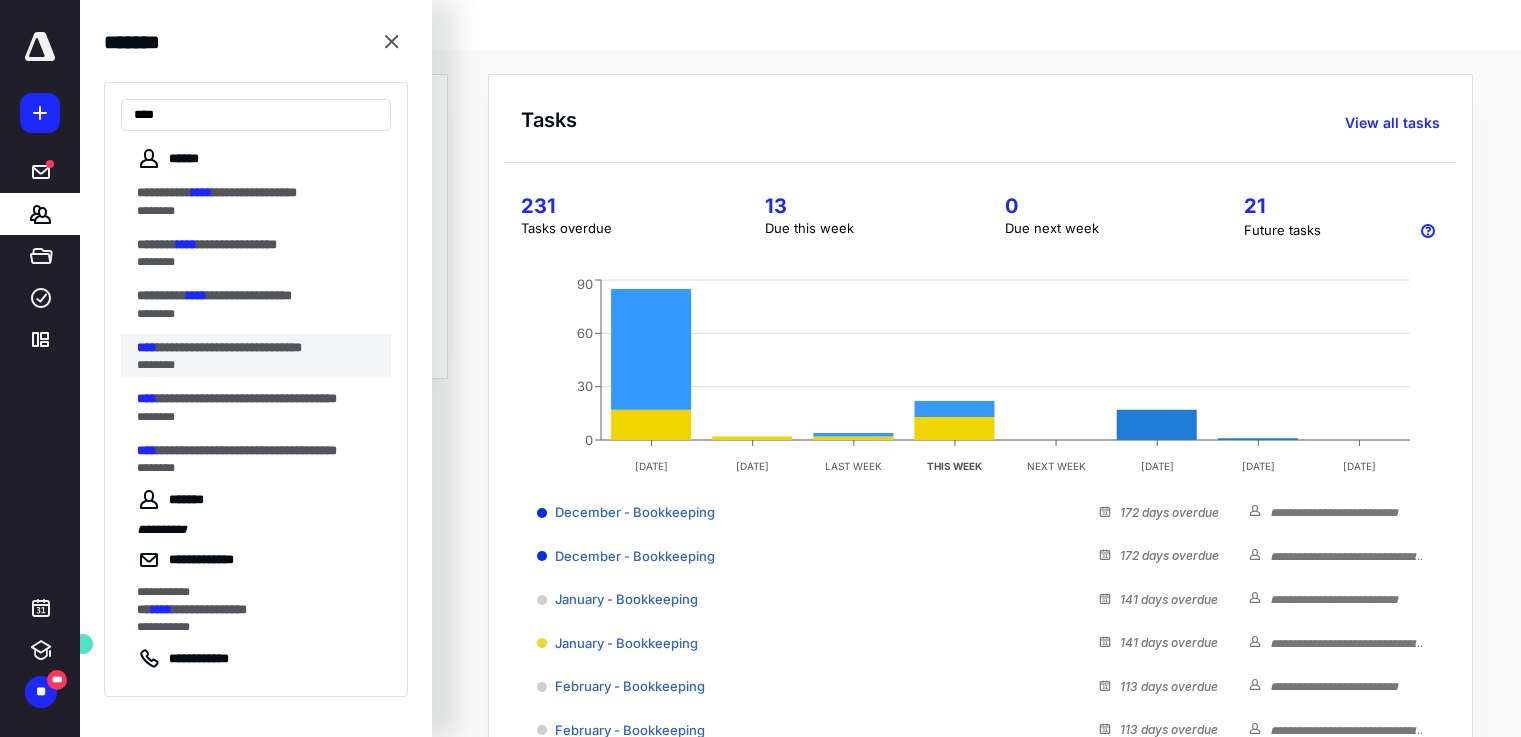type on "****" 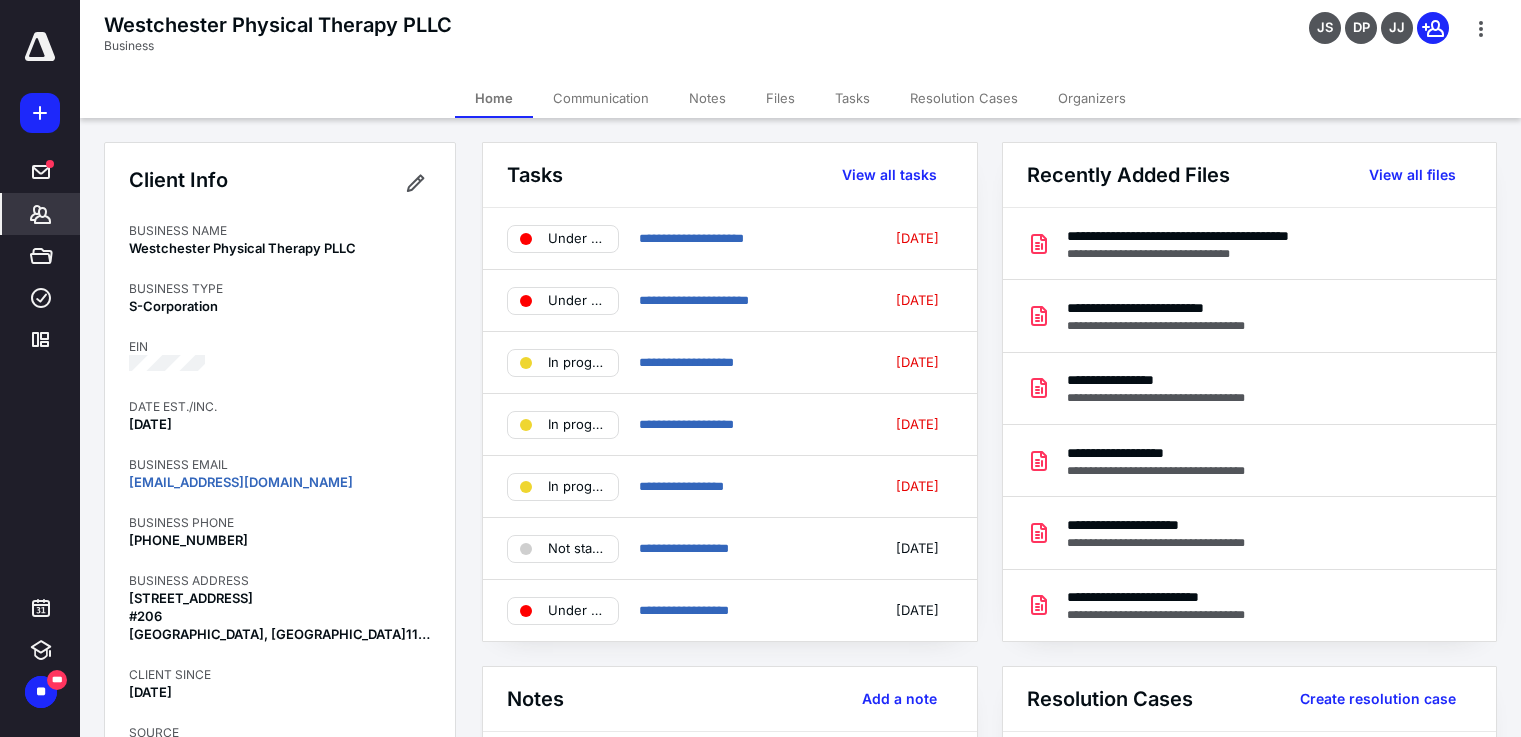 click on "Files" at bounding box center [780, 98] 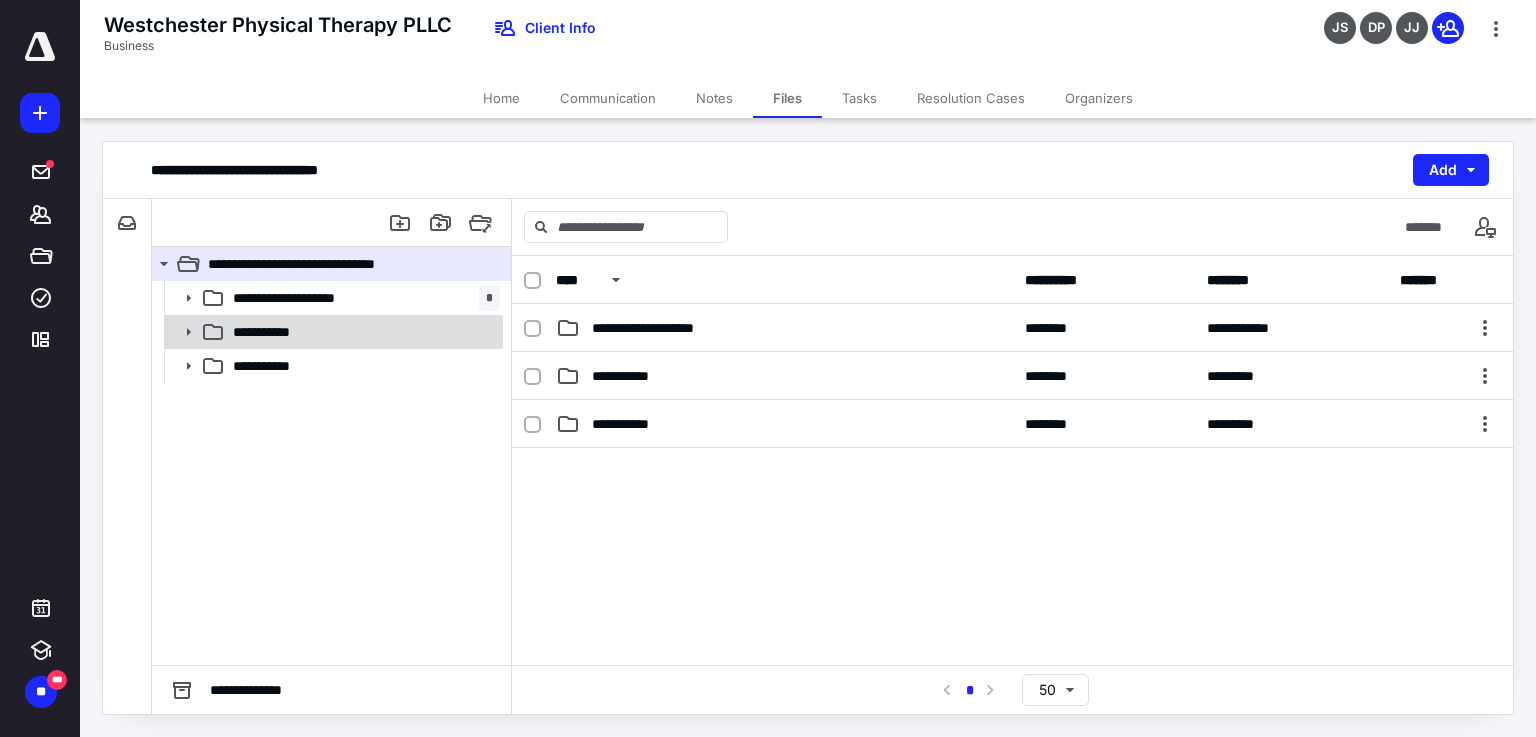 click 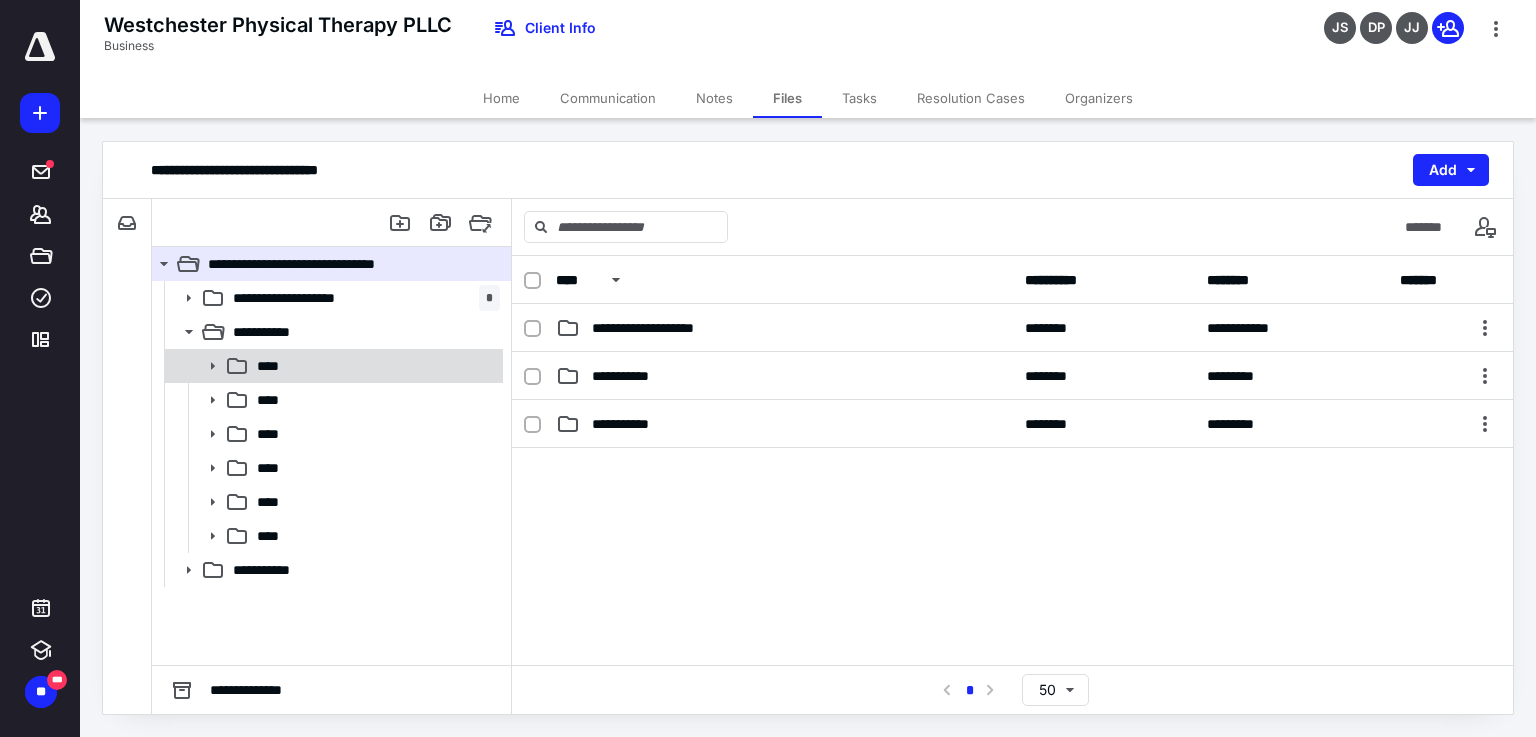 click 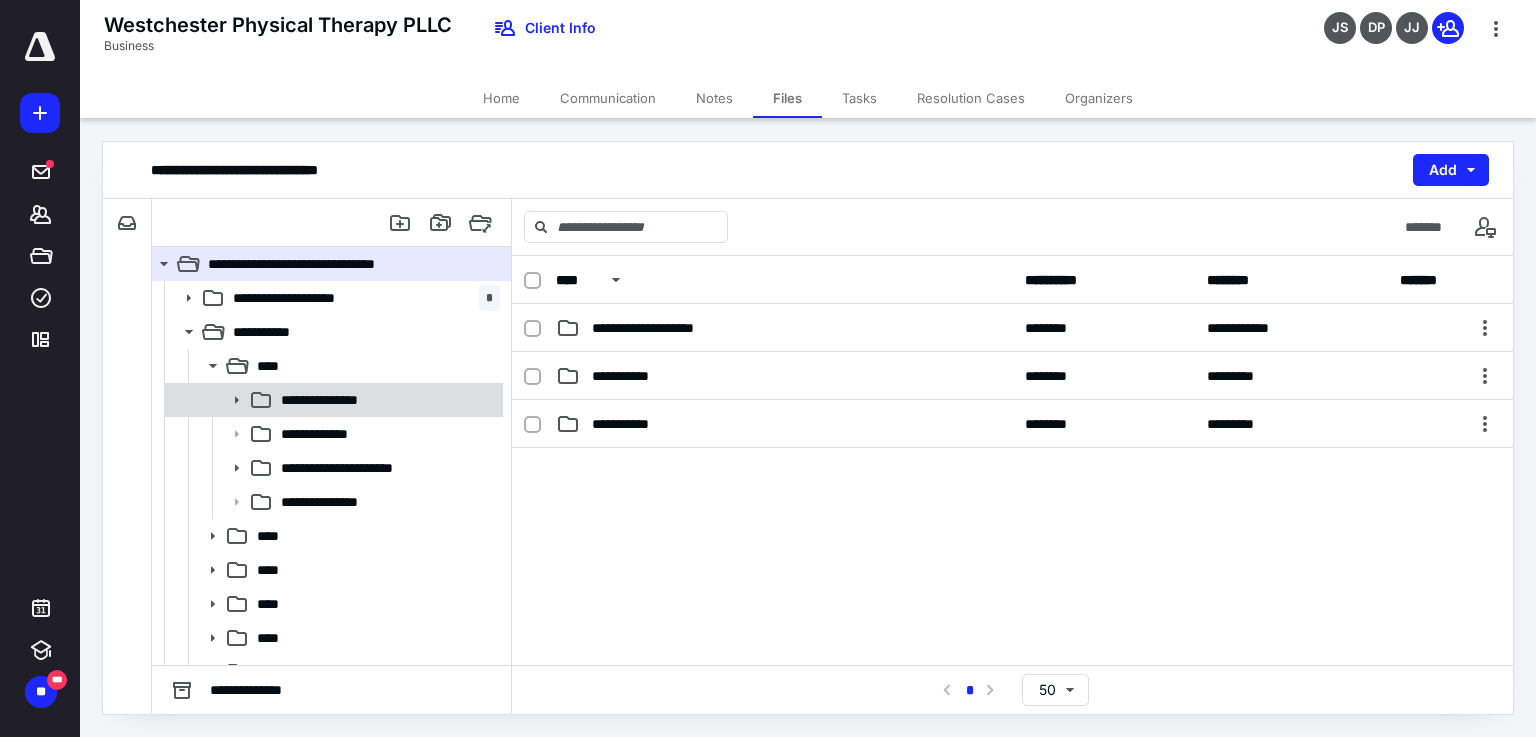 click 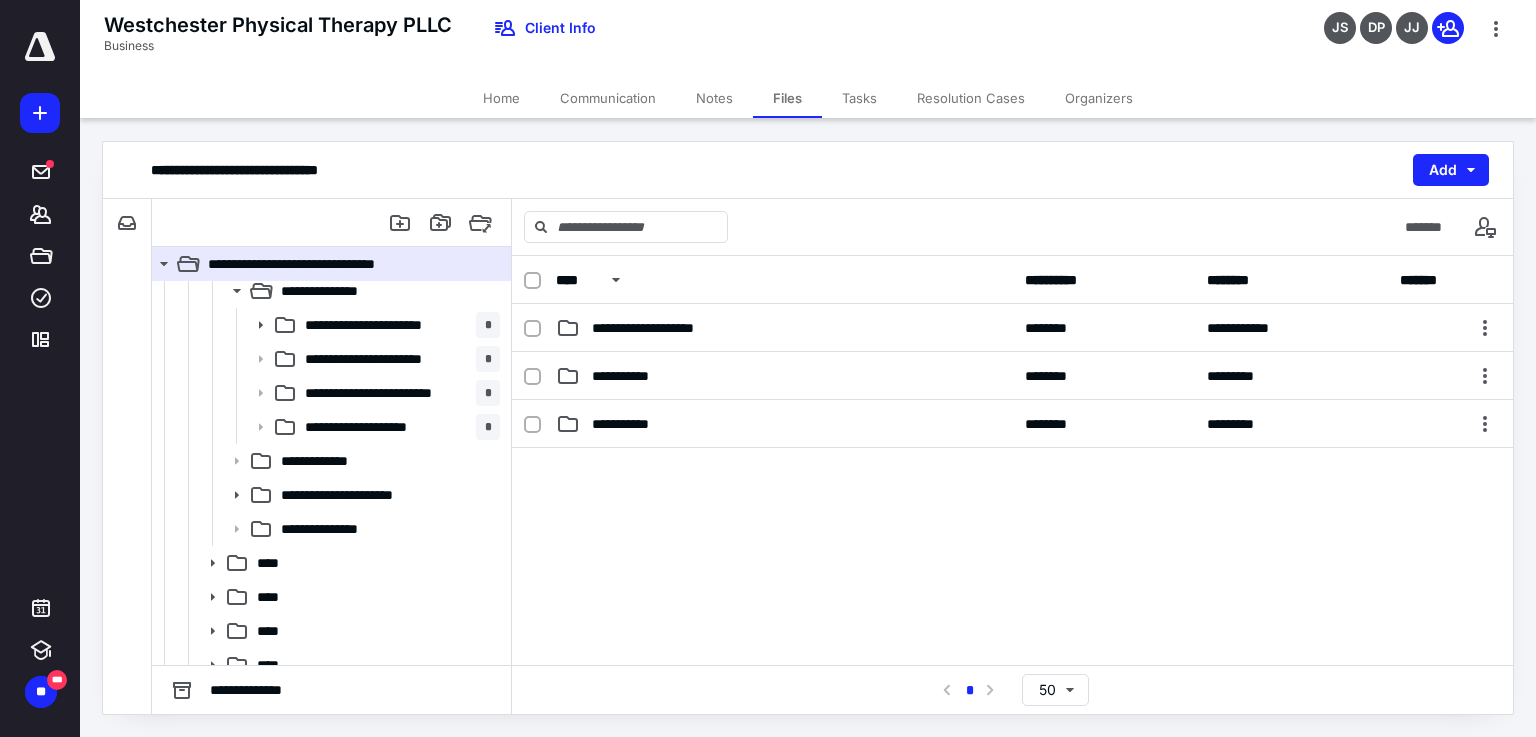scroll, scrollTop: 113, scrollLeft: 0, axis: vertical 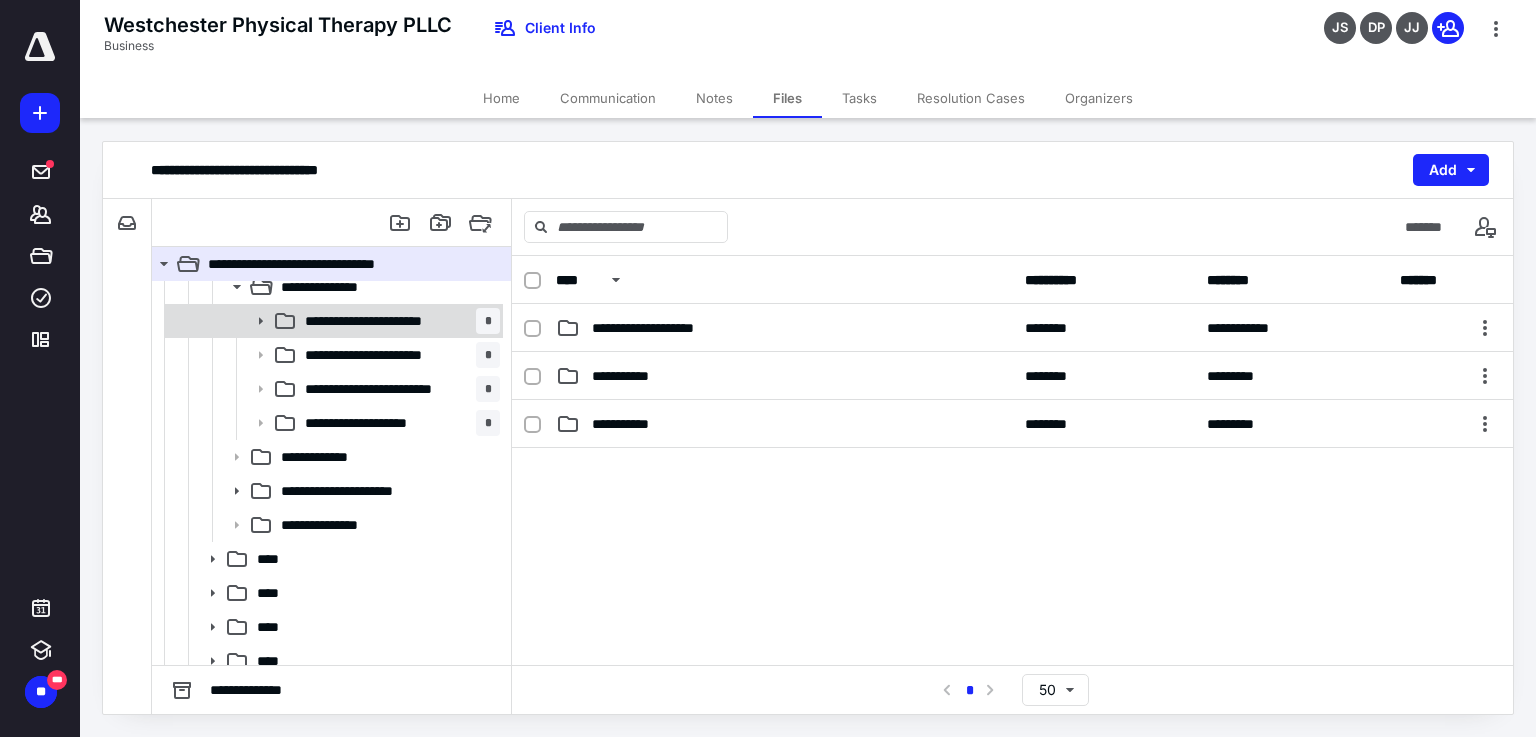 click on "**********" at bounding box center [398, 321] 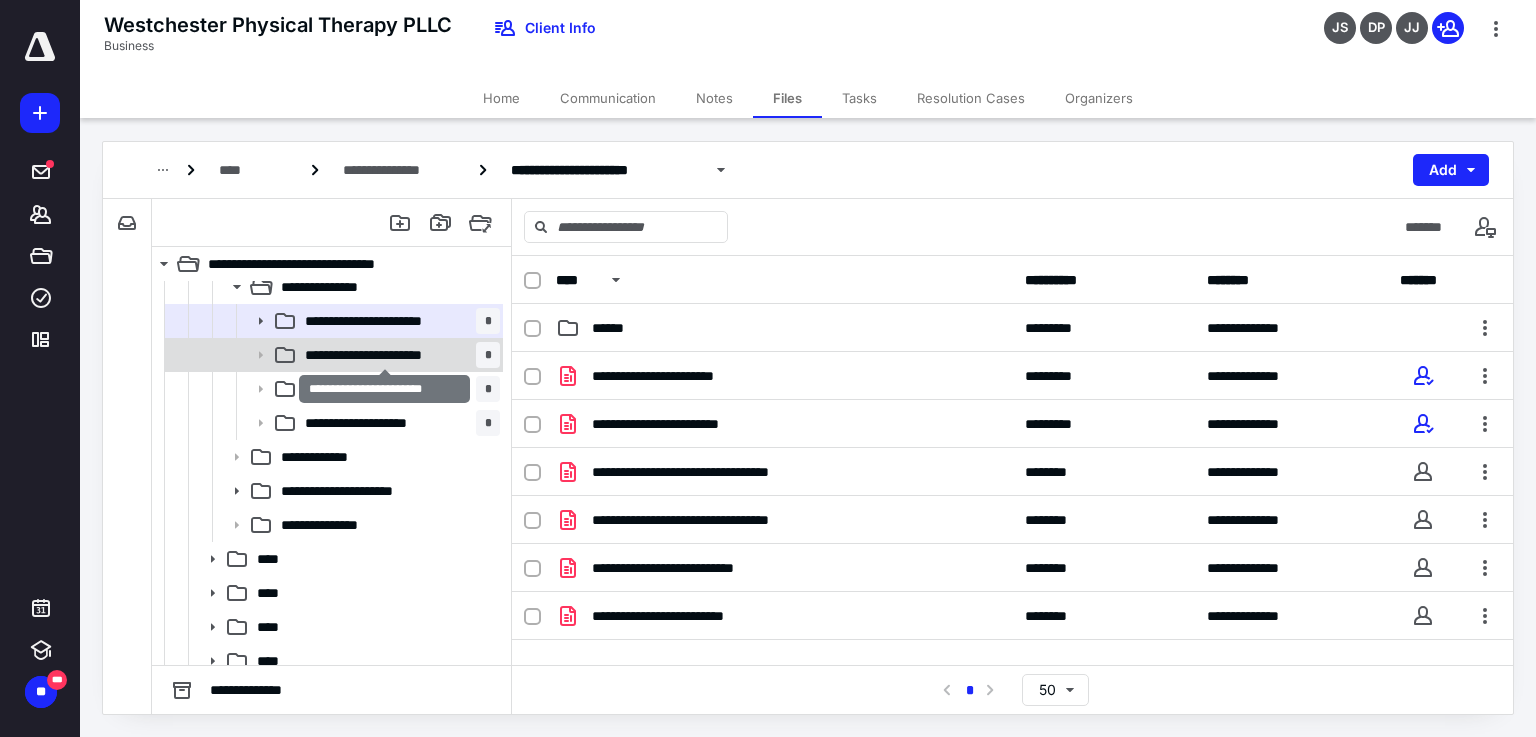 click on "**********" at bounding box center (384, 355) 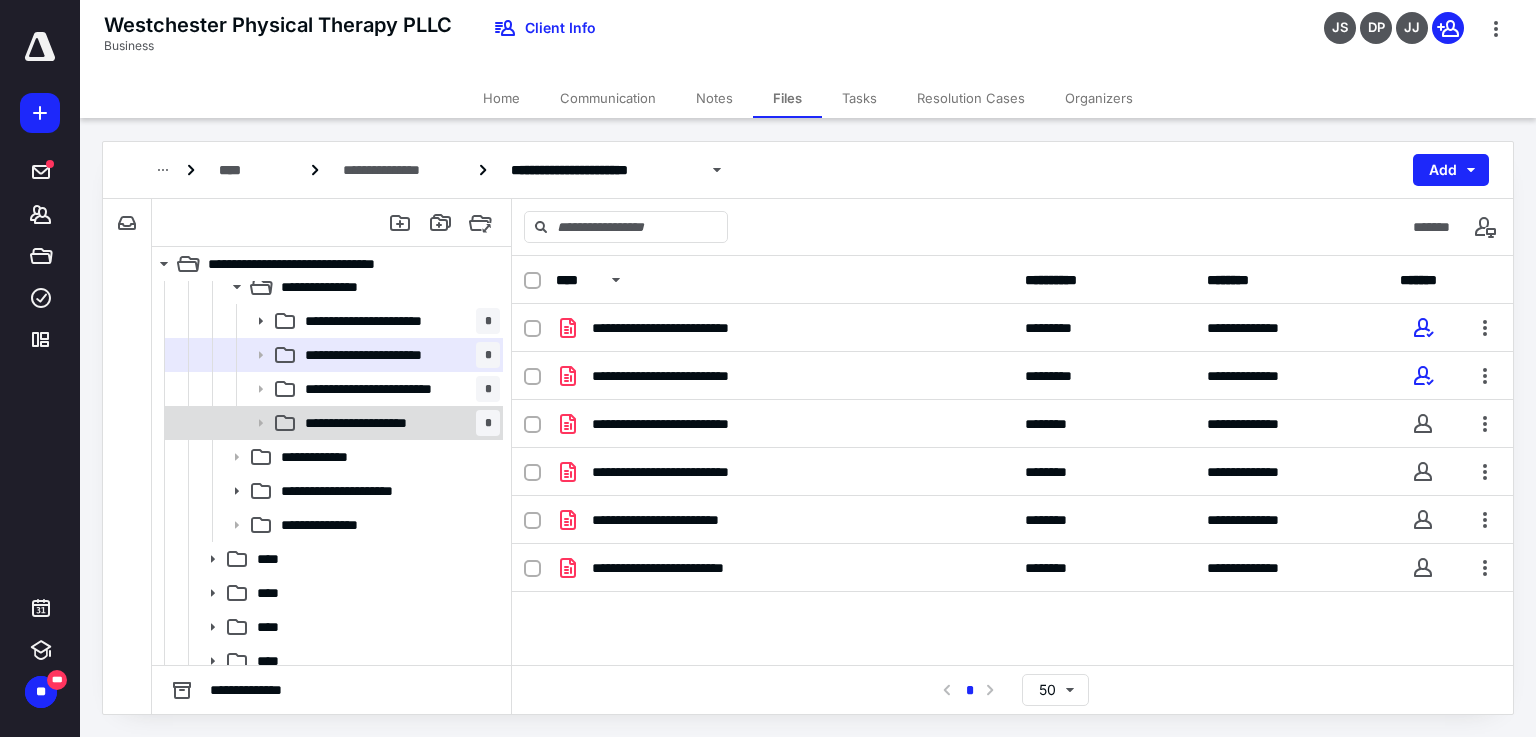 click on "**********" at bounding box center [378, 423] 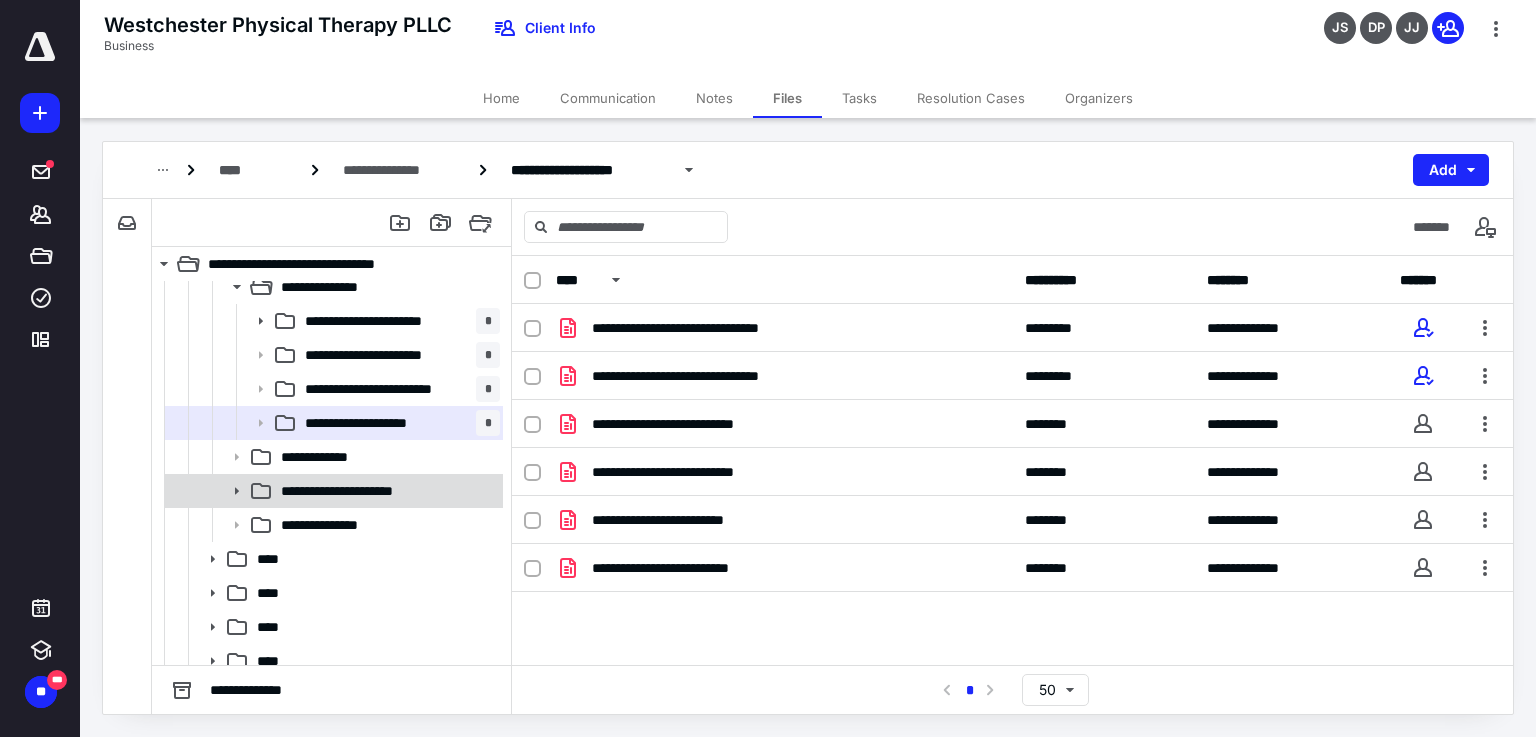 click 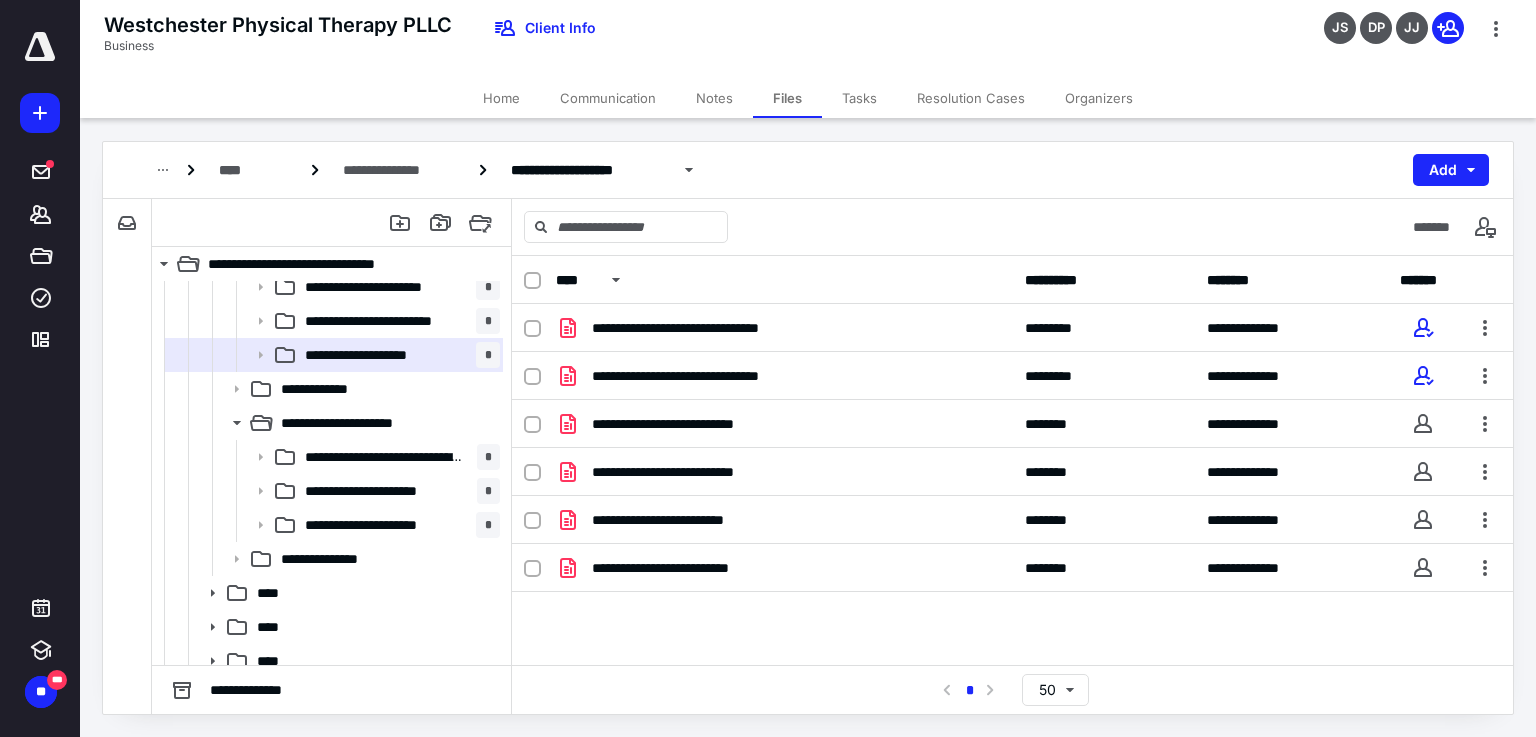 scroll, scrollTop: 184, scrollLeft: 0, axis: vertical 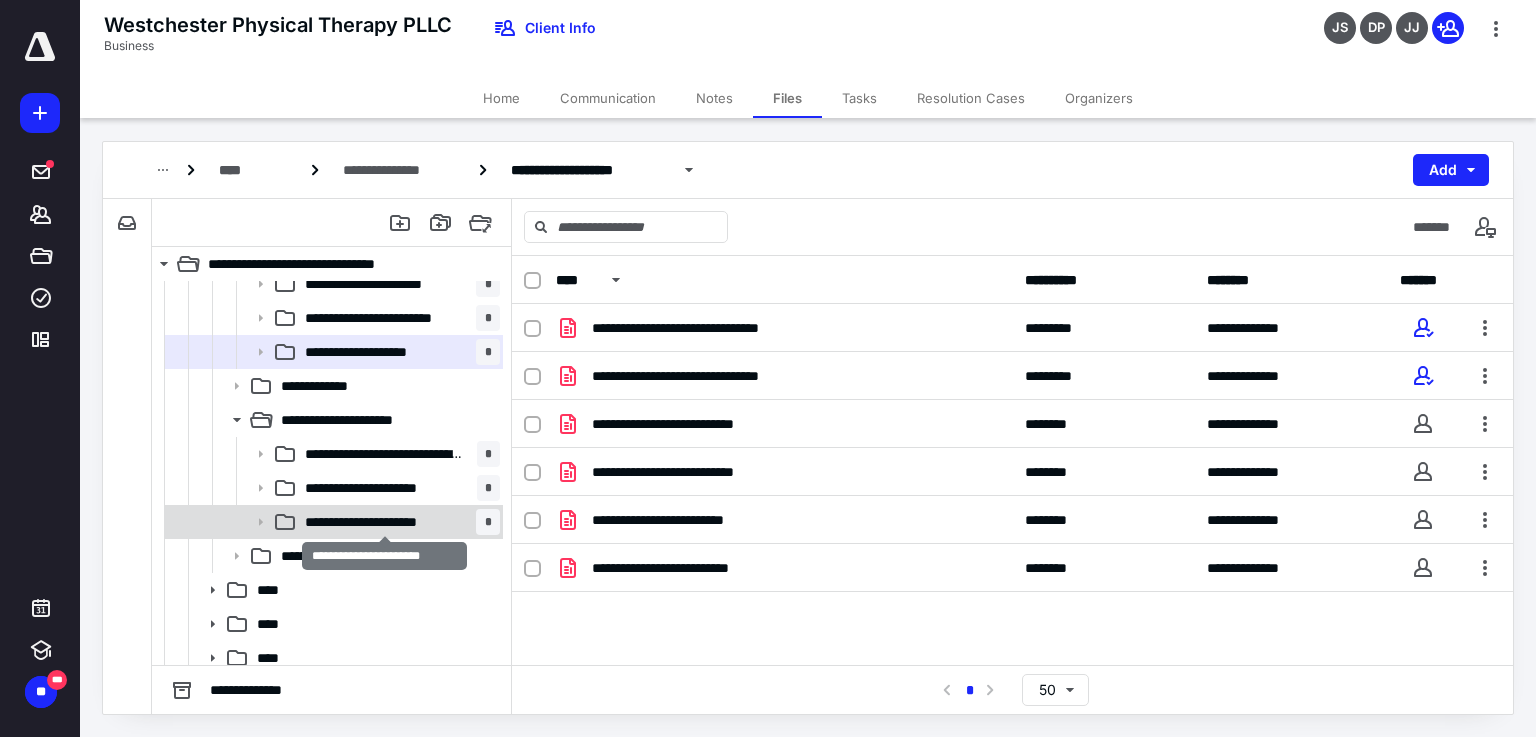 click on "**********" at bounding box center (384, 522) 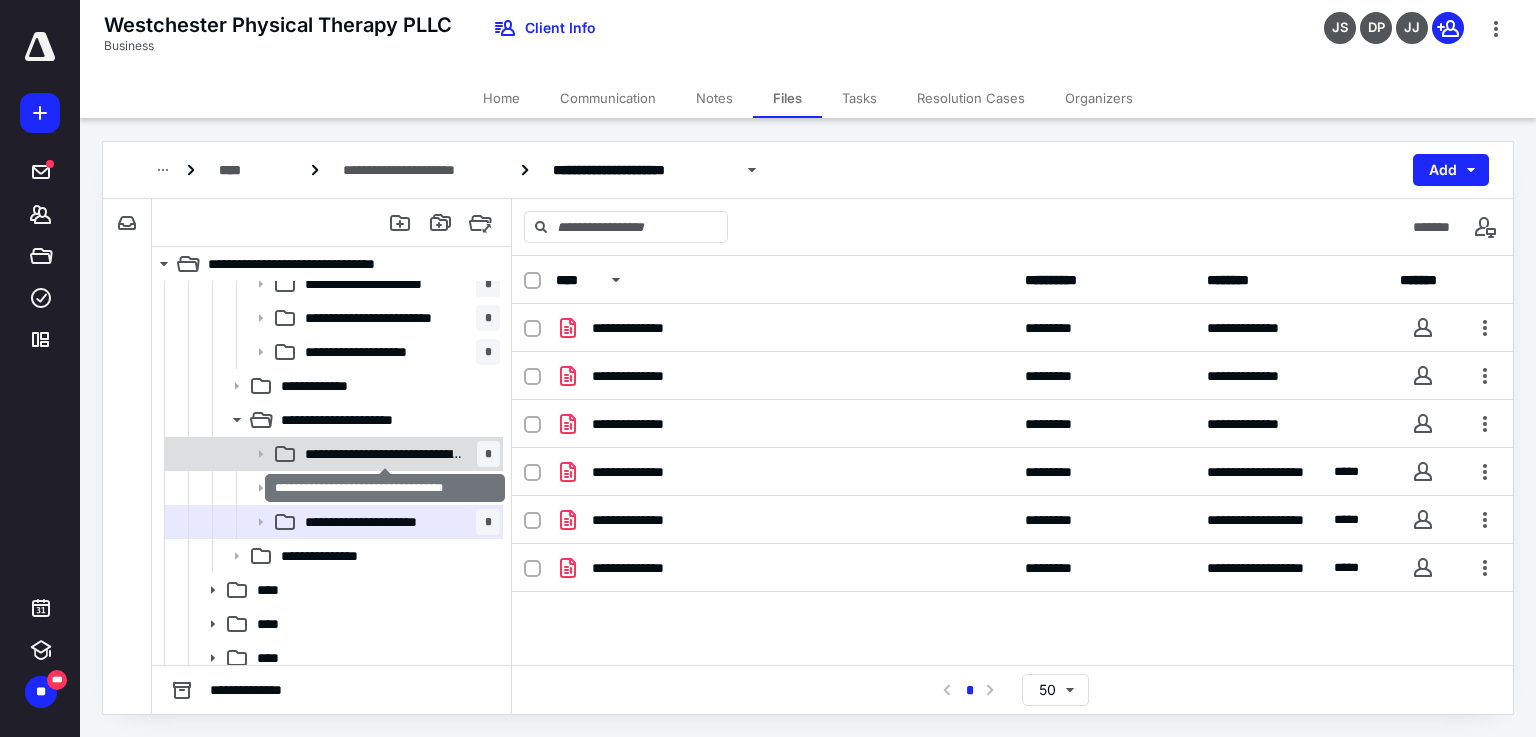 click on "**********" at bounding box center [385, 454] 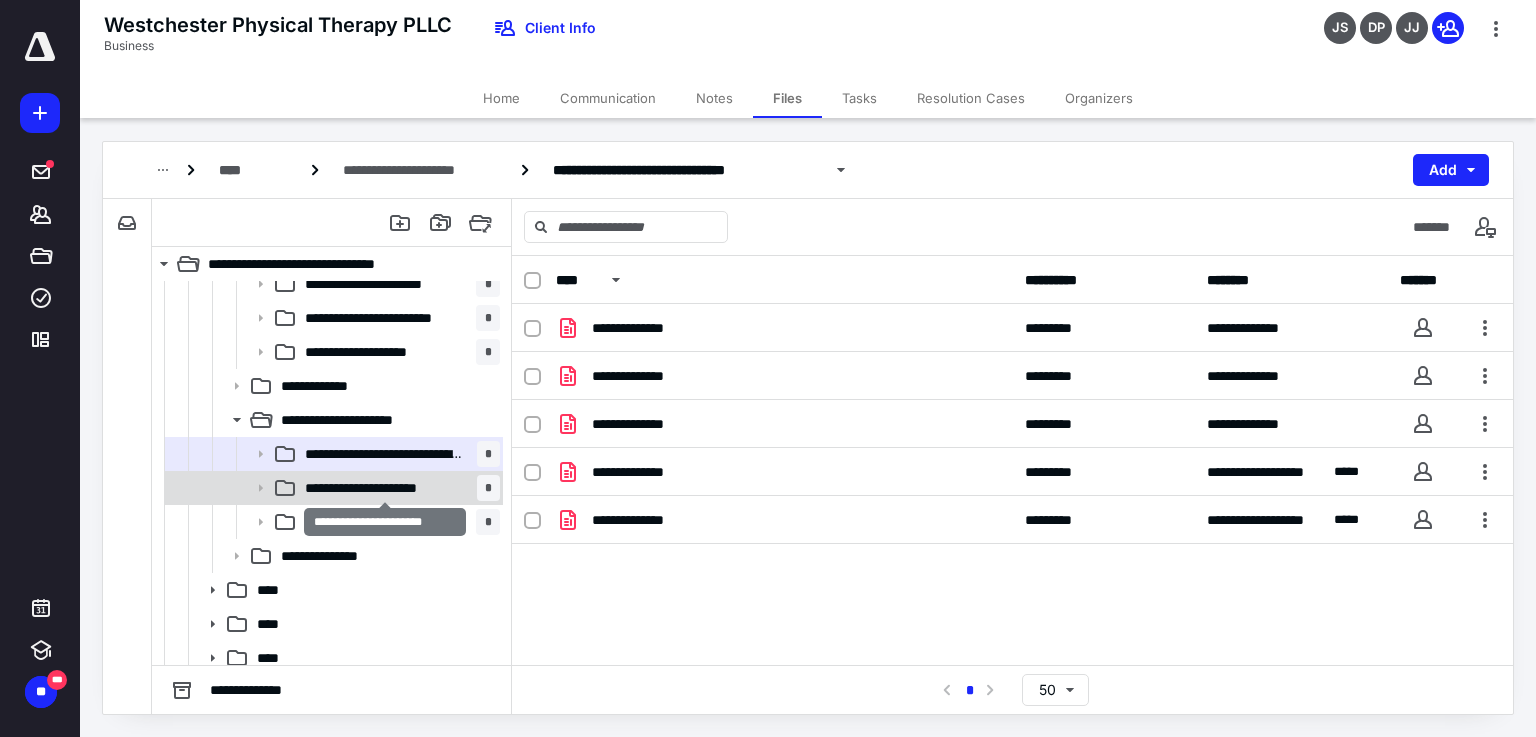 click on "**********" at bounding box center (385, 488) 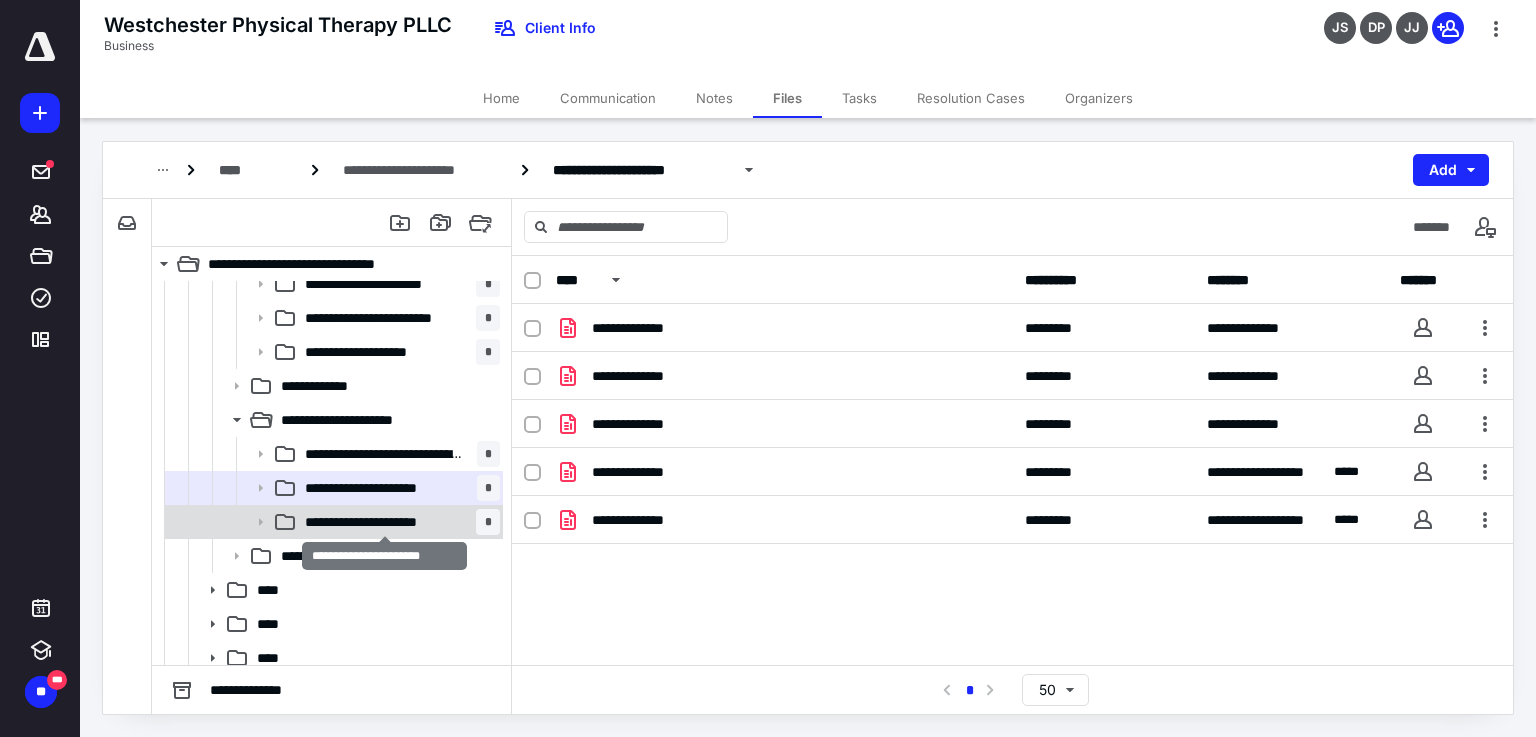 click on "**********" at bounding box center [384, 522] 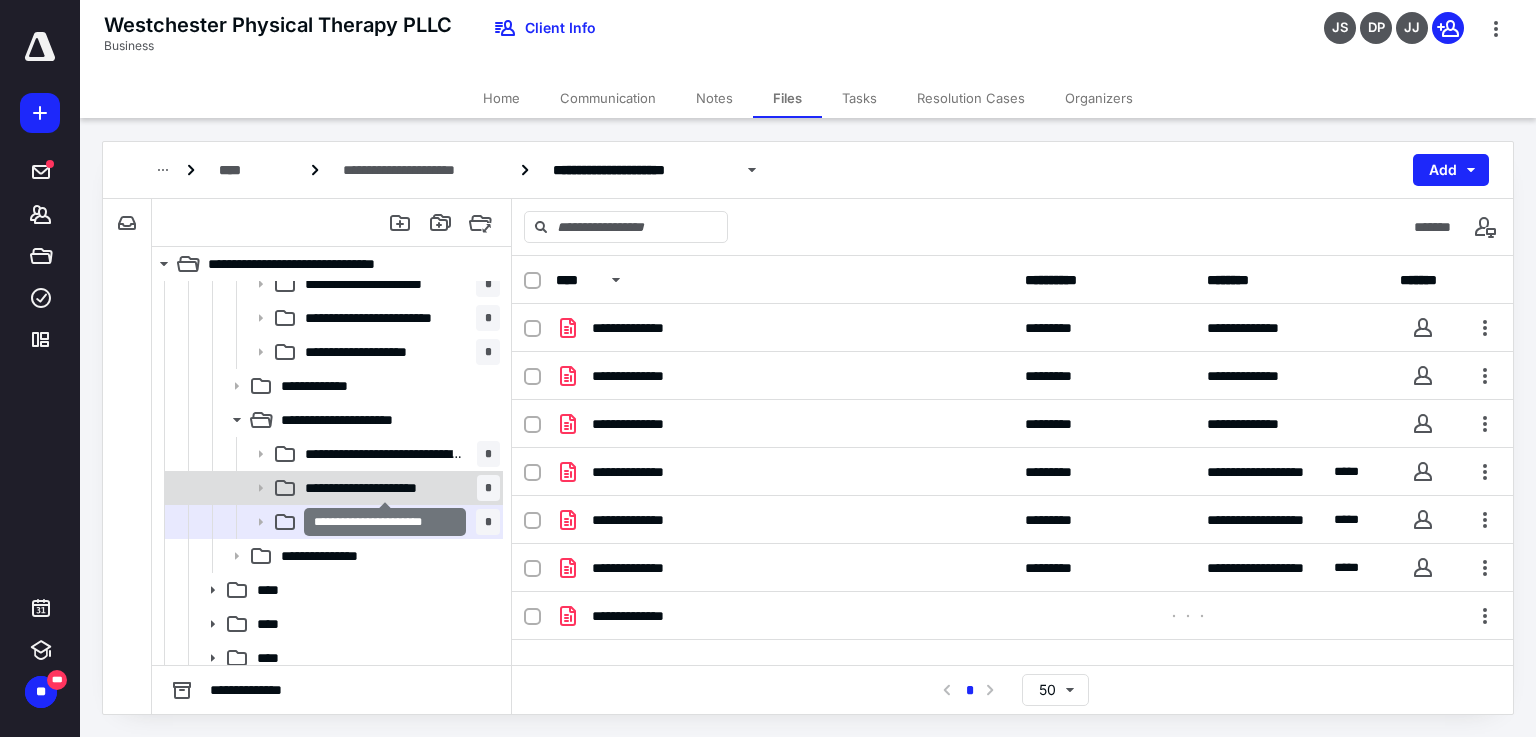 click on "**********" at bounding box center [385, 488] 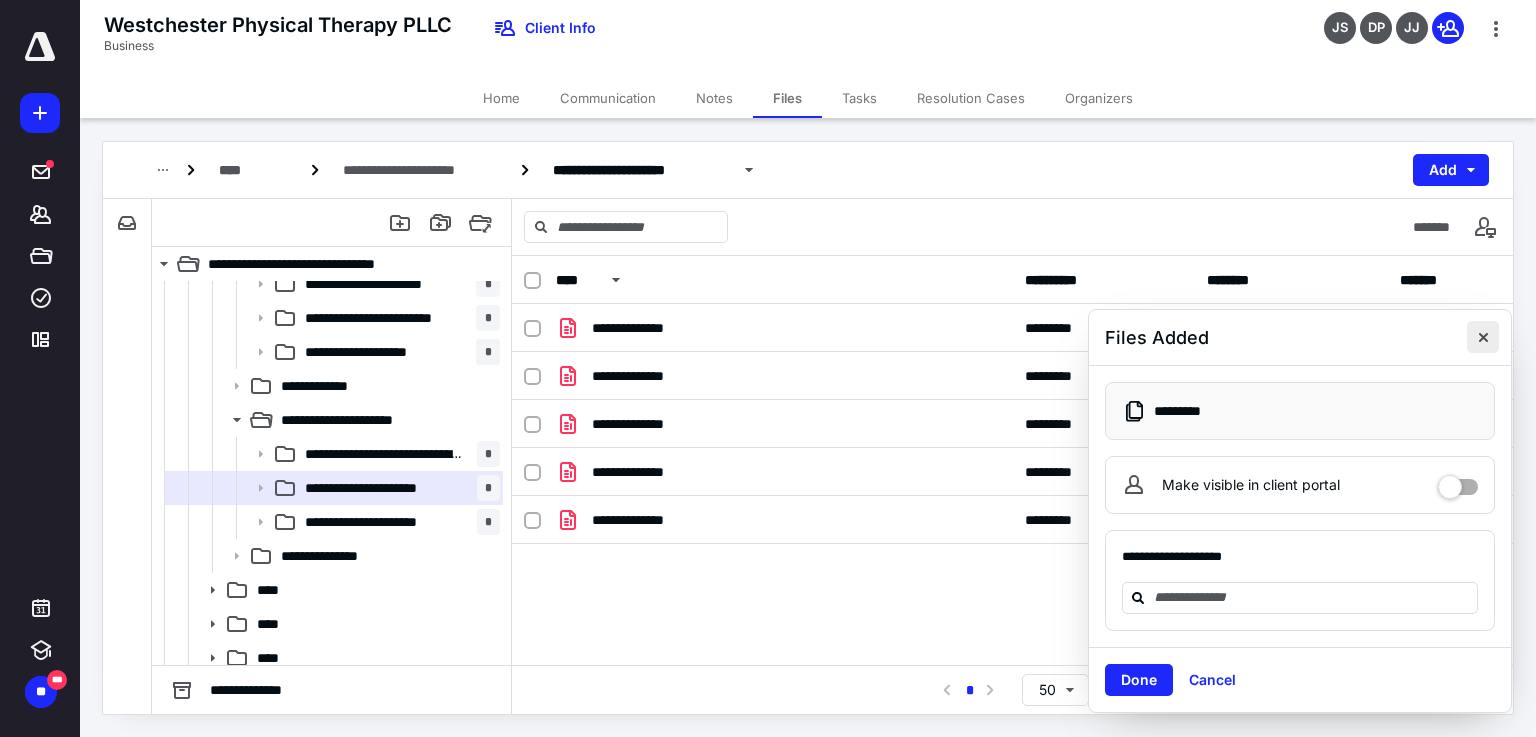 click at bounding box center (1483, 337) 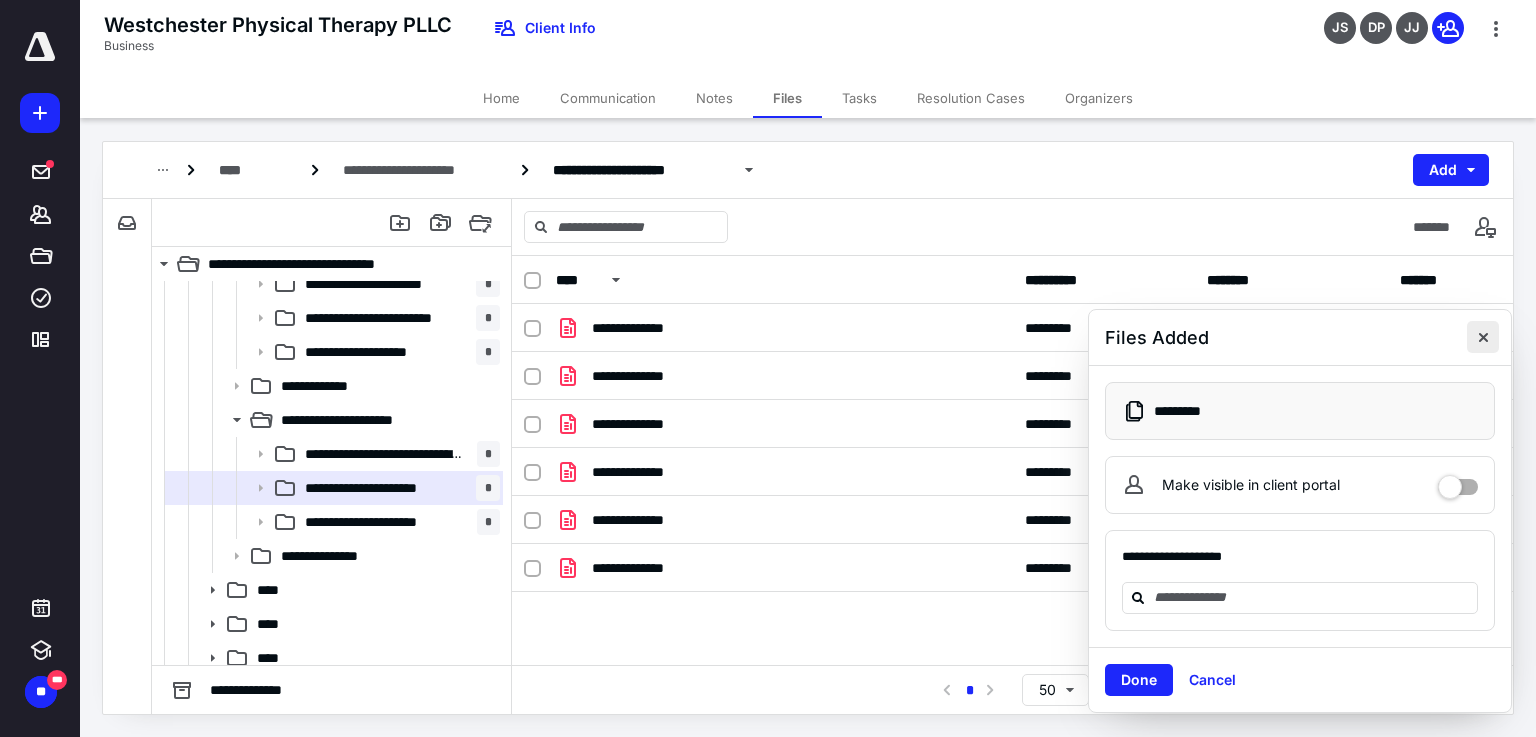 click at bounding box center (1483, 337) 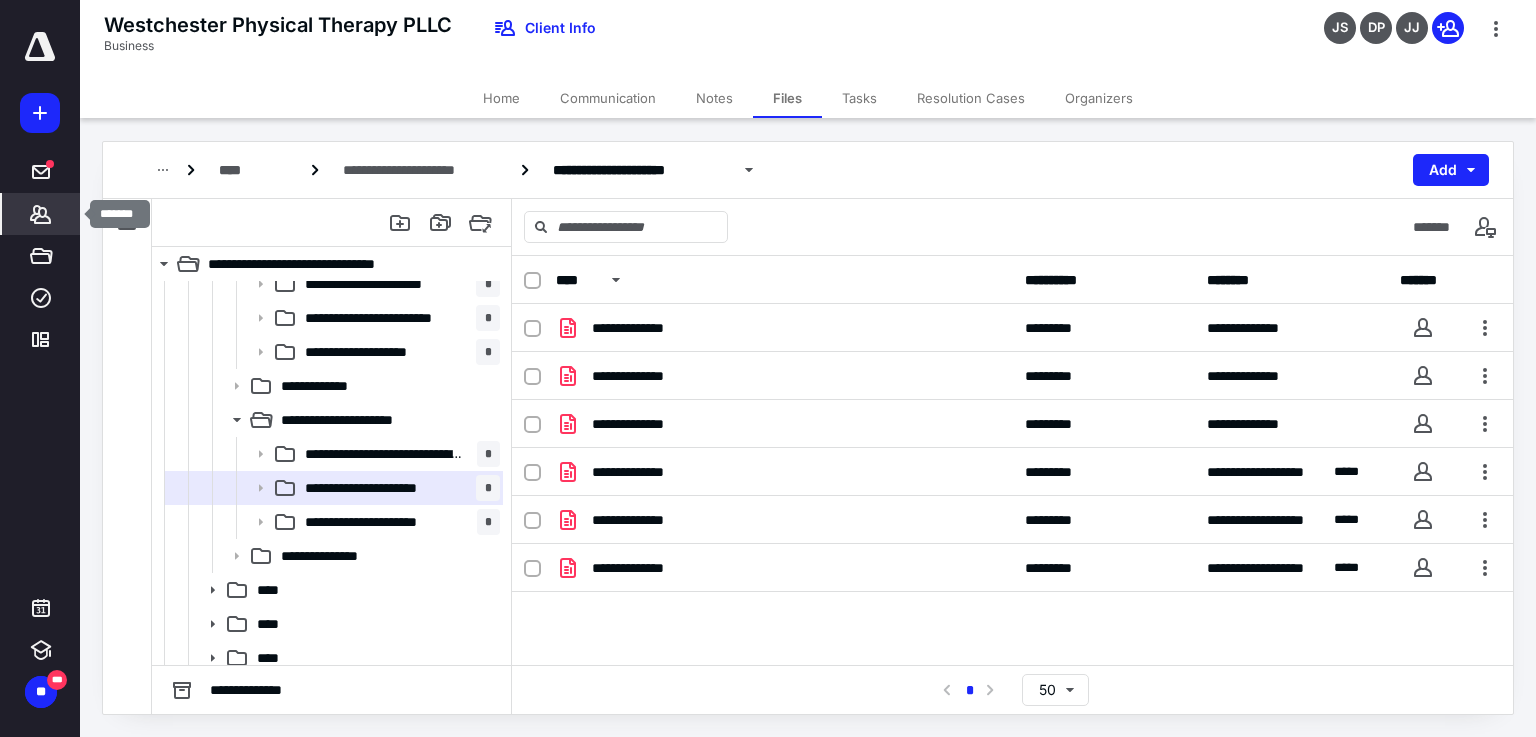 click 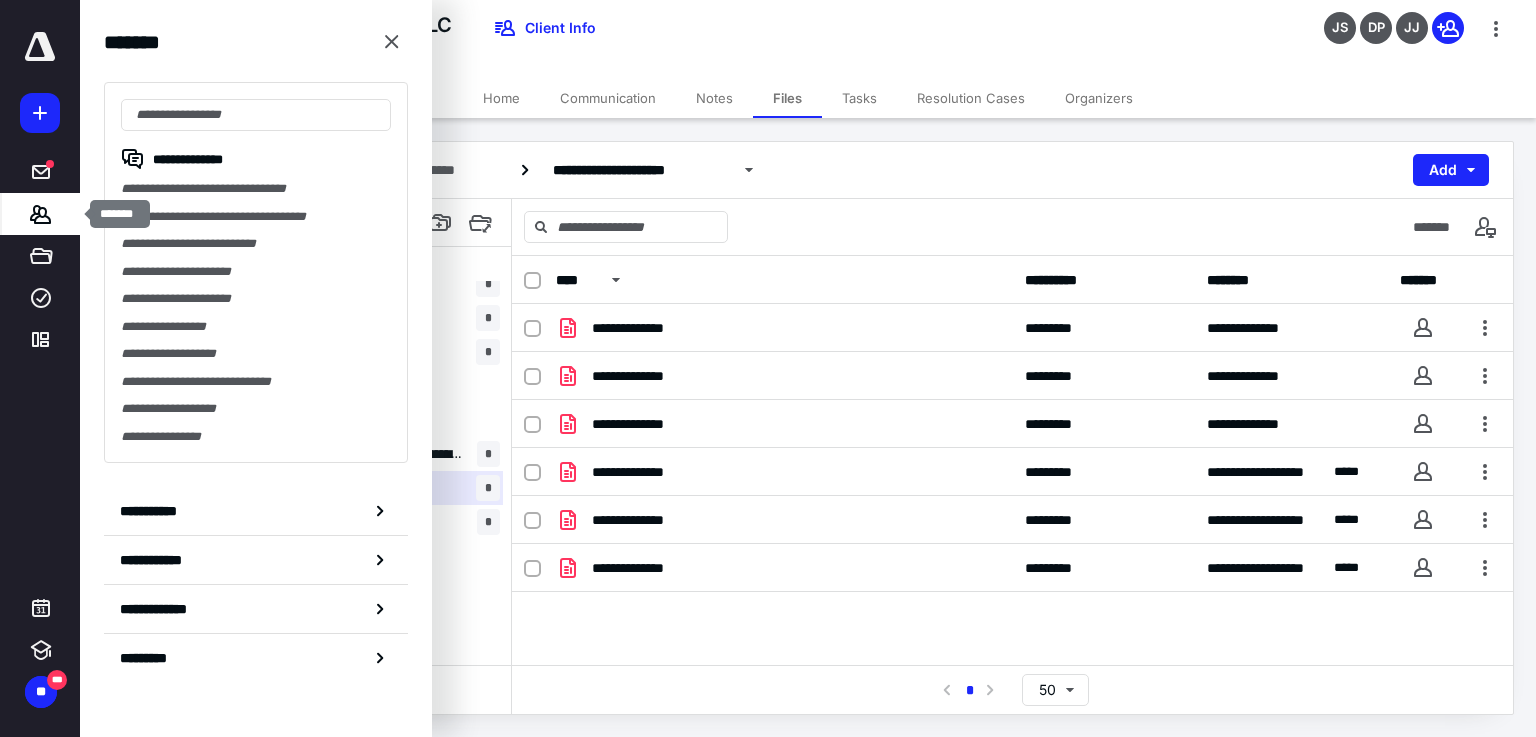 click 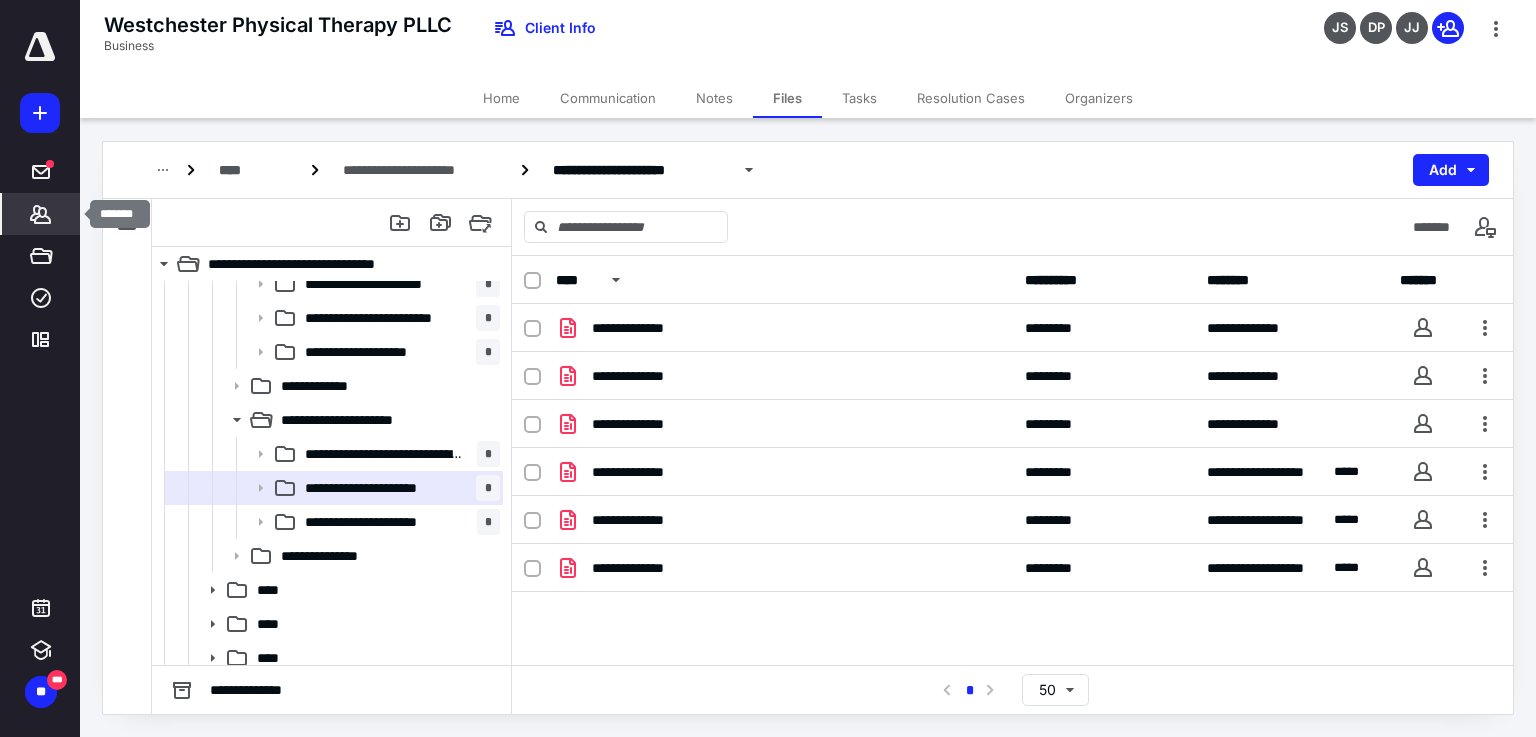 click 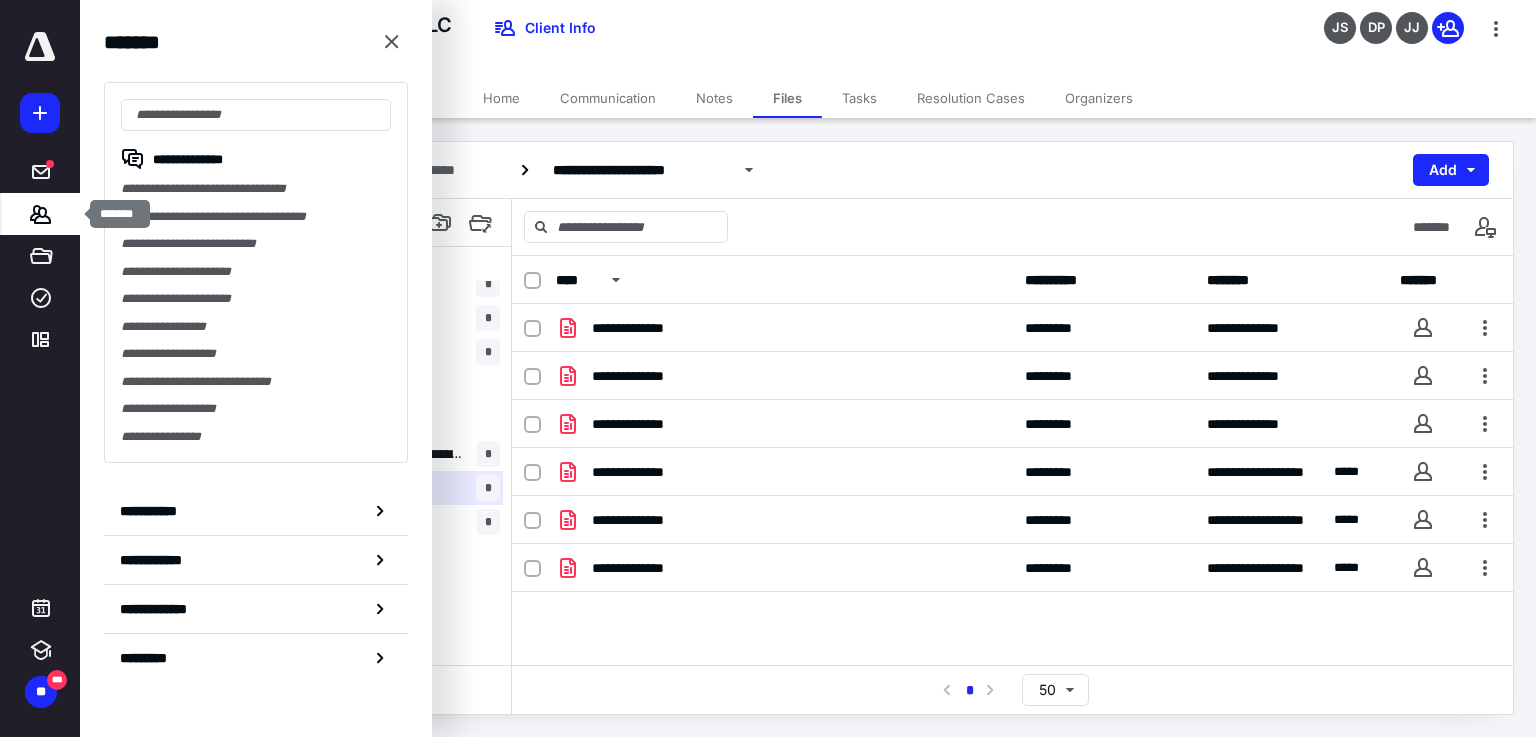 click 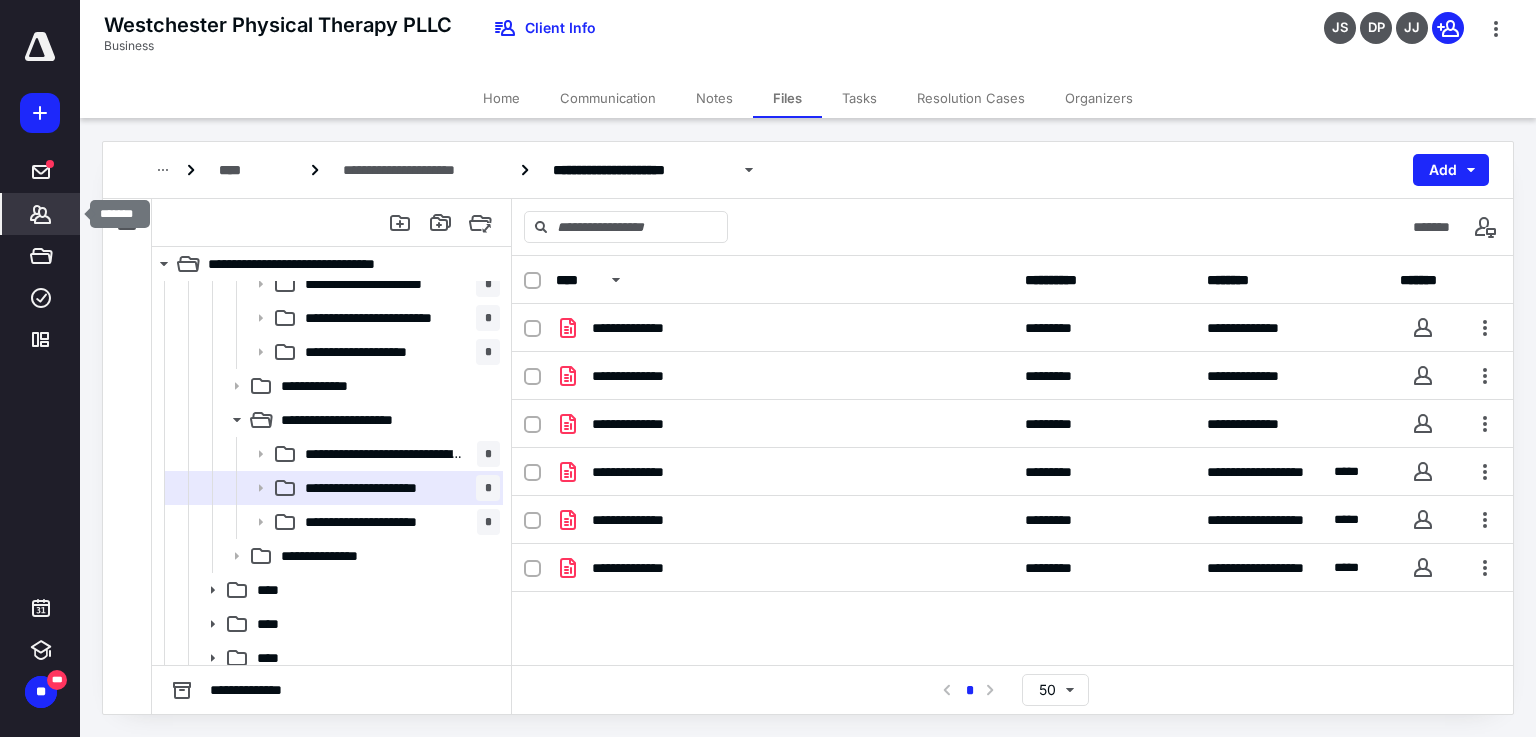 click 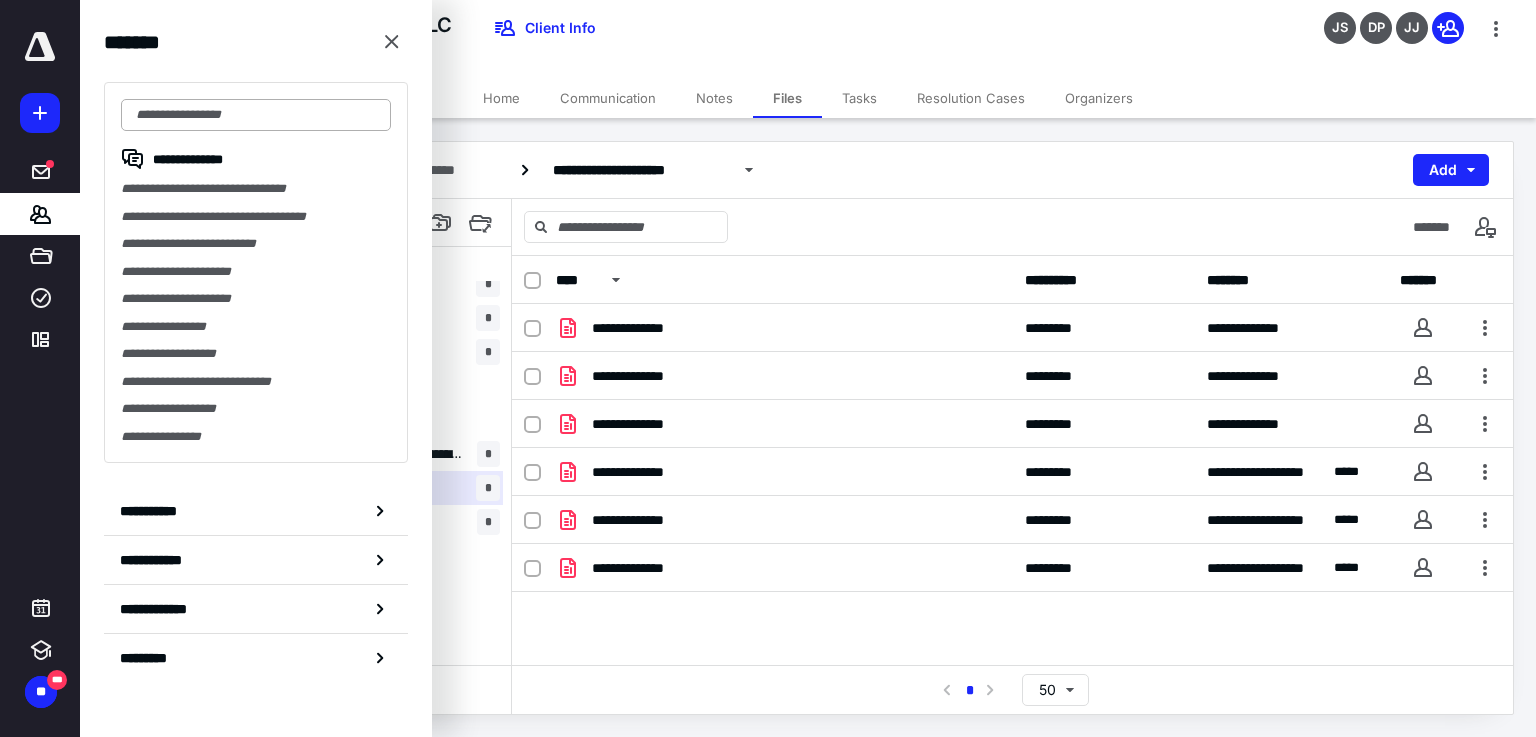click at bounding box center [256, 115] 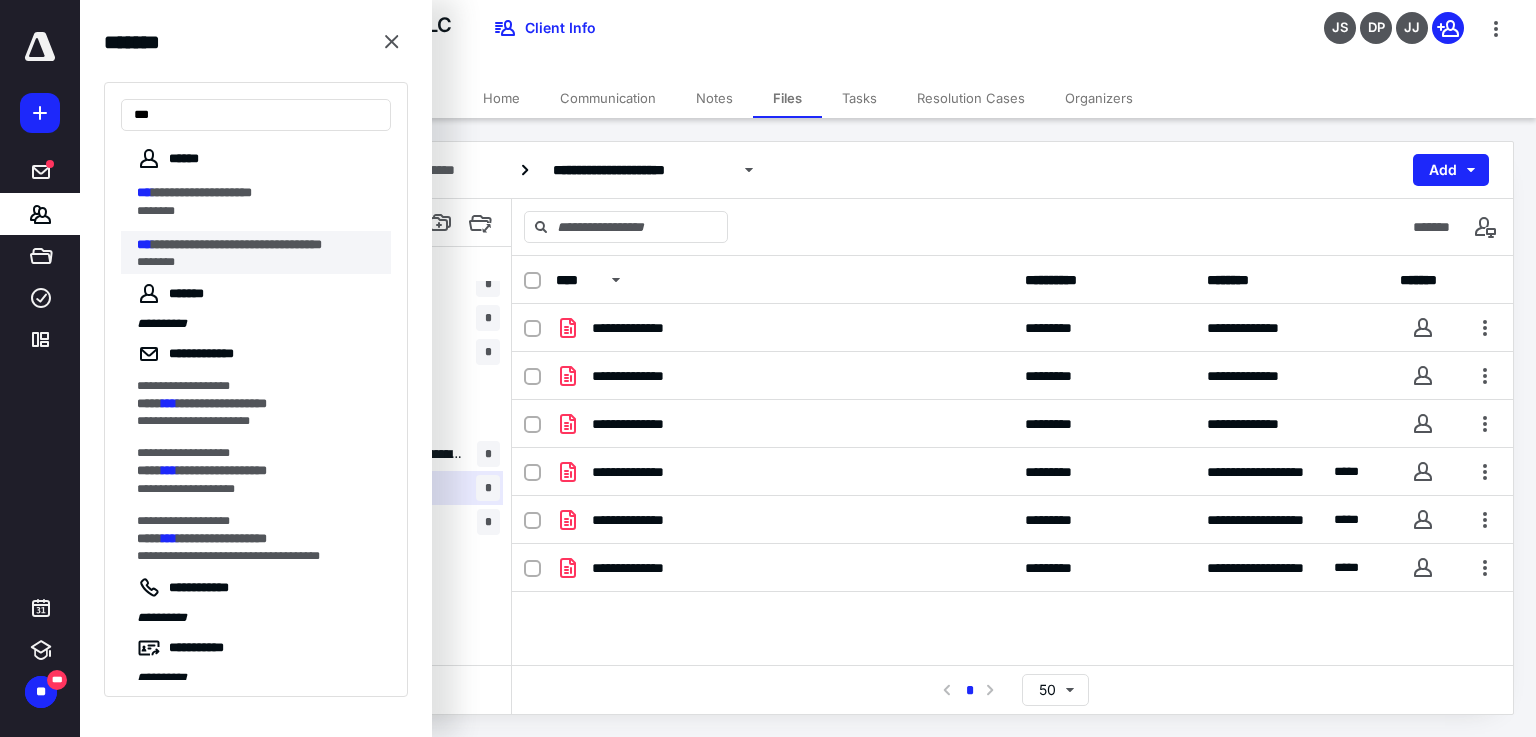 type on "***" 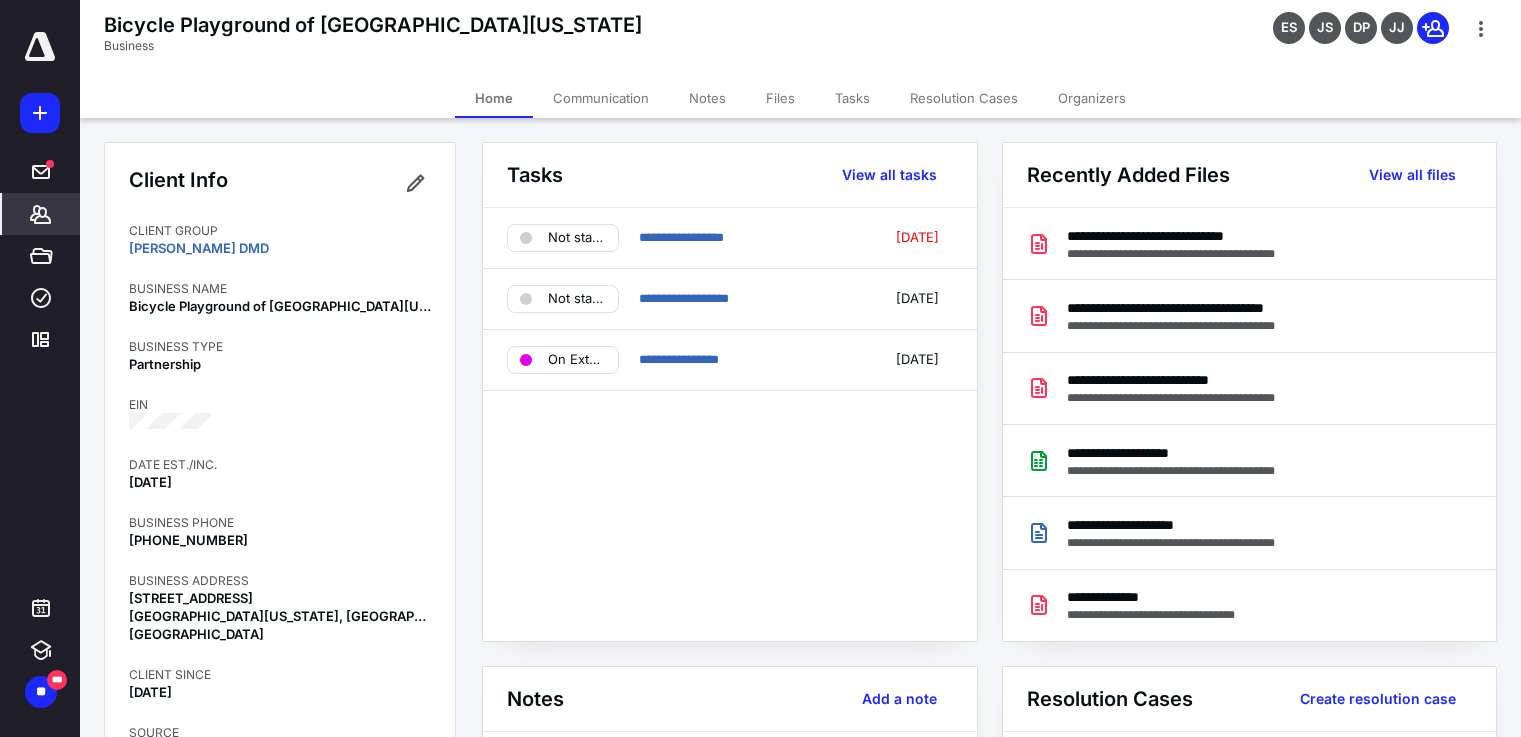 click on "Files" at bounding box center (780, 98) 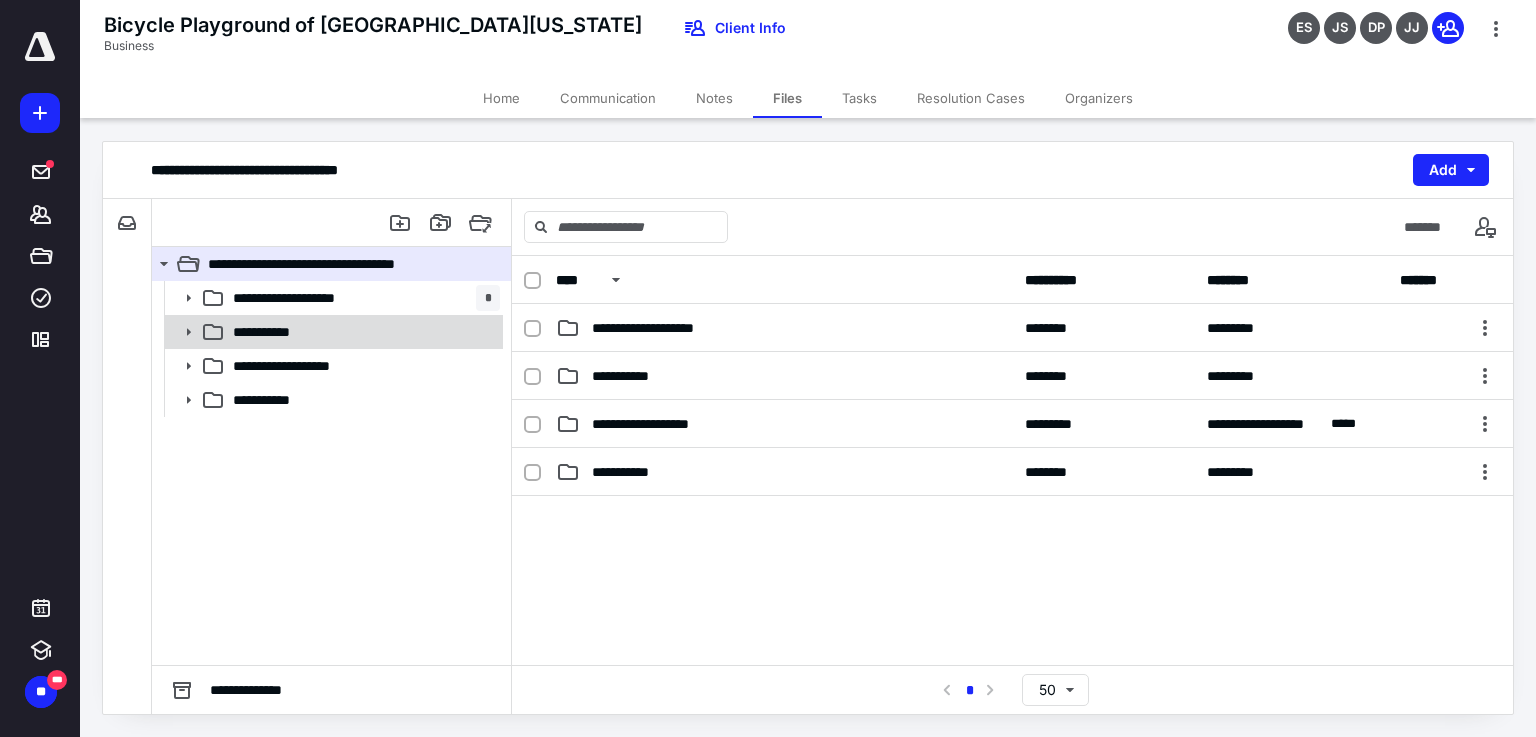 click 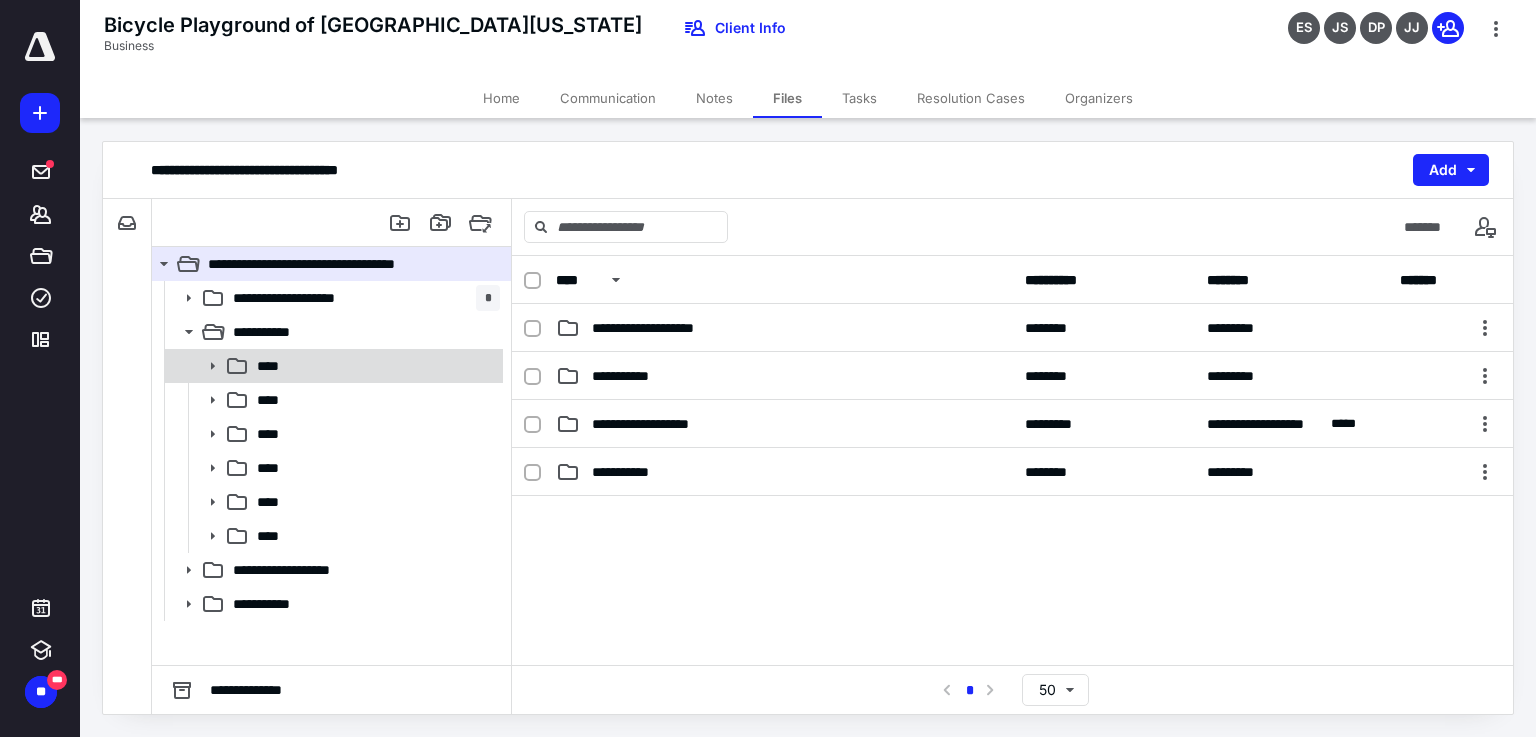 click 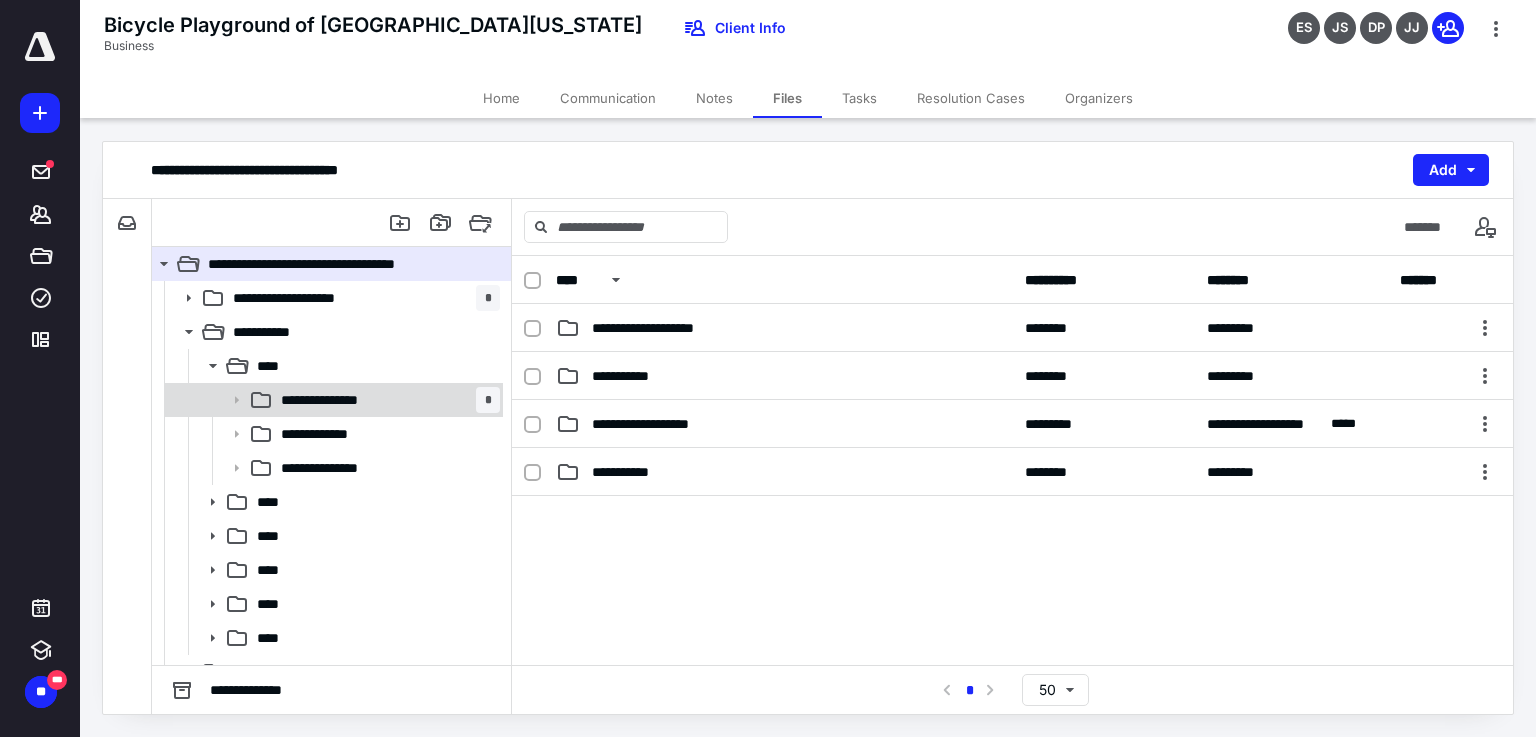 click 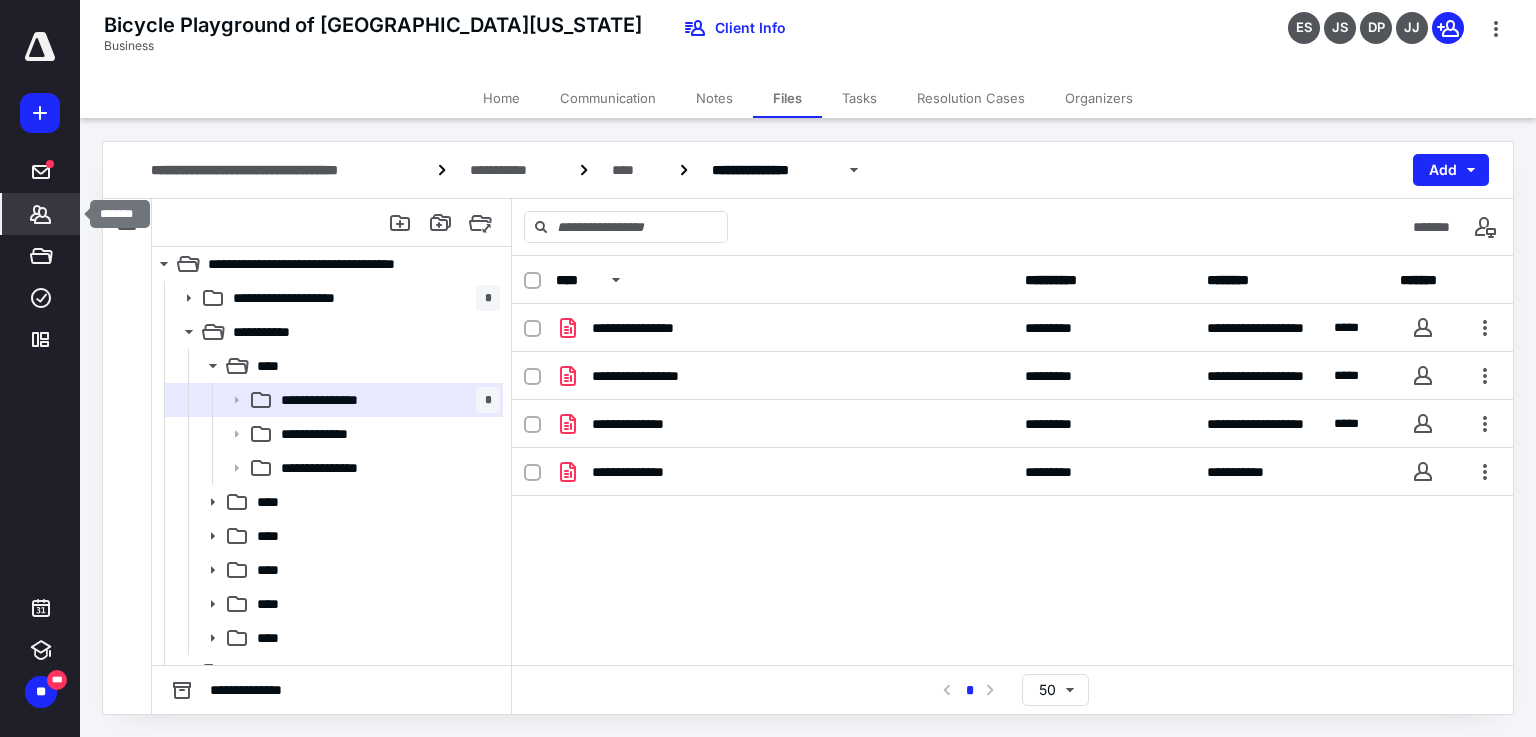 click 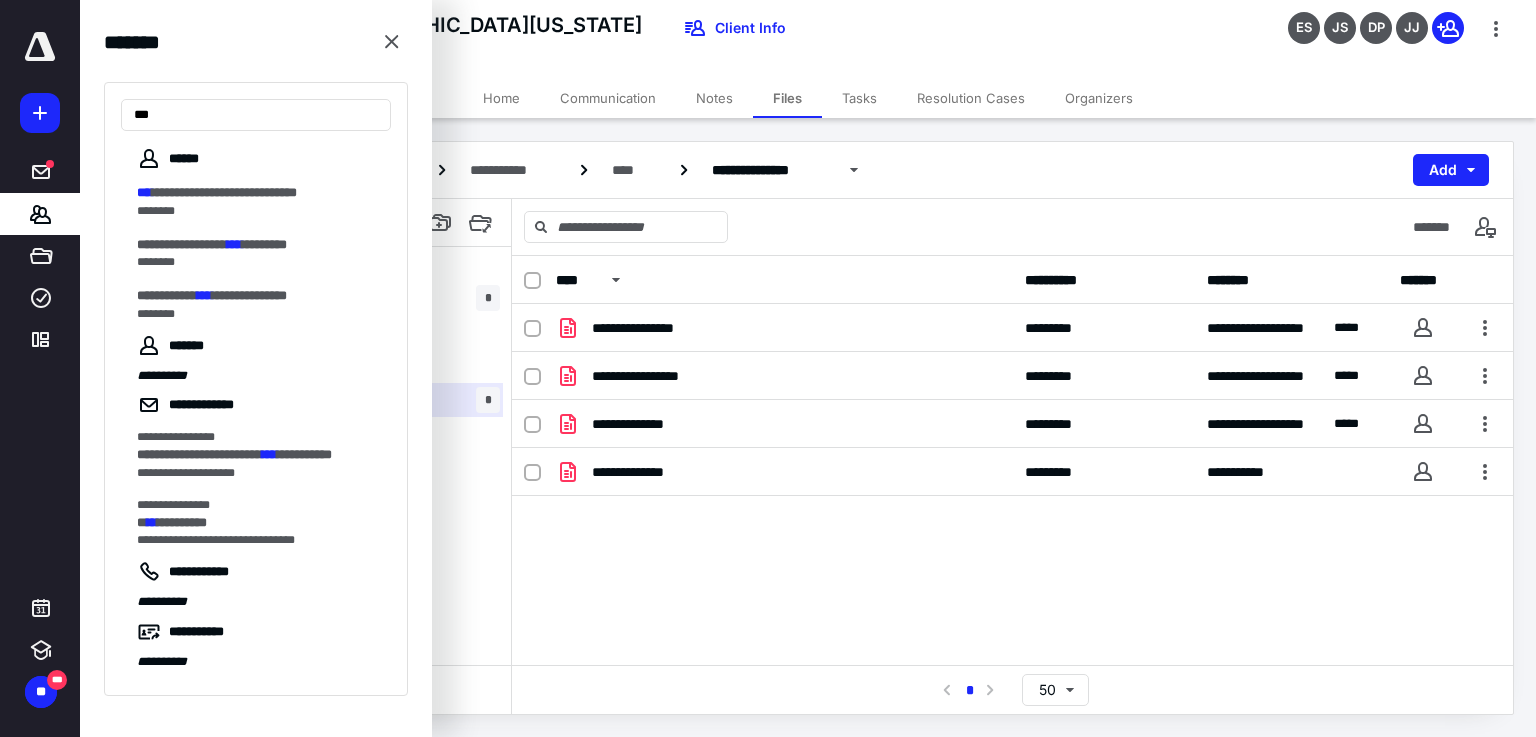type on "***" 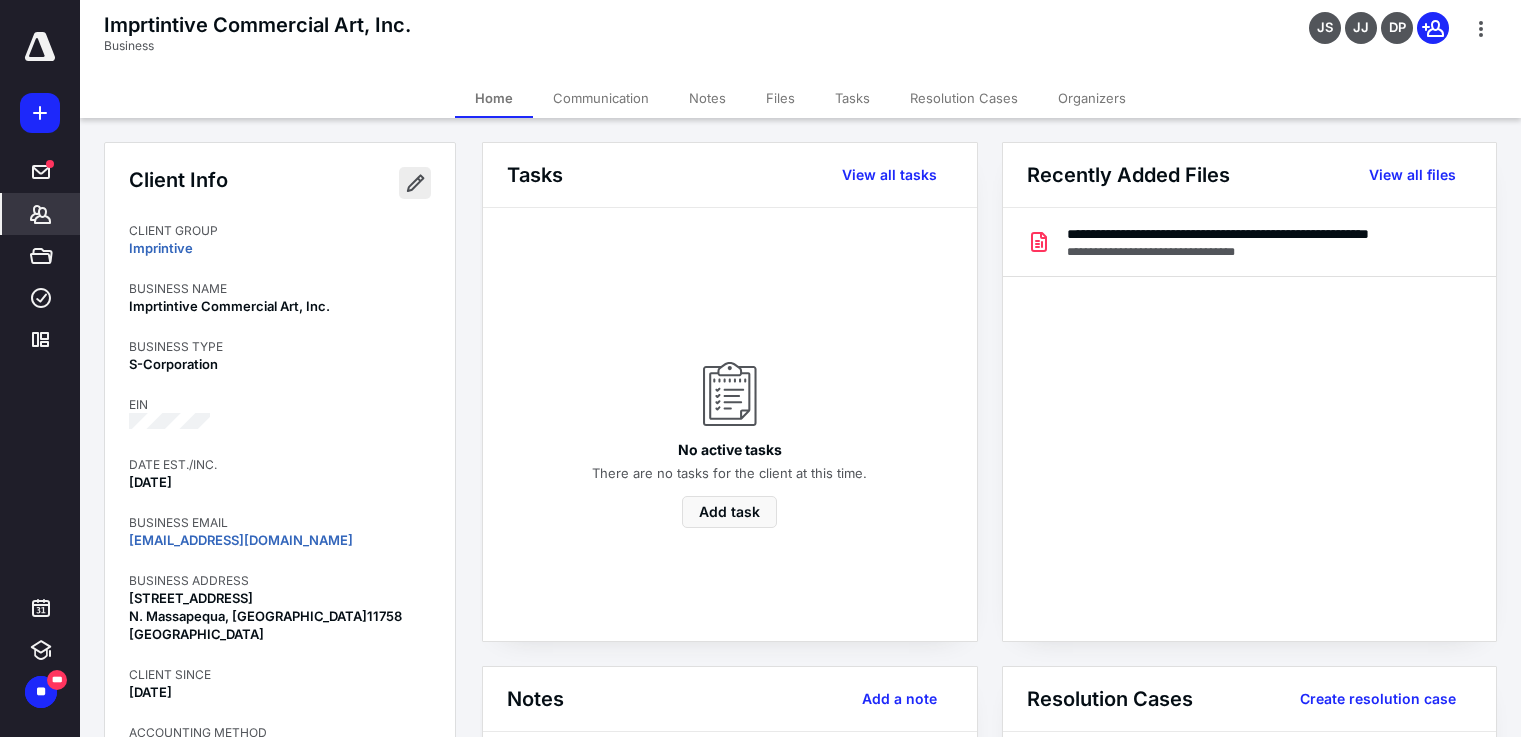 click at bounding box center (415, 183) 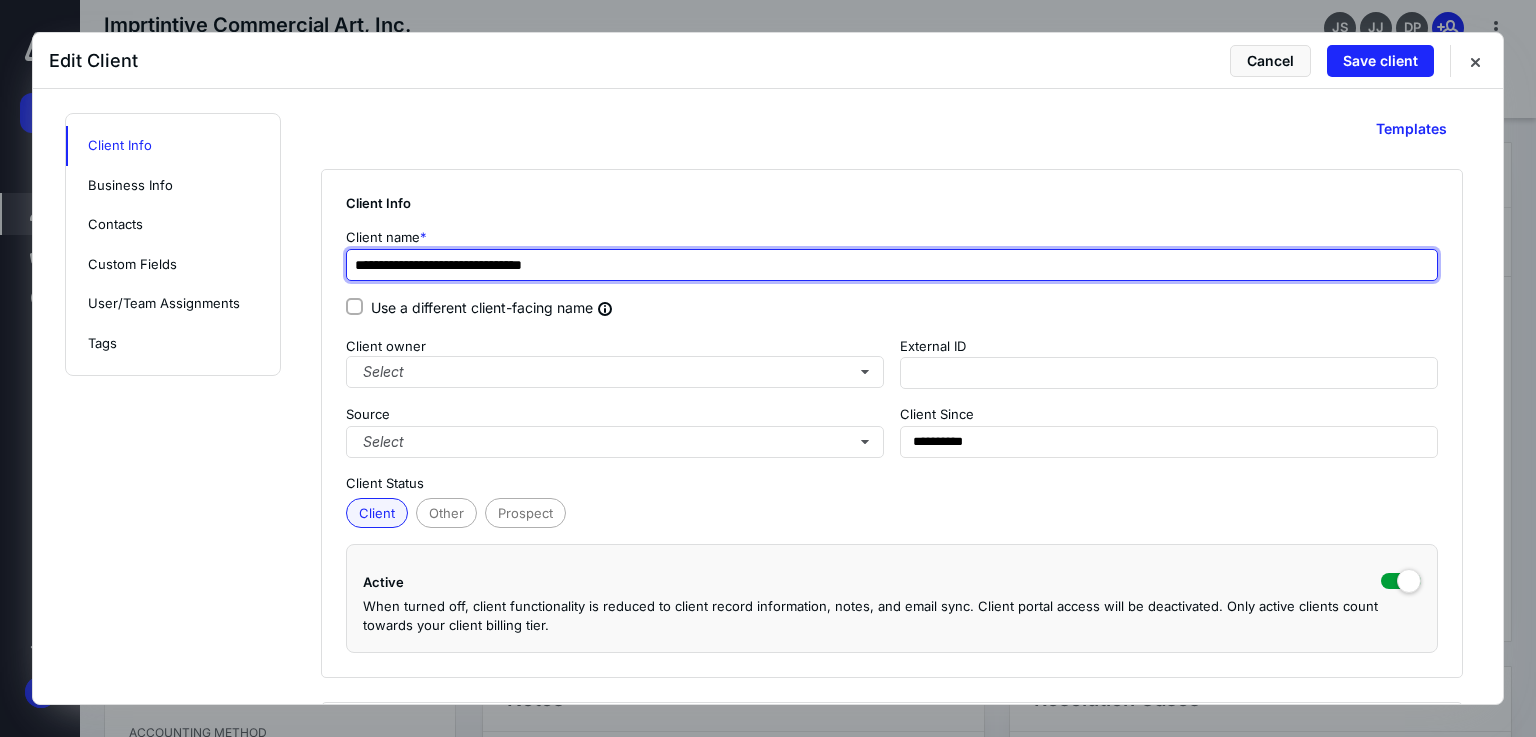 click on "**********" at bounding box center [892, 265] 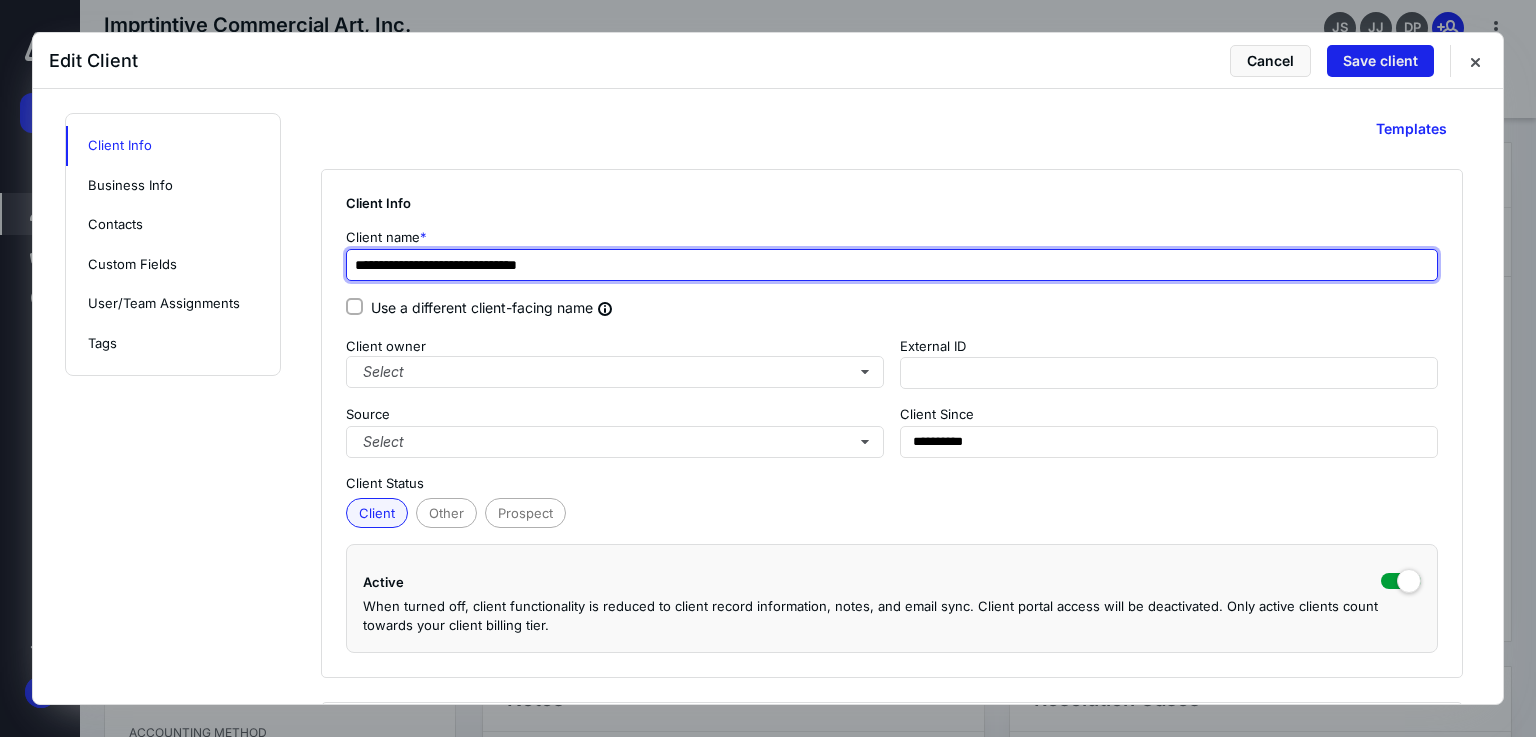 type on "**********" 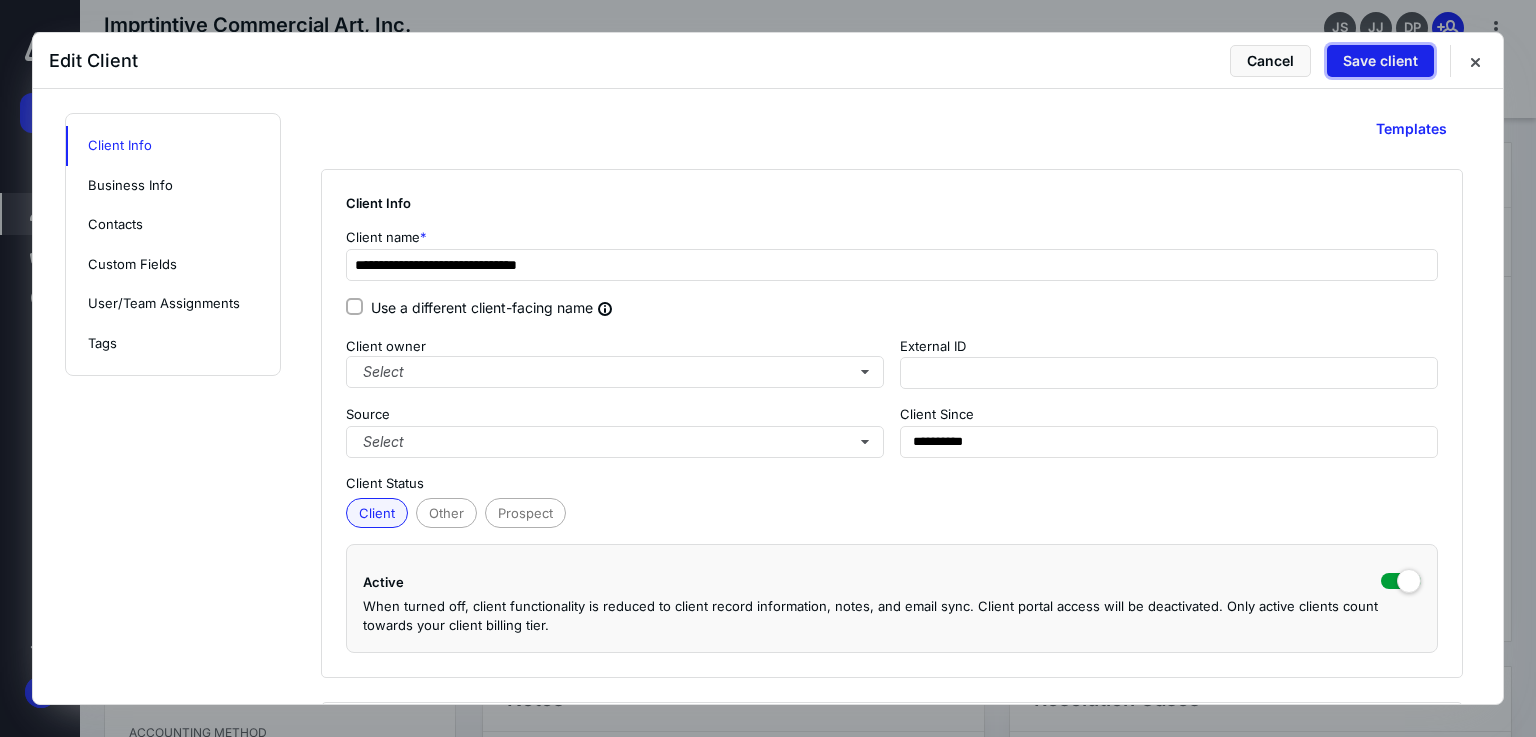 click on "Save client" at bounding box center [1380, 61] 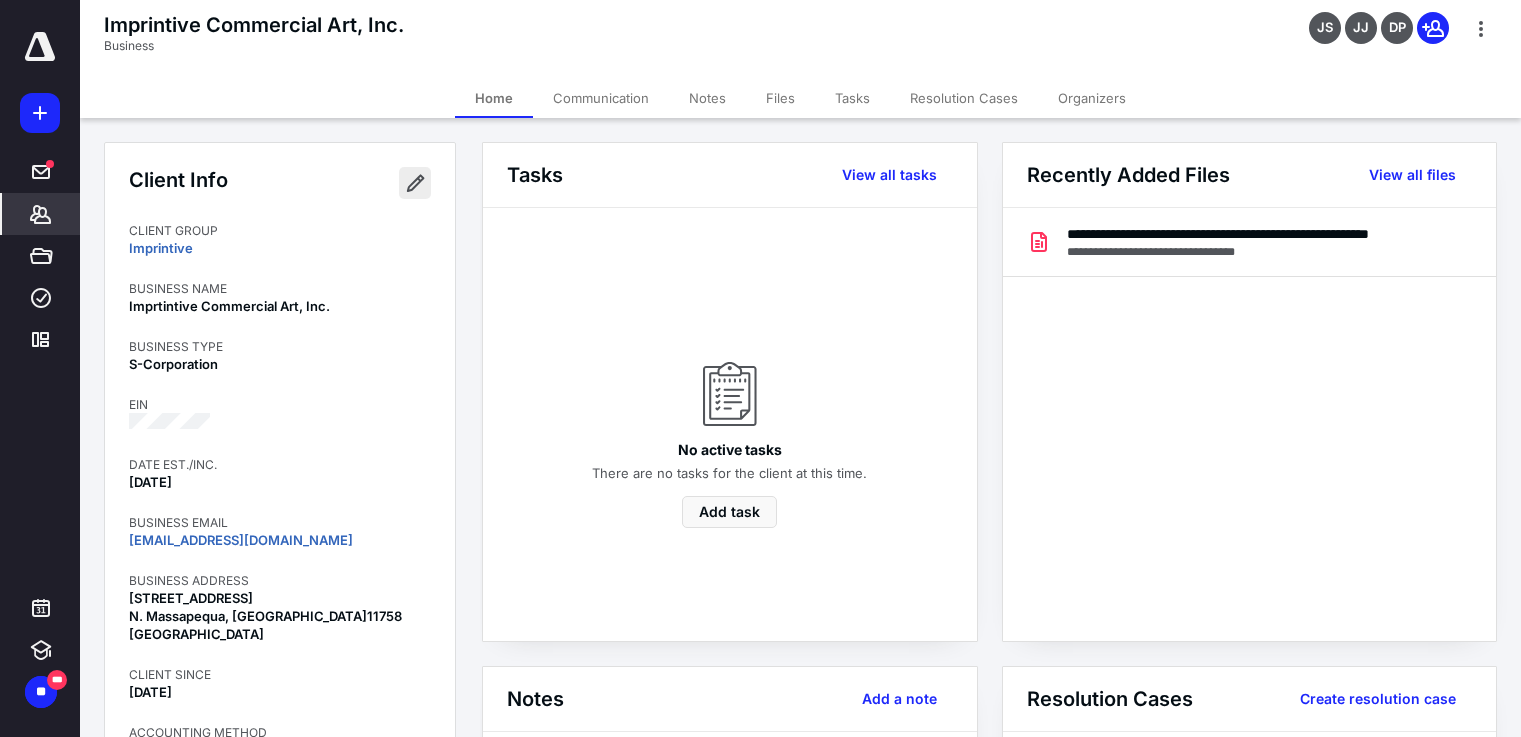 click at bounding box center [415, 183] 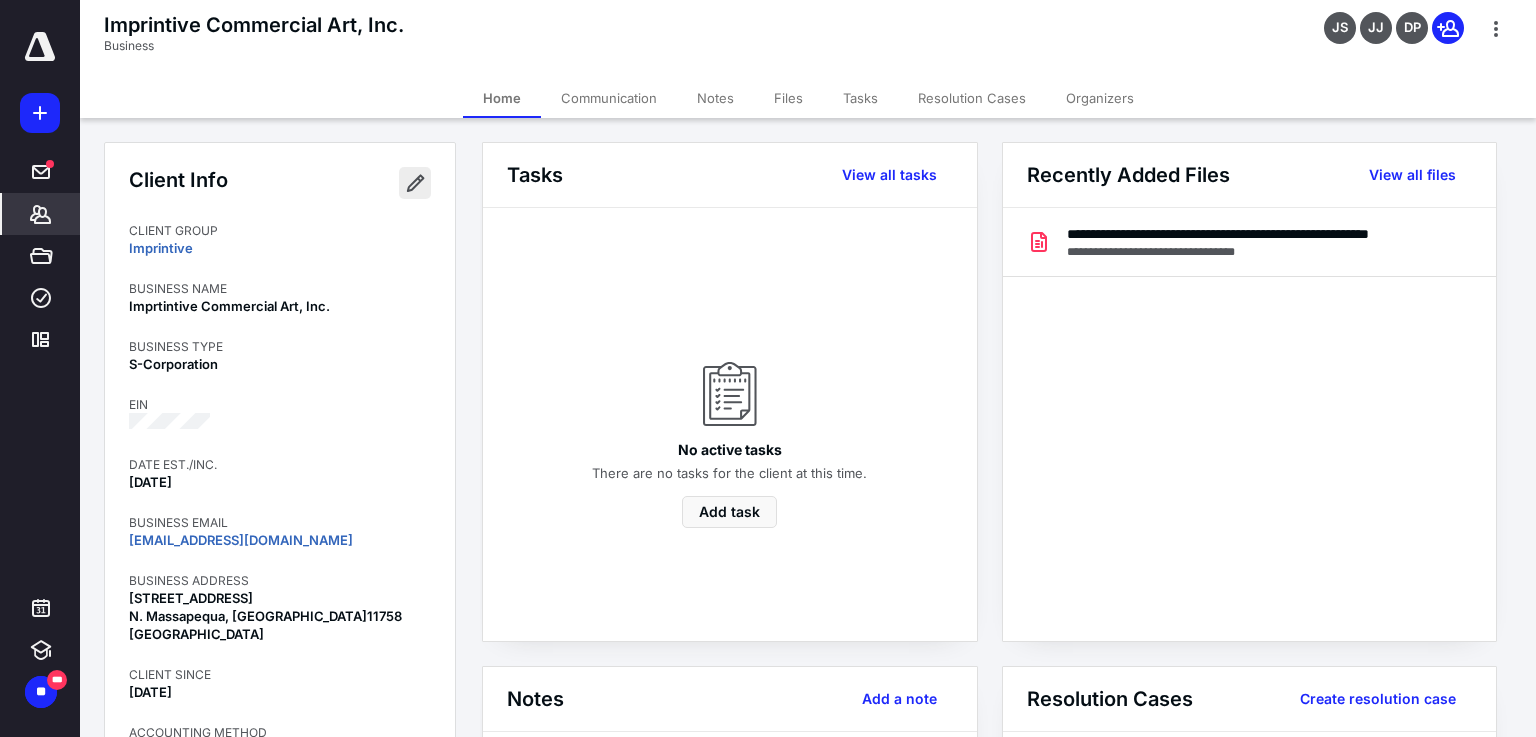 type on "**********" 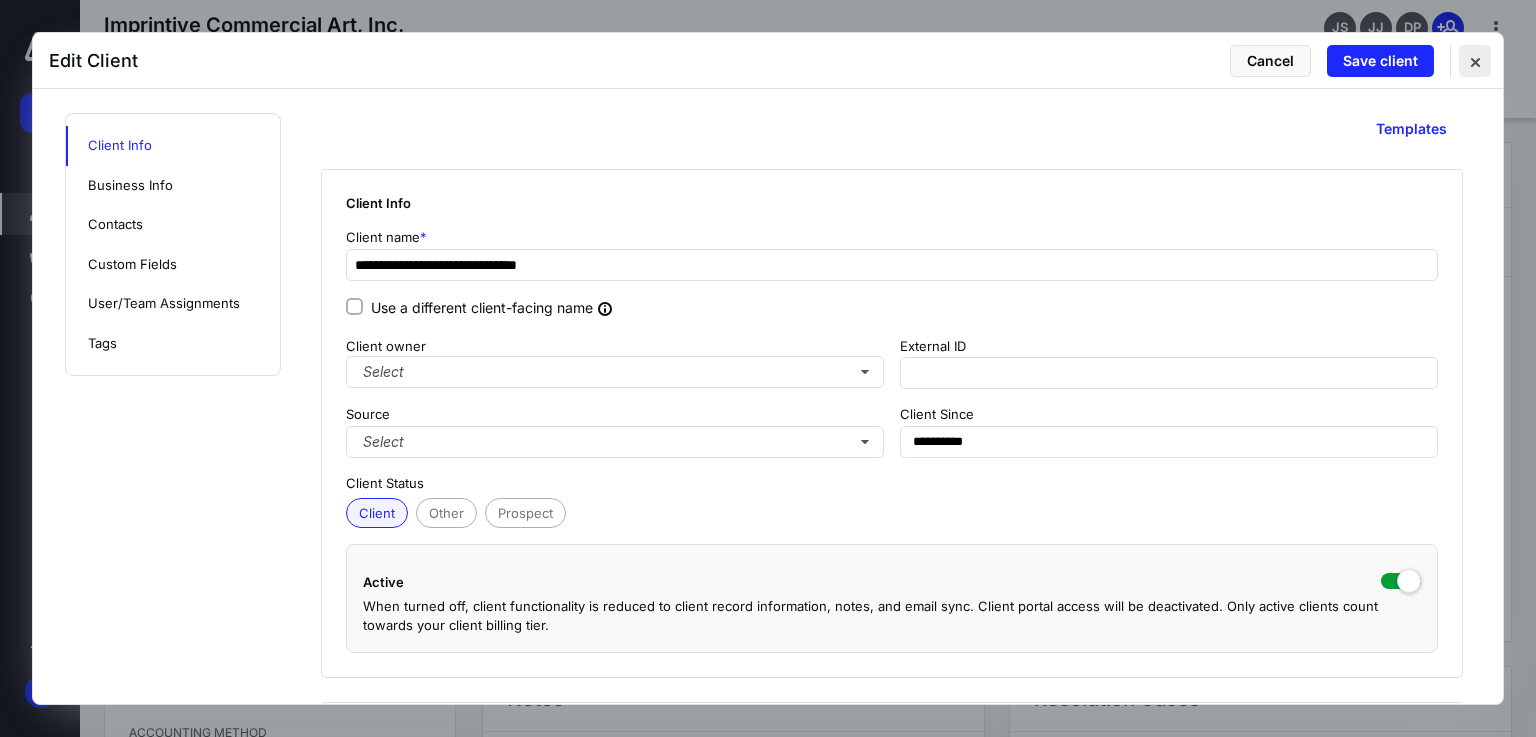 click at bounding box center (1475, 61) 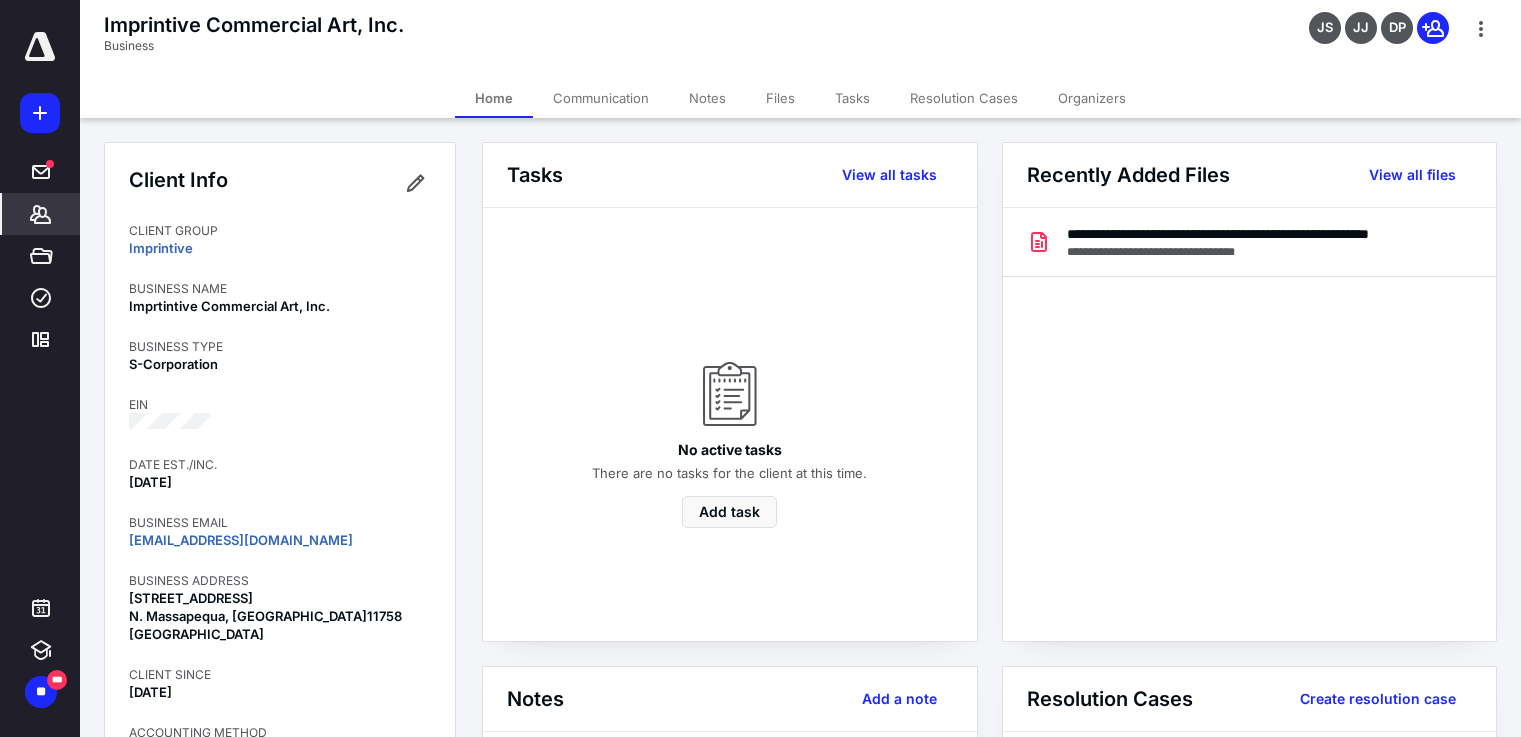 click on "Tasks" at bounding box center [852, 98] 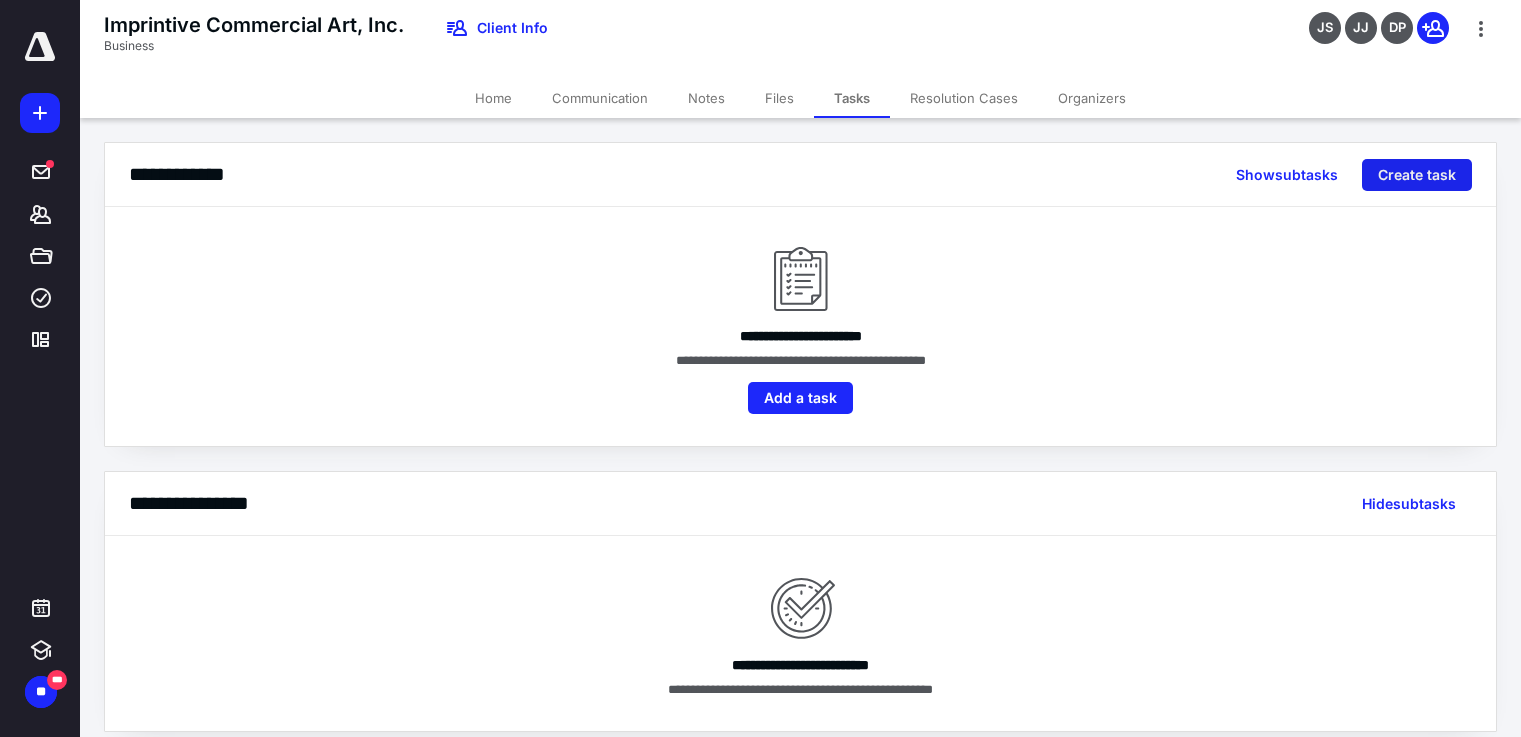 click on "Create task" at bounding box center [1417, 175] 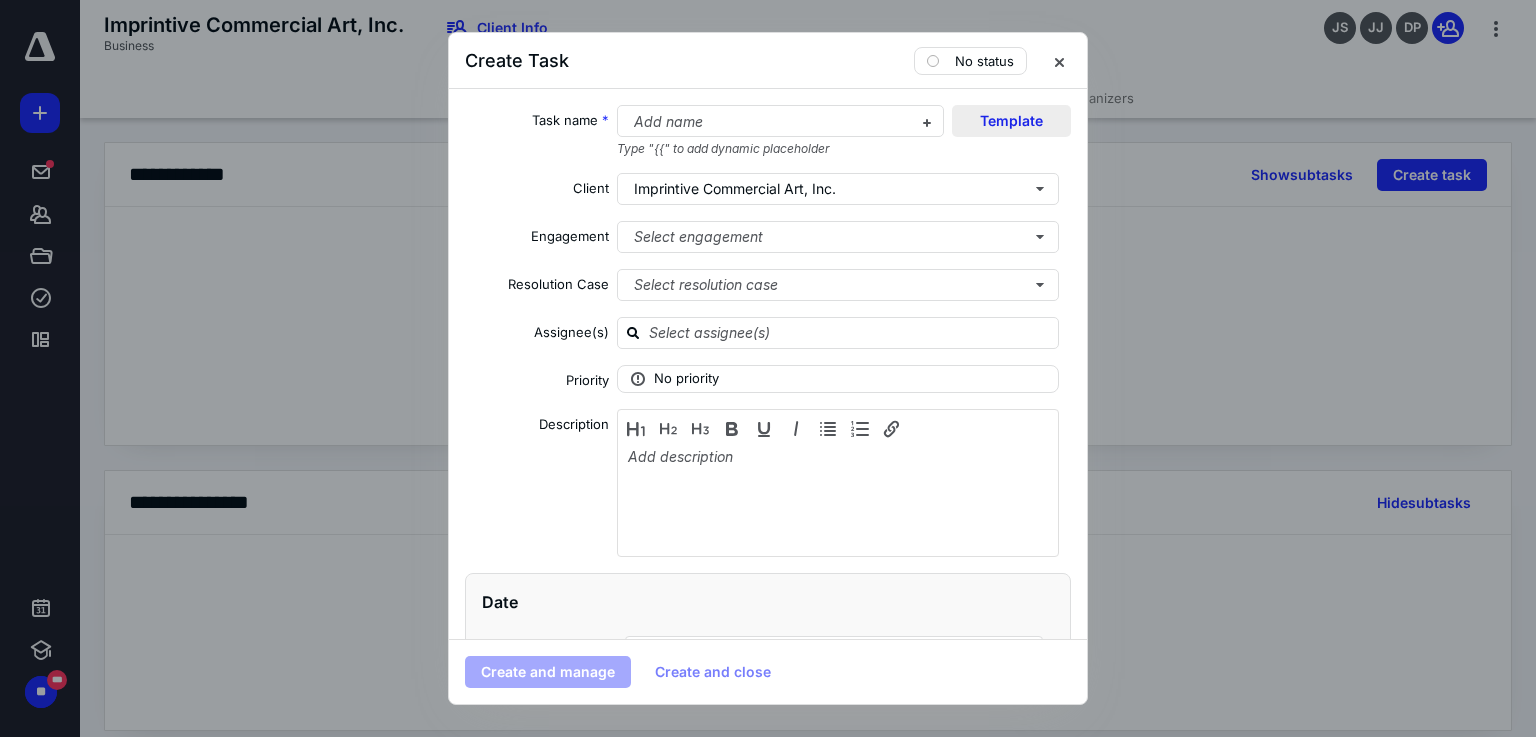 click on "Template" at bounding box center (1011, 121) 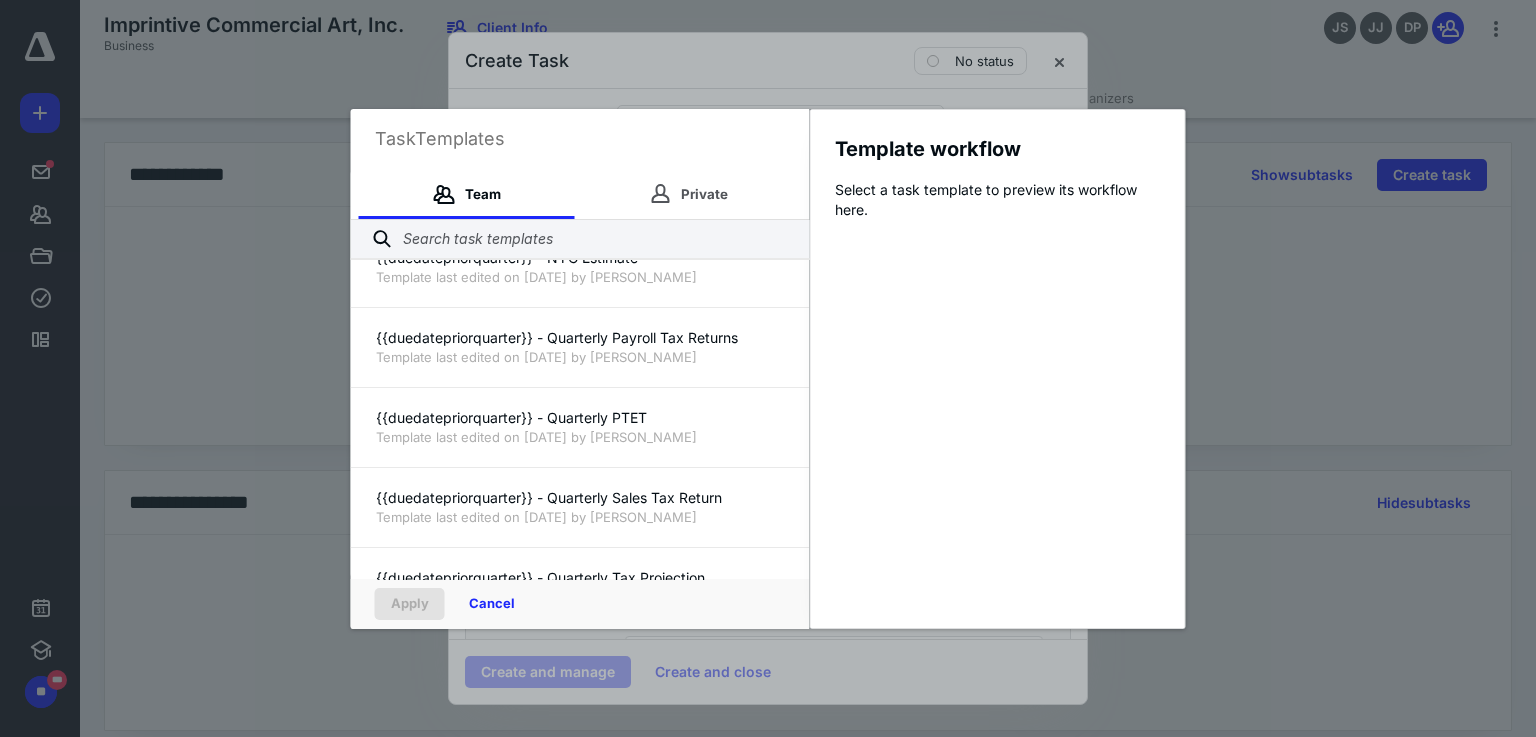 scroll, scrollTop: 454, scrollLeft: 0, axis: vertical 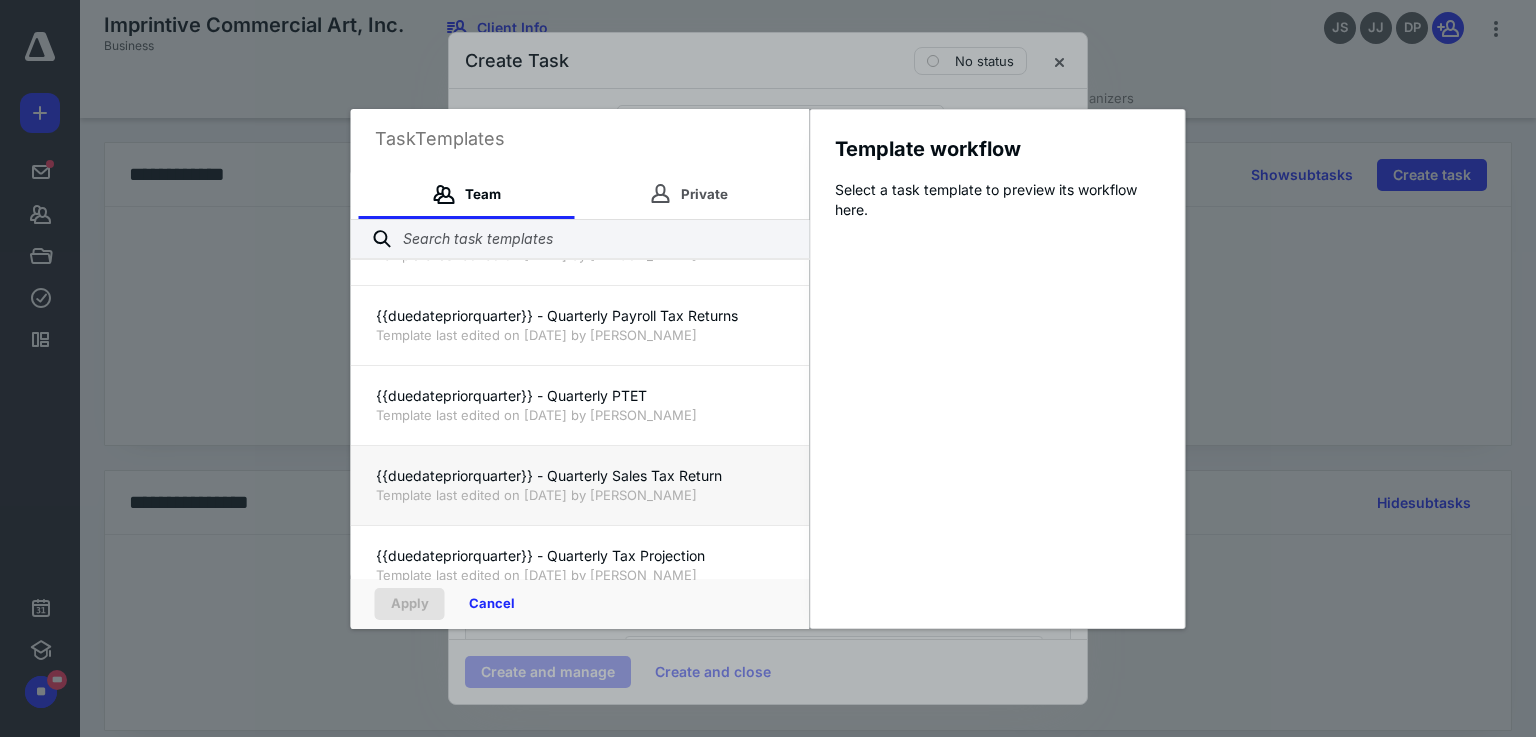 click on "{{duedatepriorquarter}}  - Quarterly Sales Tax Return Template last edited on [DATE] by [PERSON_NAME]" at bounding box center (580, 485) 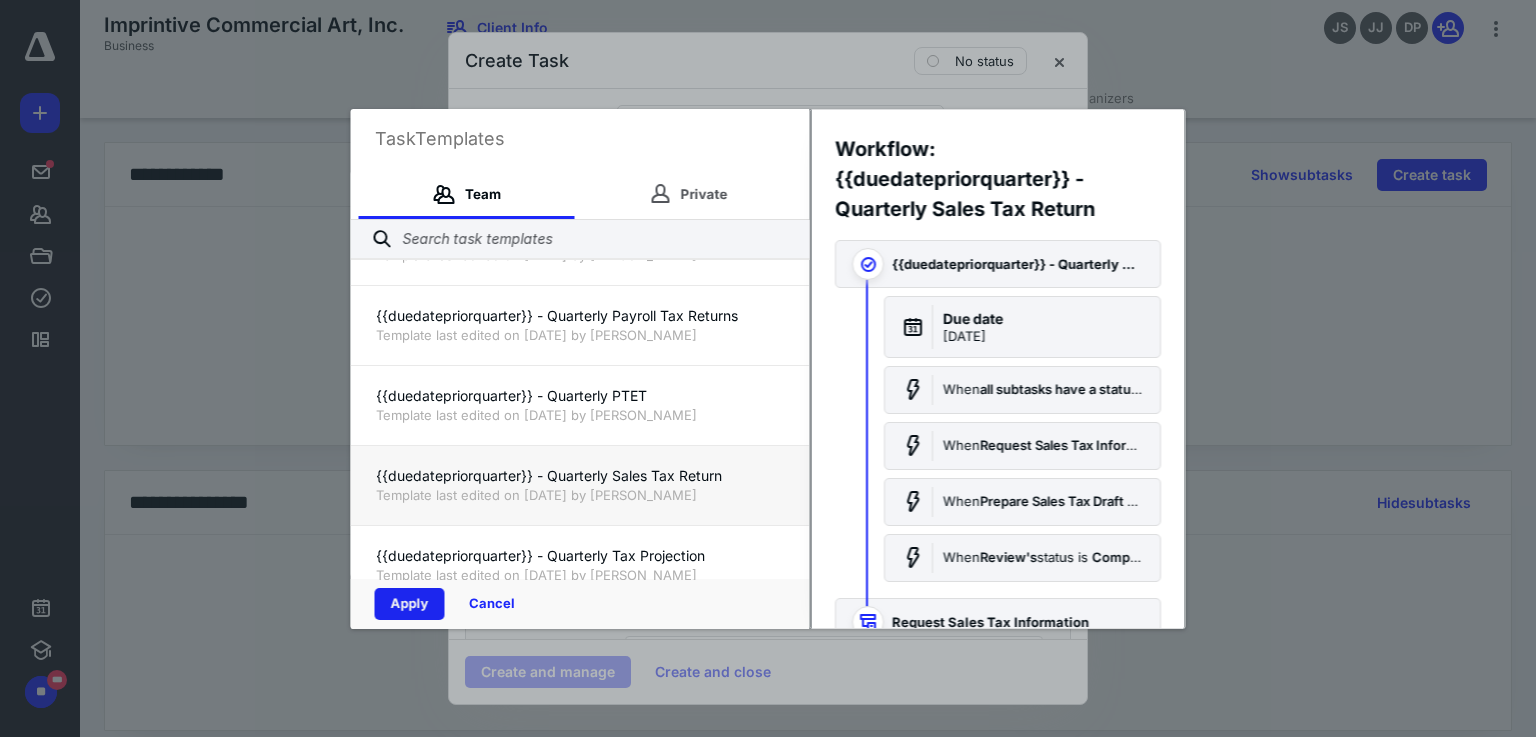 click on "Apply" at bounding box center (410, 604) 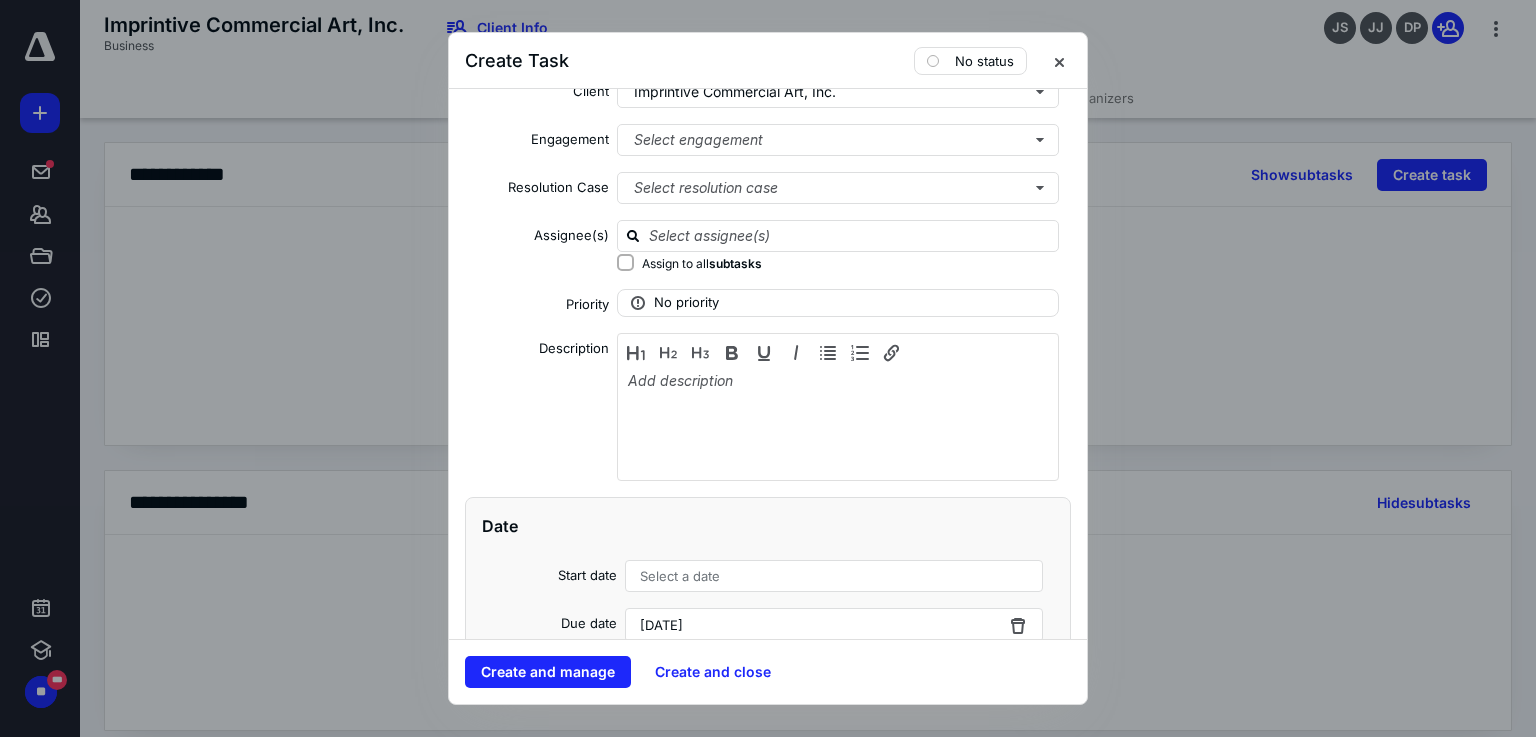 scroll, scrollTop: 73, scrollLeft: 0, axis: vertical 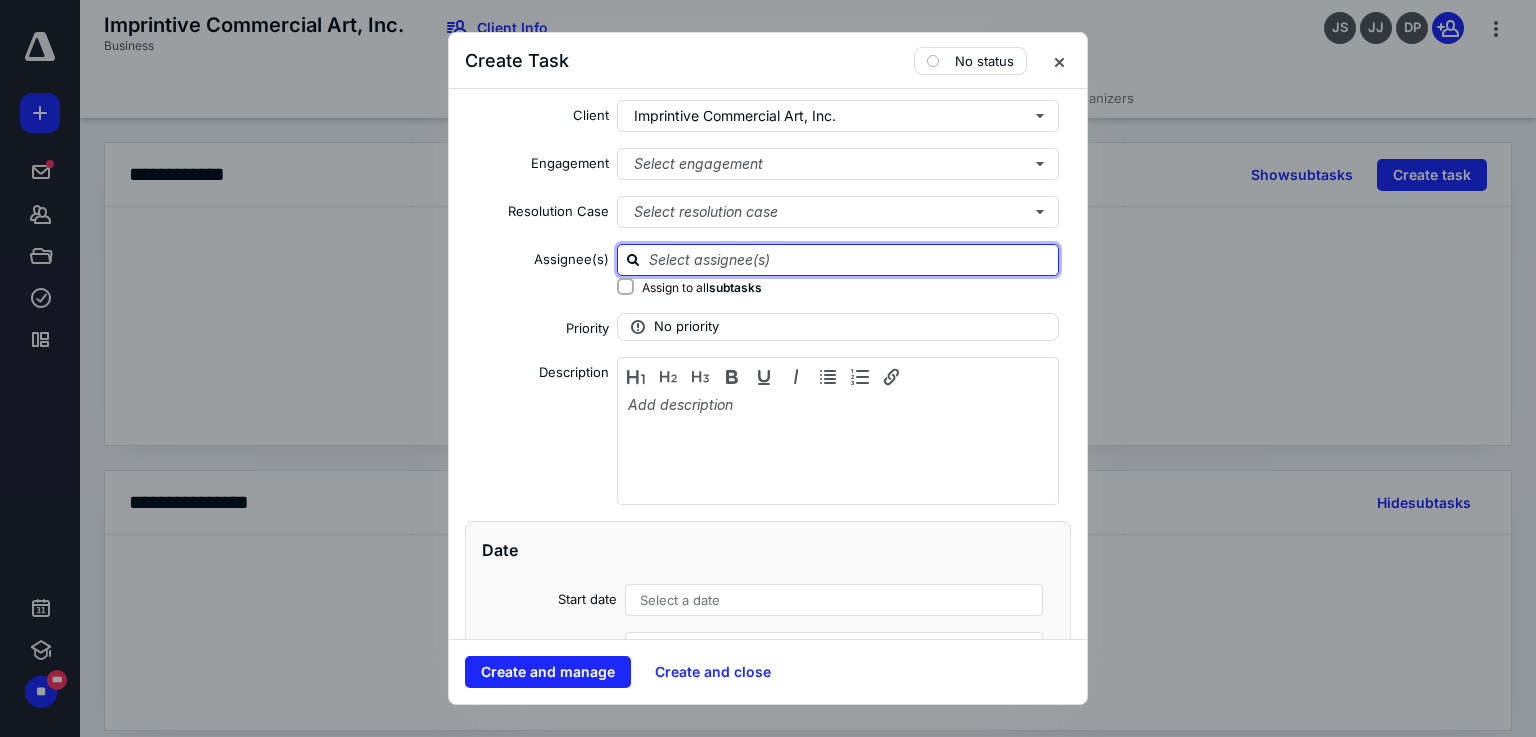 click at bounding box center [850, 259] 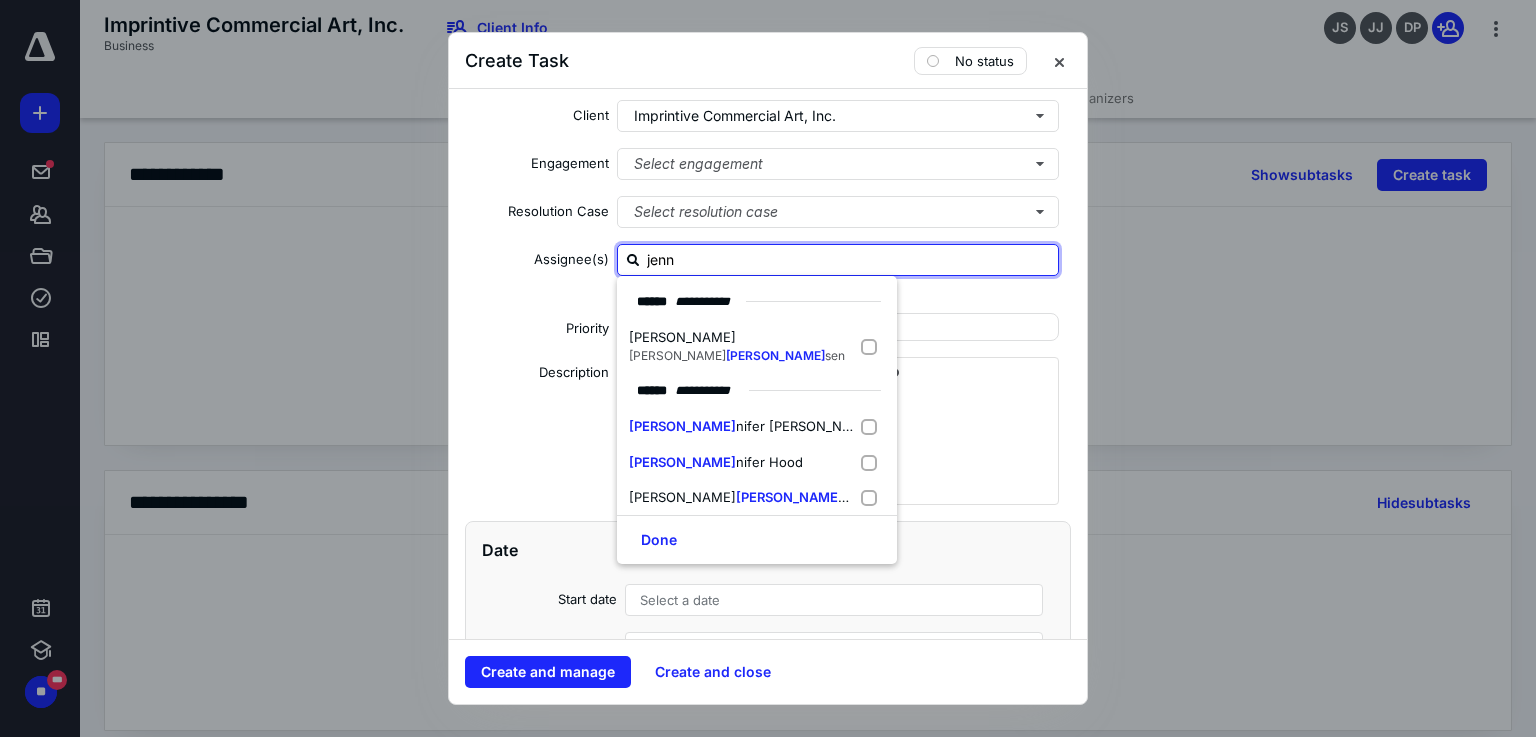 type on "jenni" 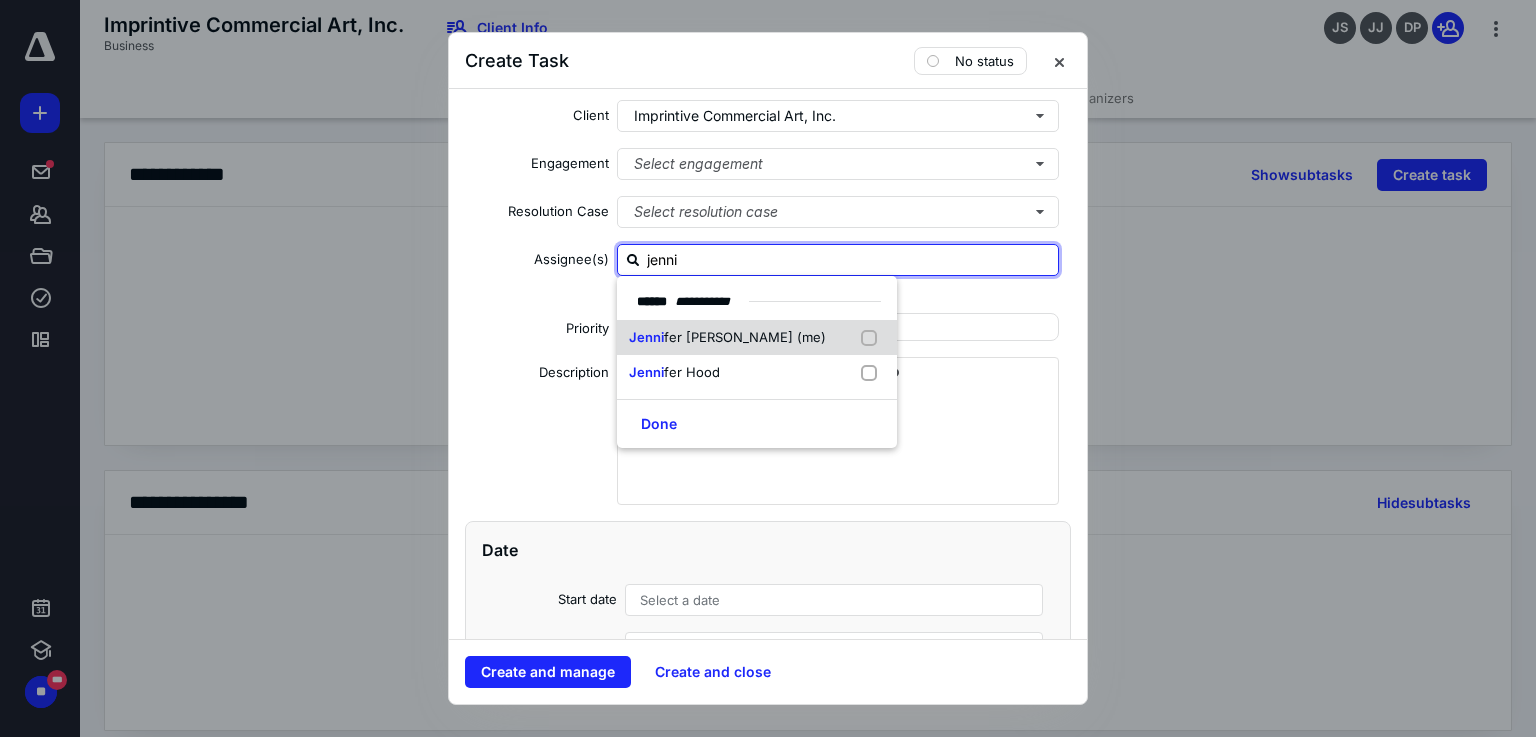 click at bounding box center [873, 338] 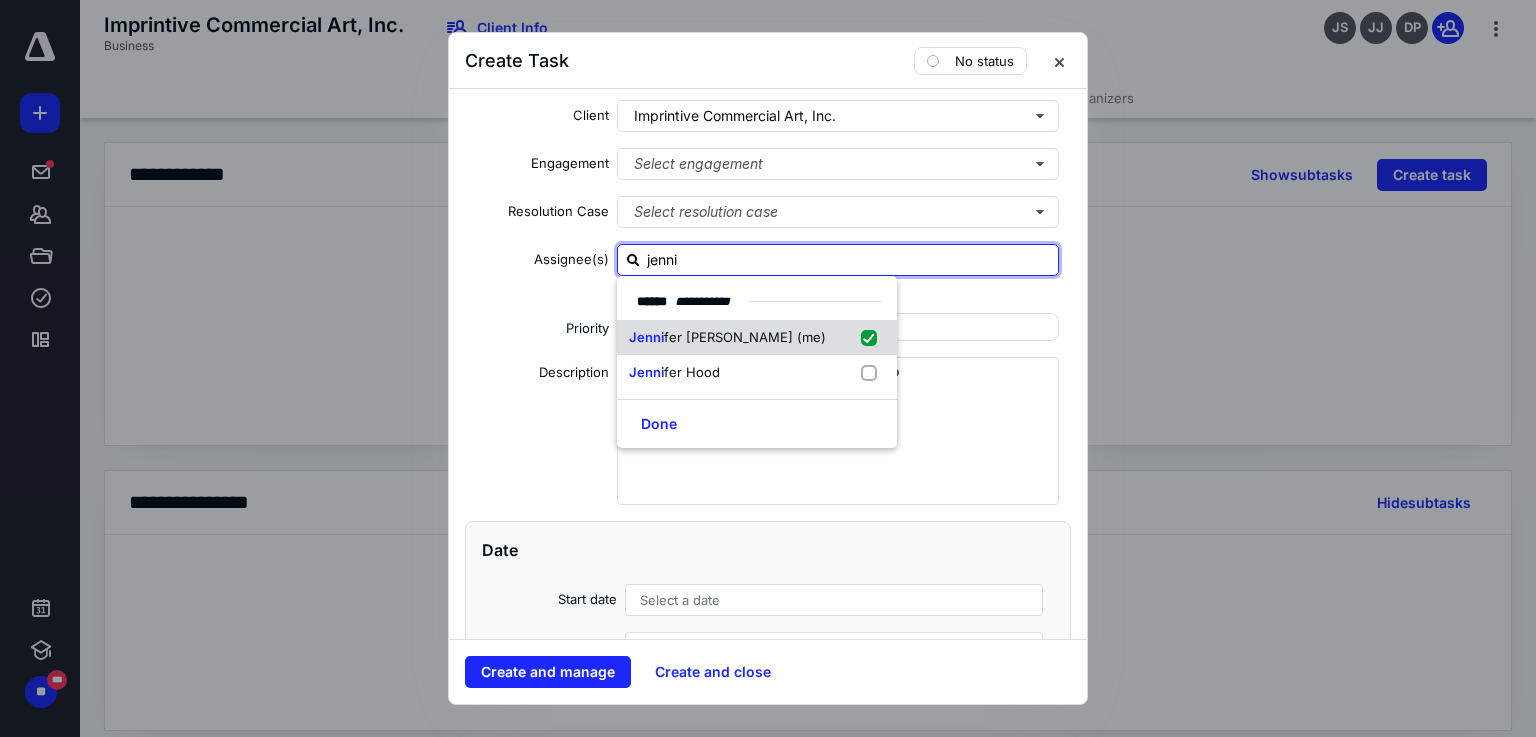 checkbox on "true" 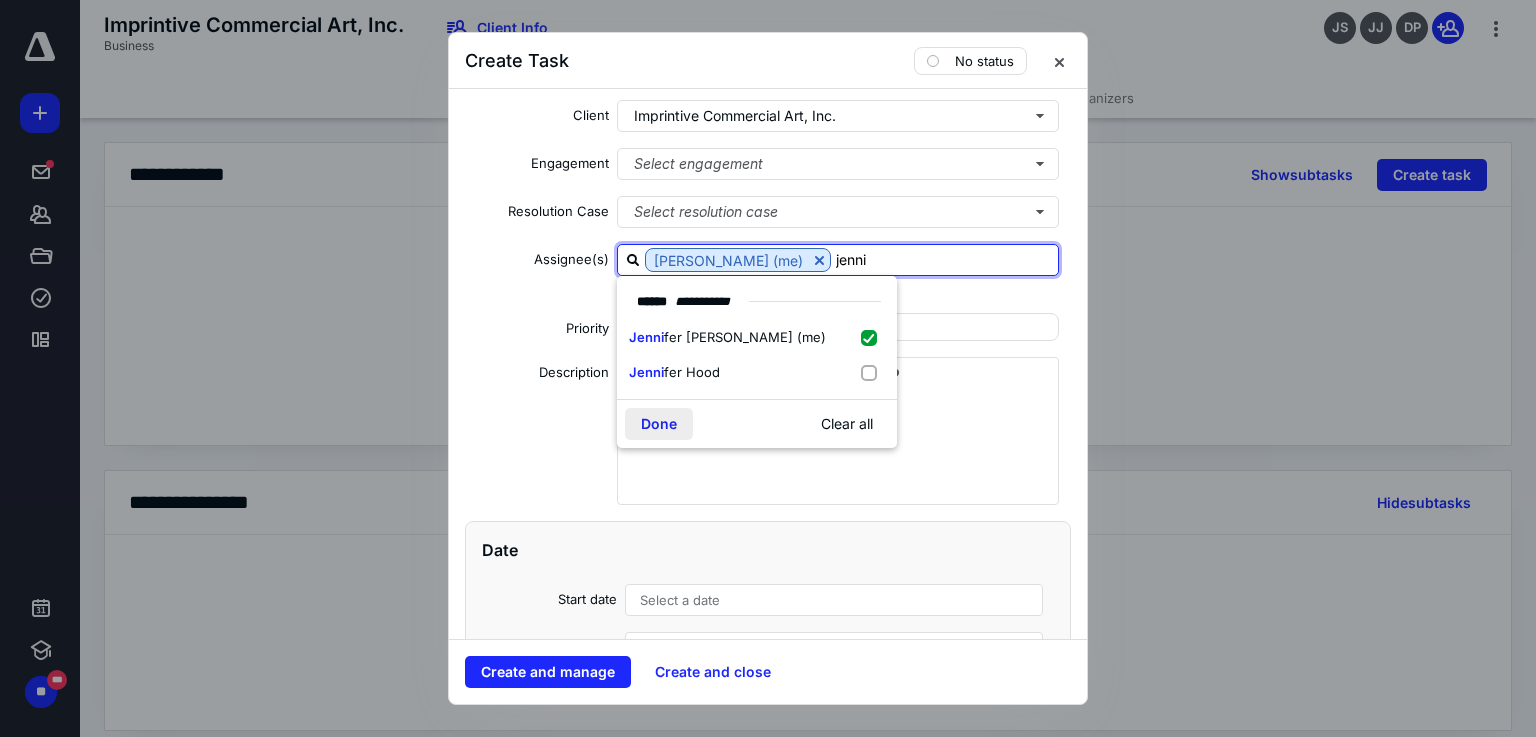 type on "jenni" 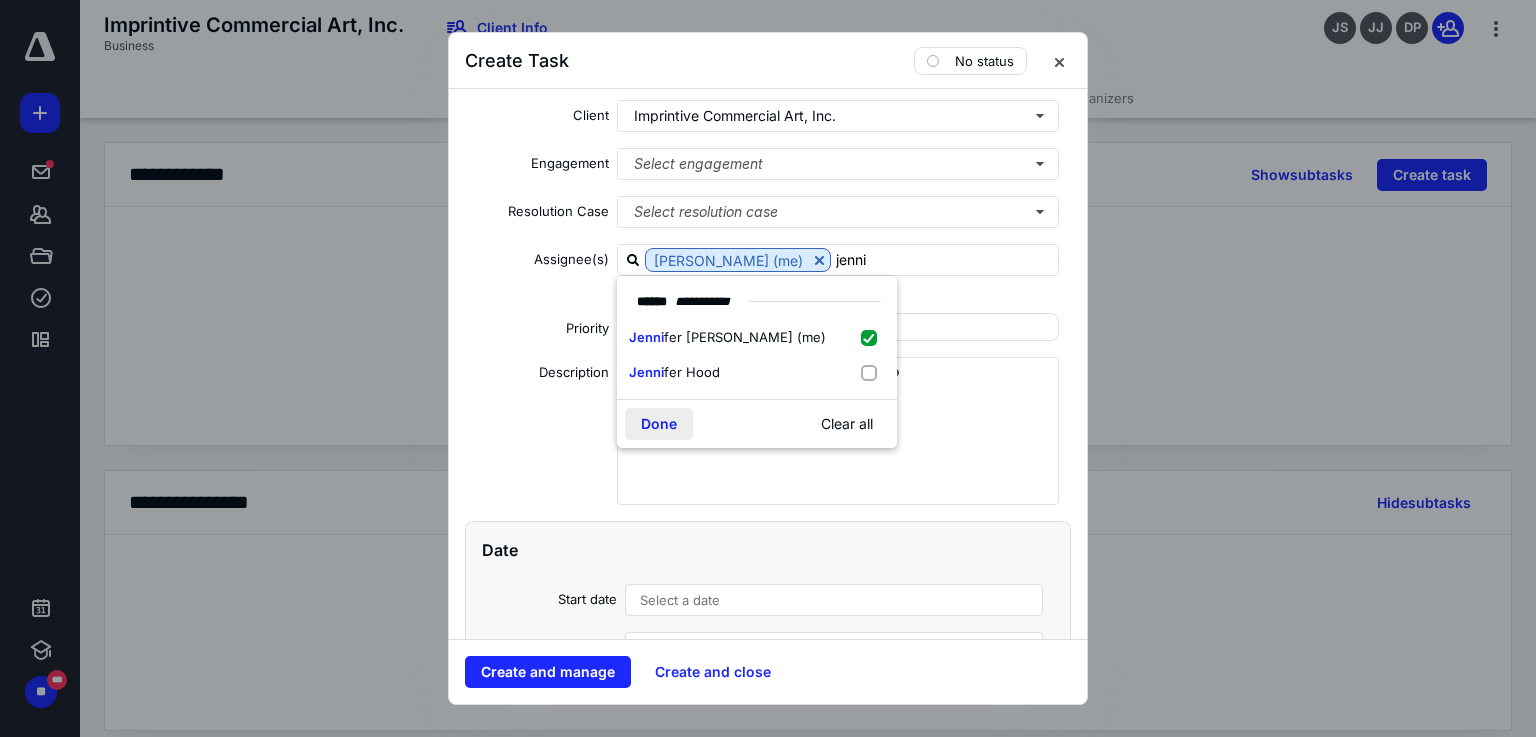 click on "Done" at bounding box center [659, 424] 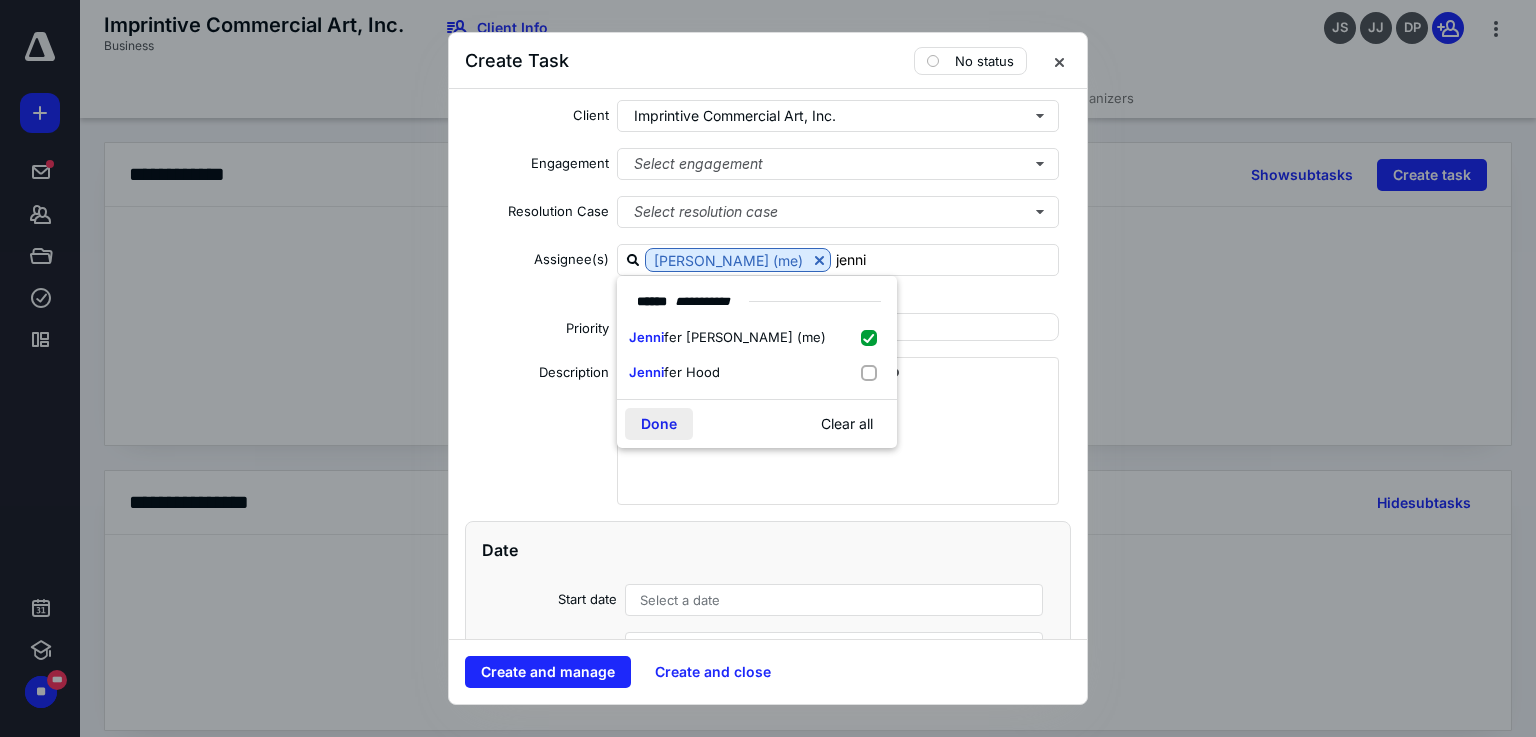 type 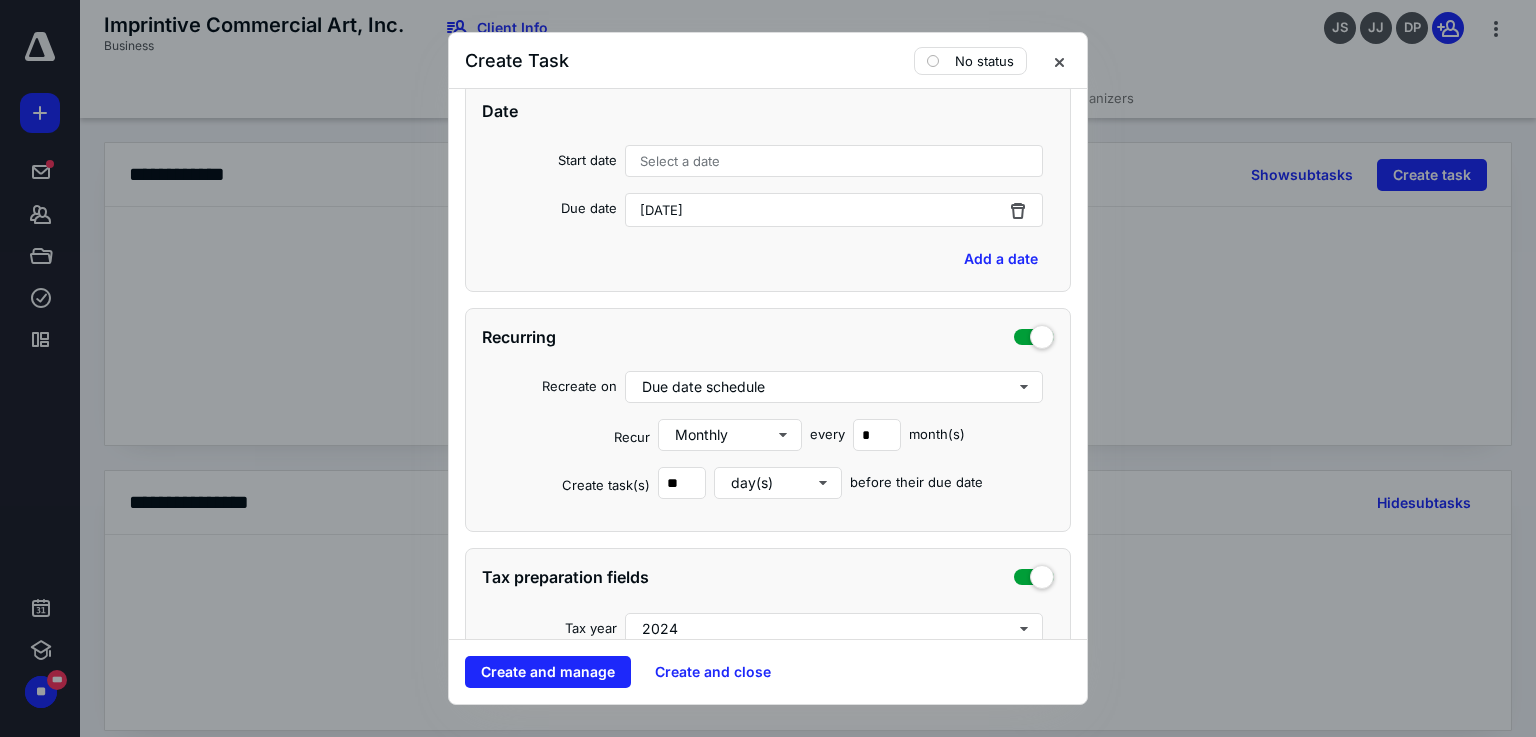 scroll, scrollTop: 719, scrollLeft: 0, axis: vertical 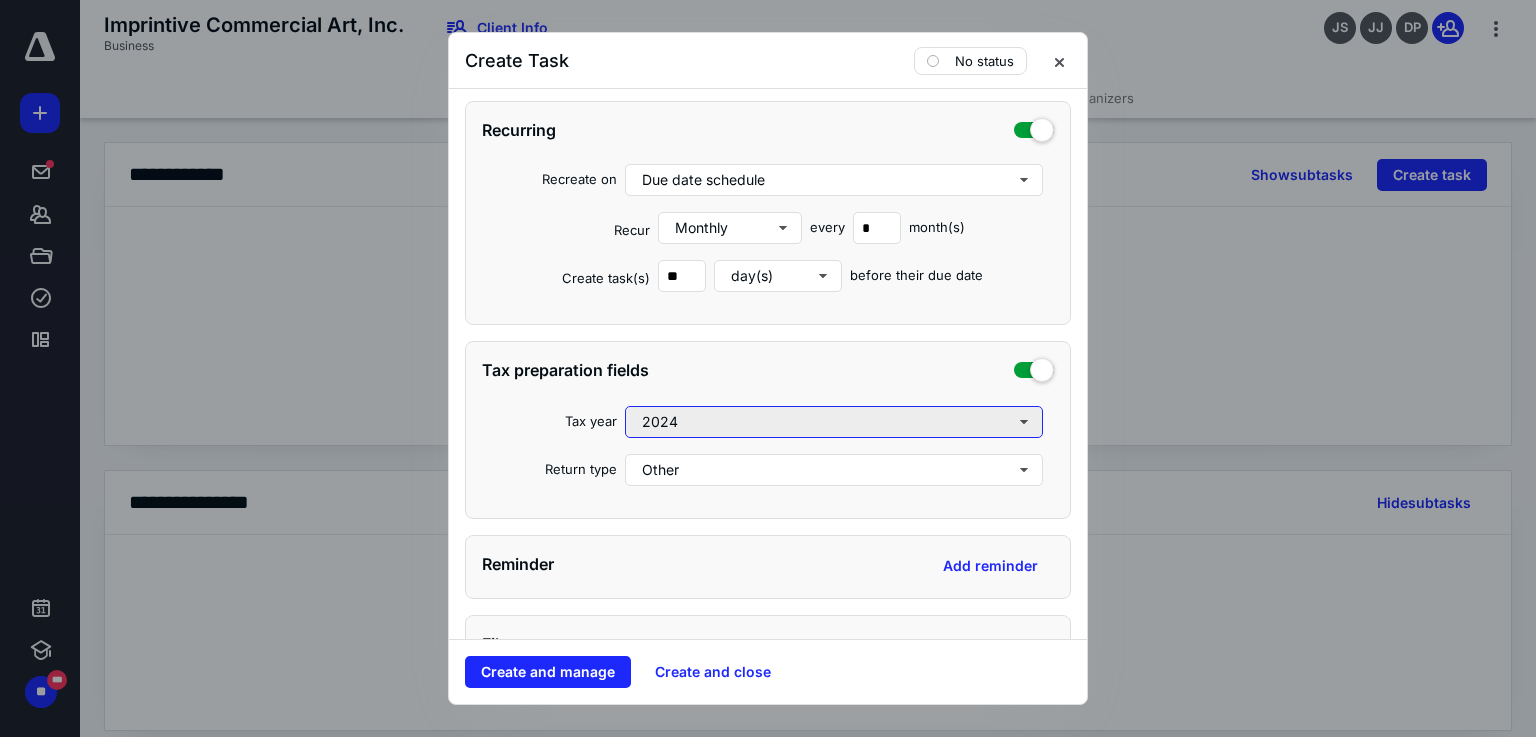 click on "2024" at bounding box center (834, 422) 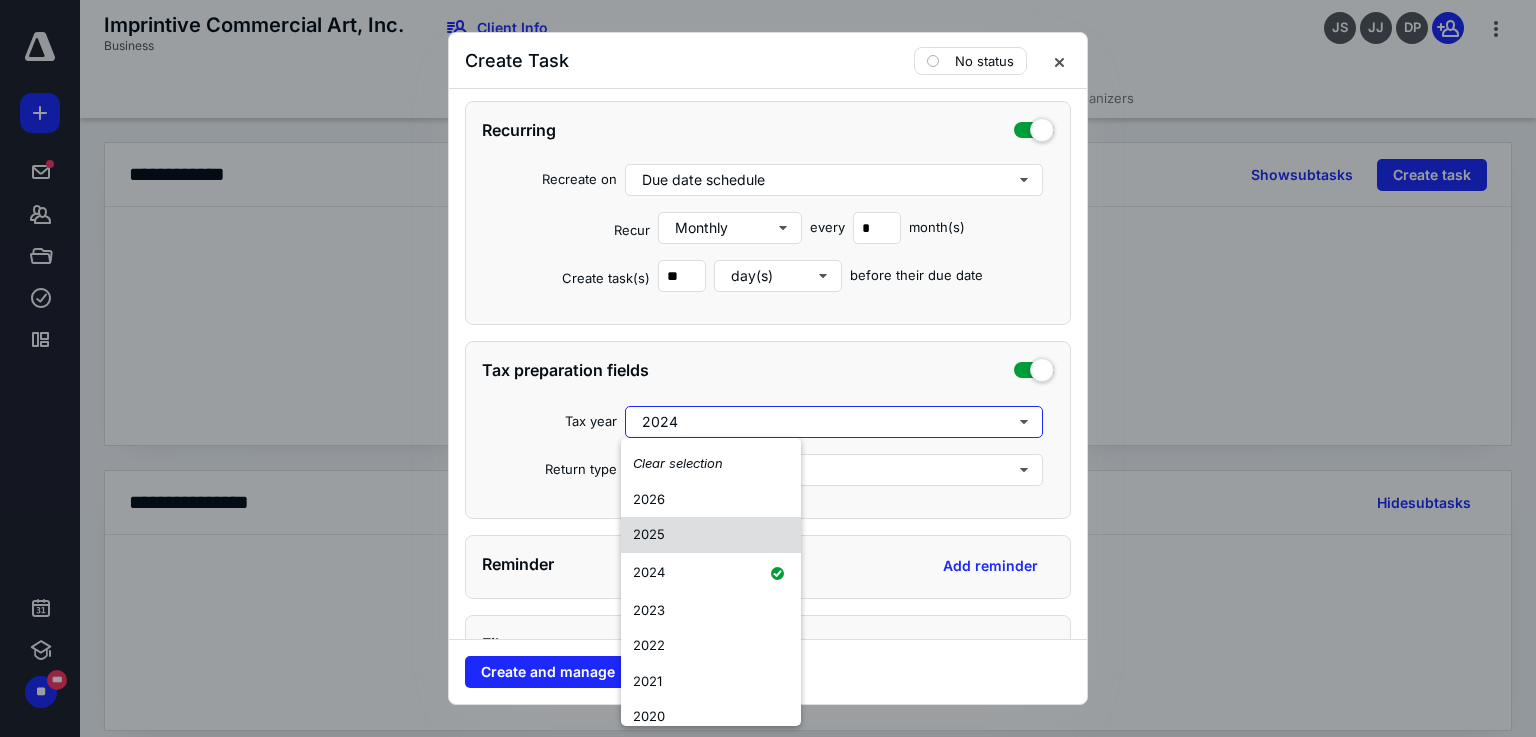 click on "2025" at bounding box center [711, 535] 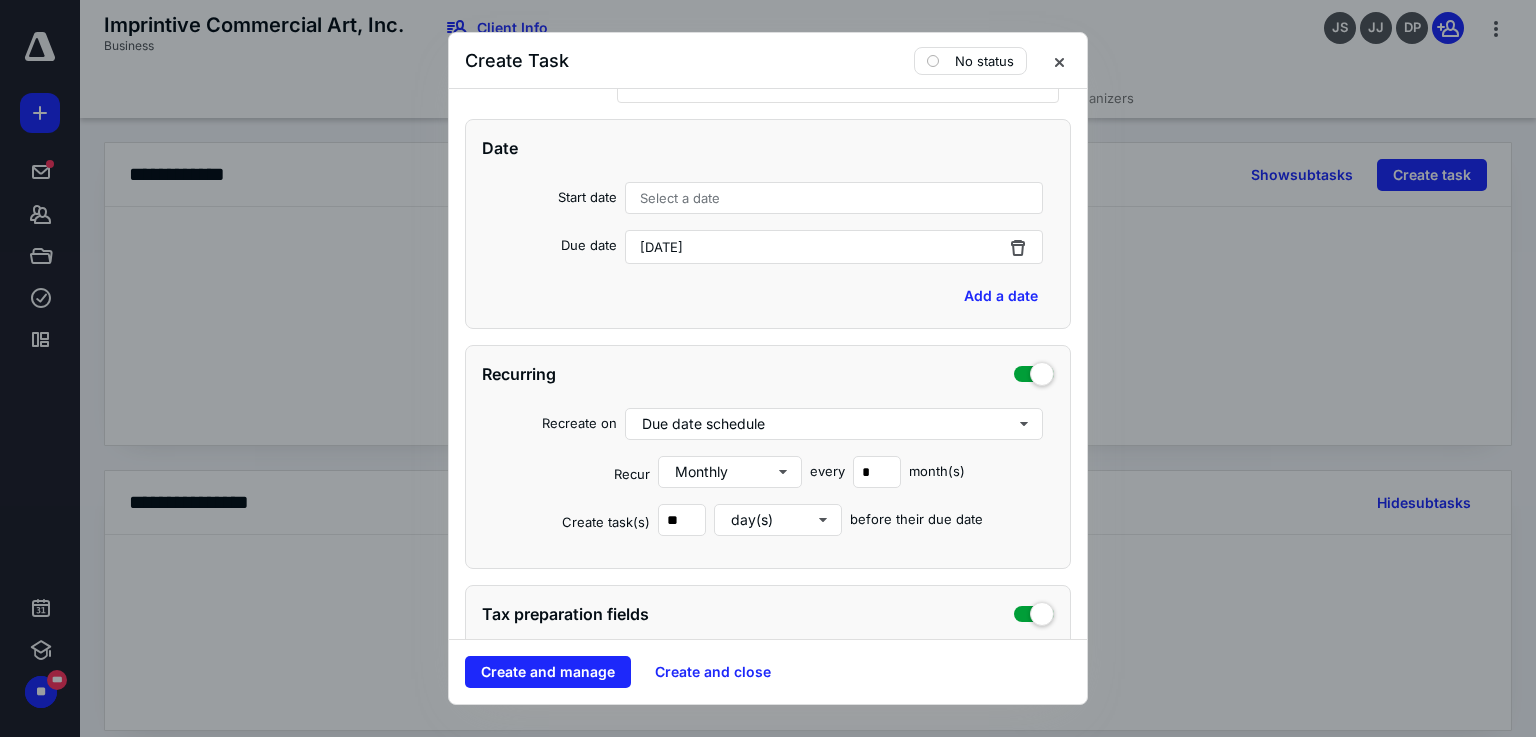 scroll, scrollTop: 463, scrollLeft: 0, axis: vertical 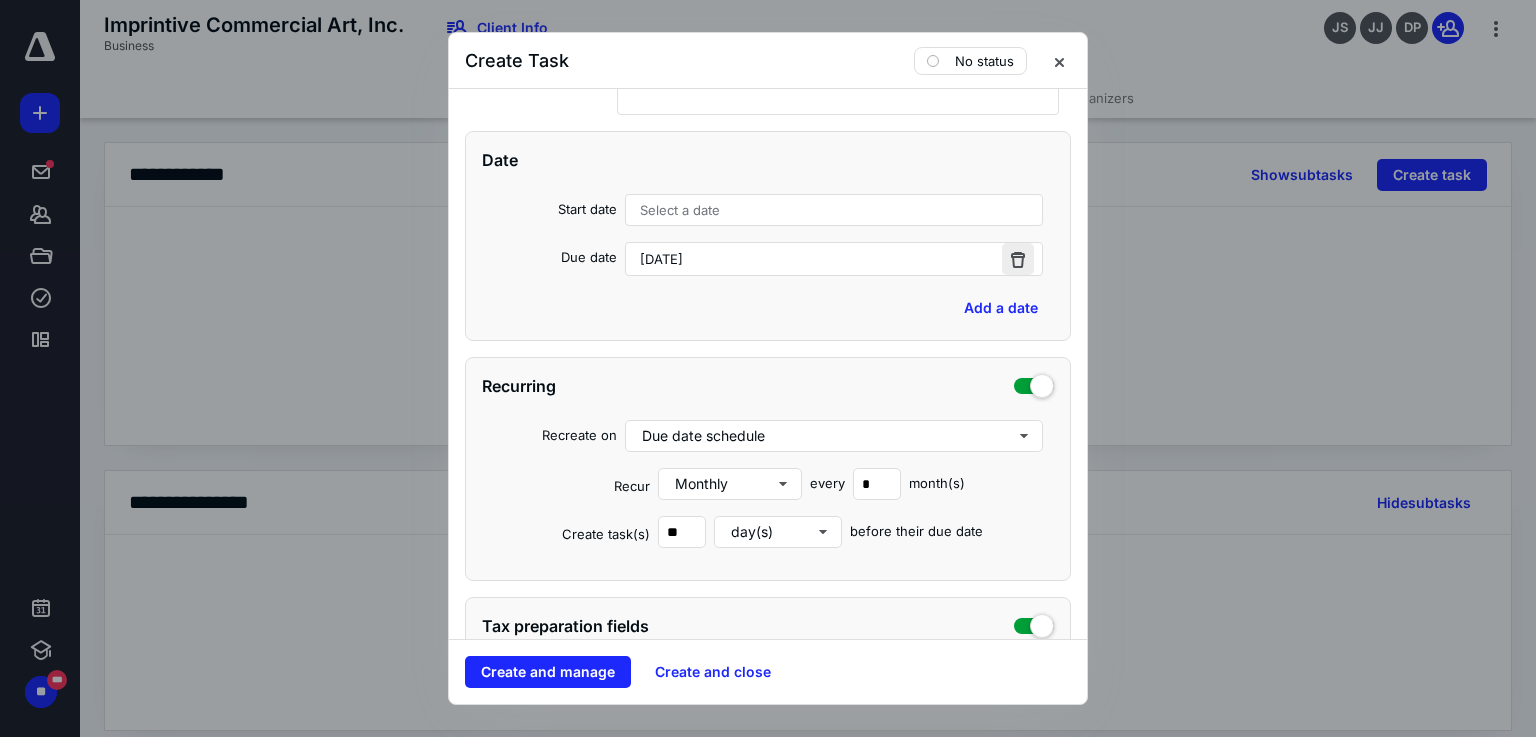 click at bounding box center (1018, 259) 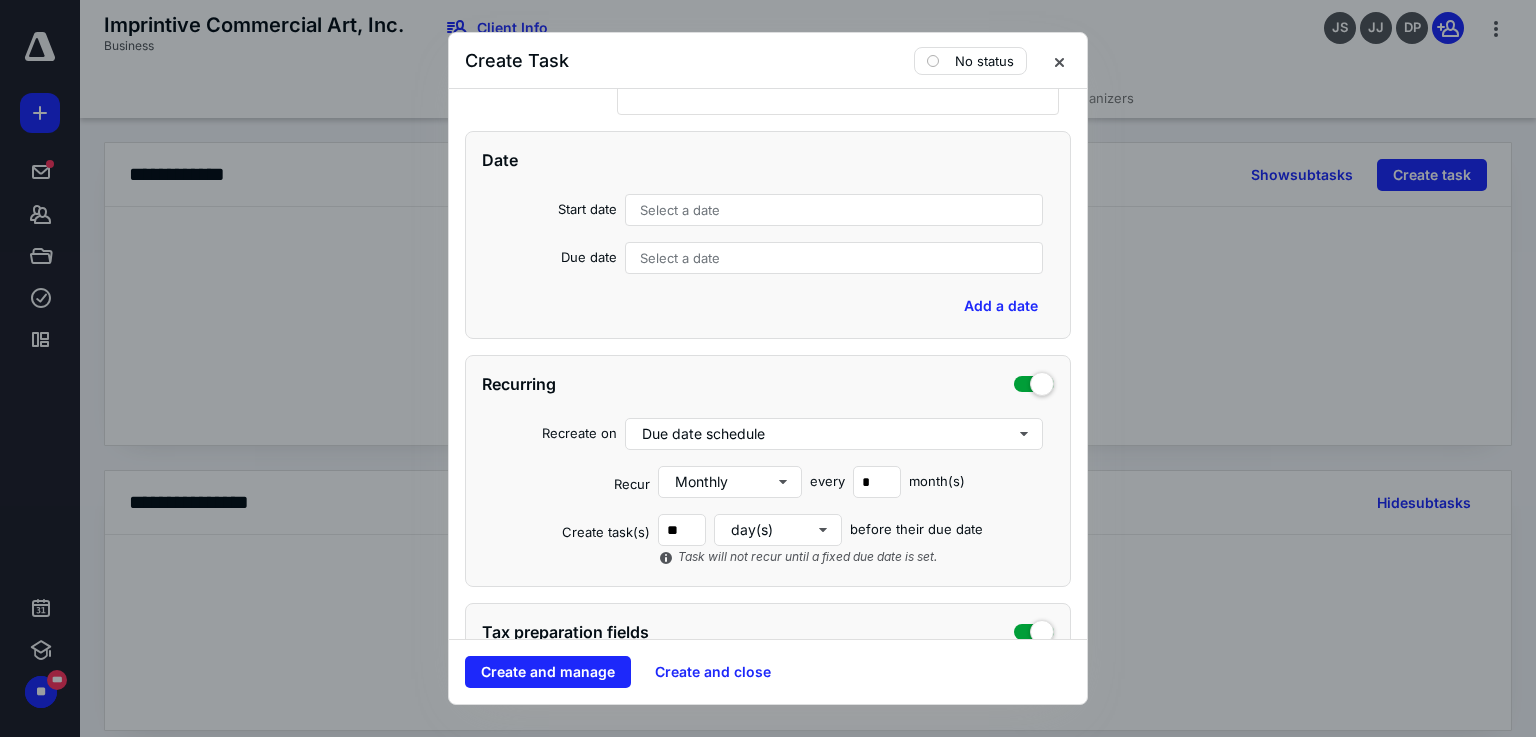 click on "Select a date" at bounding box center (834, 258) 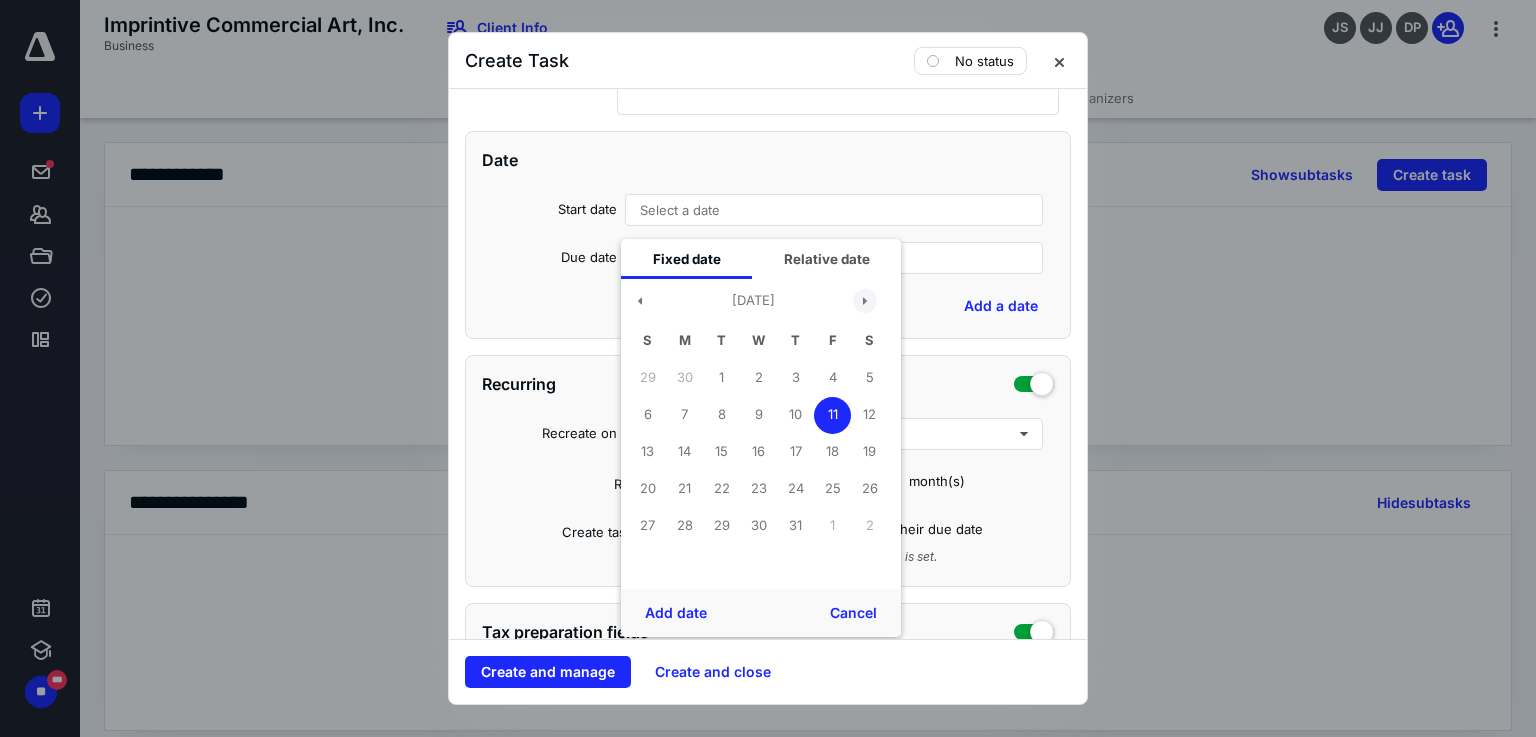 click at bounding box center (865, 301) 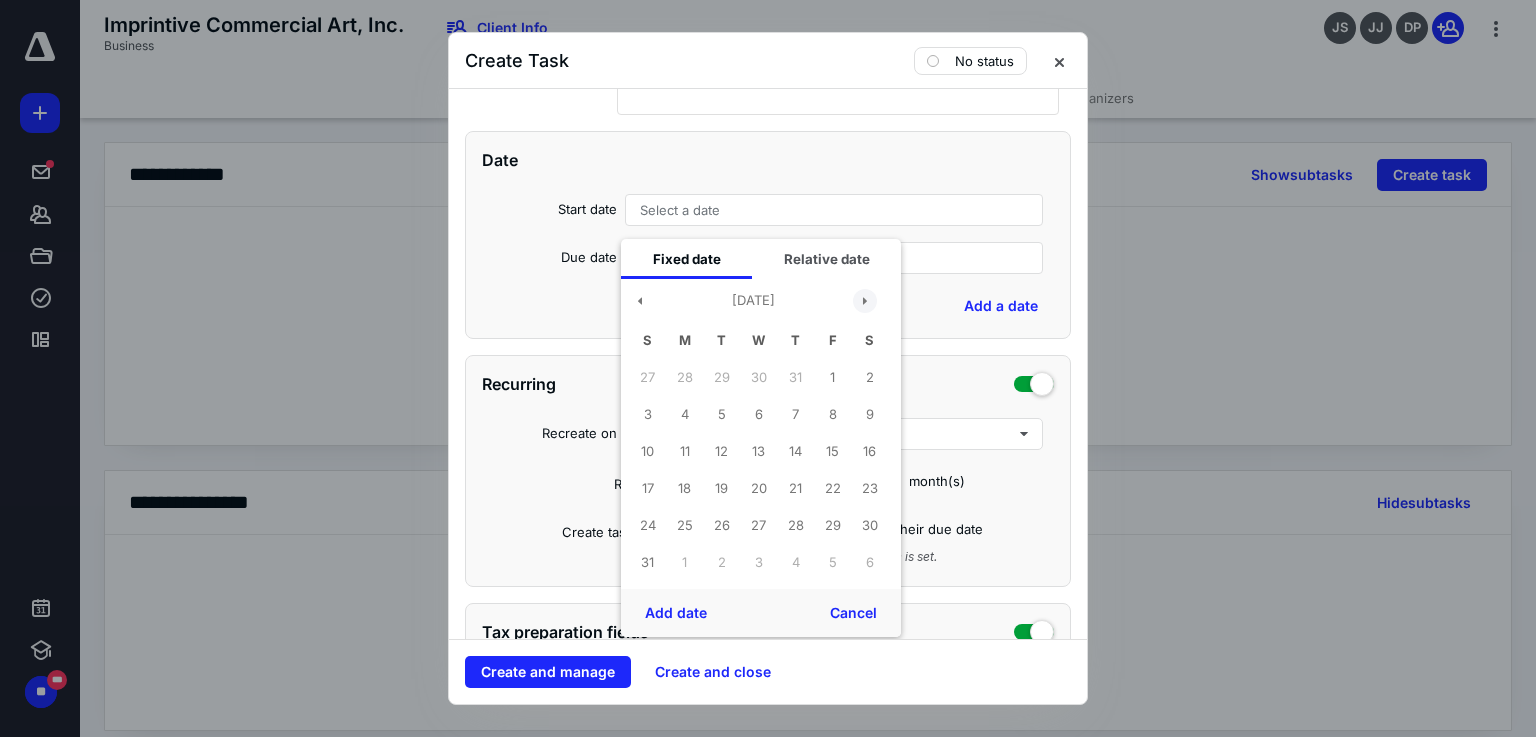 click at bounding box center (865, 301) 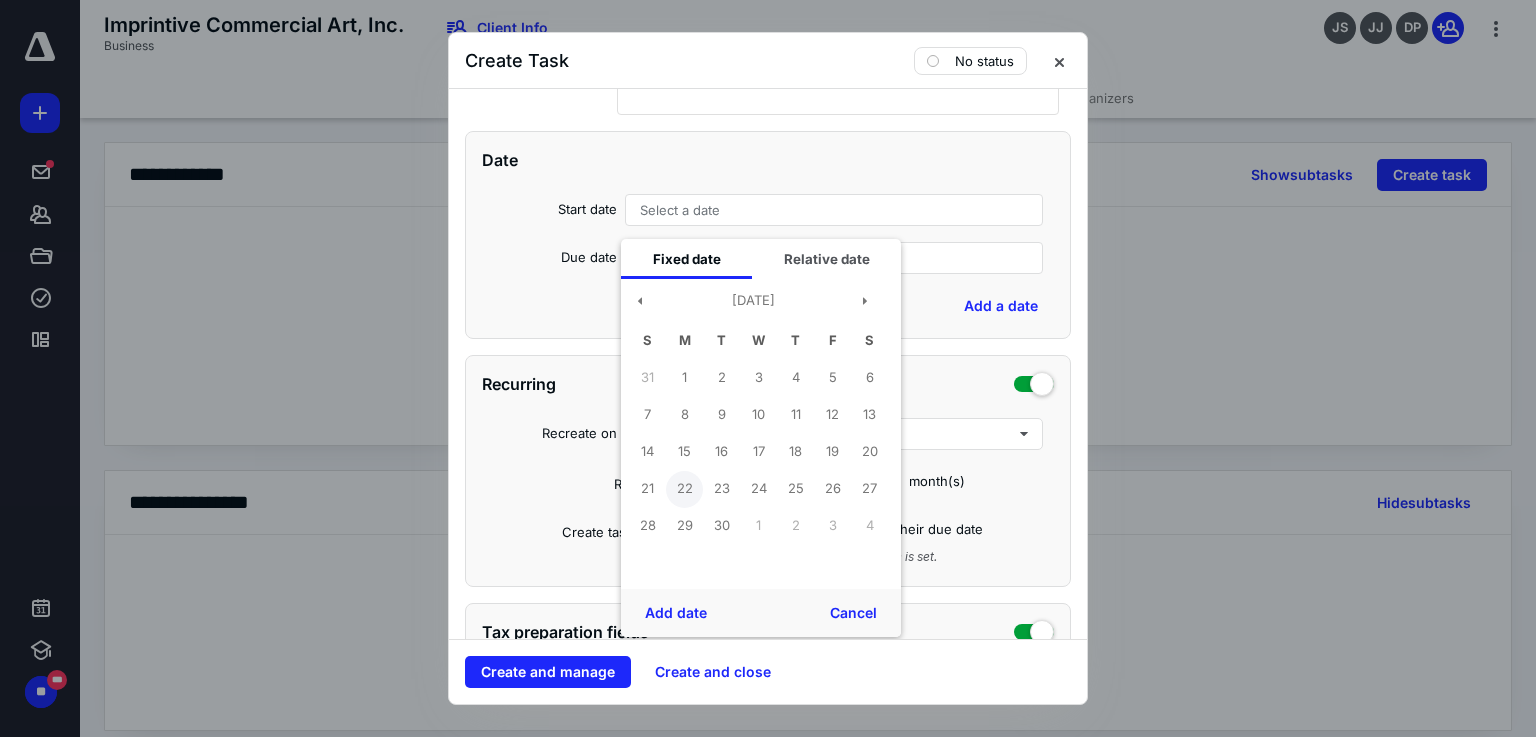 click on "22" at bounding box center (684, 489) 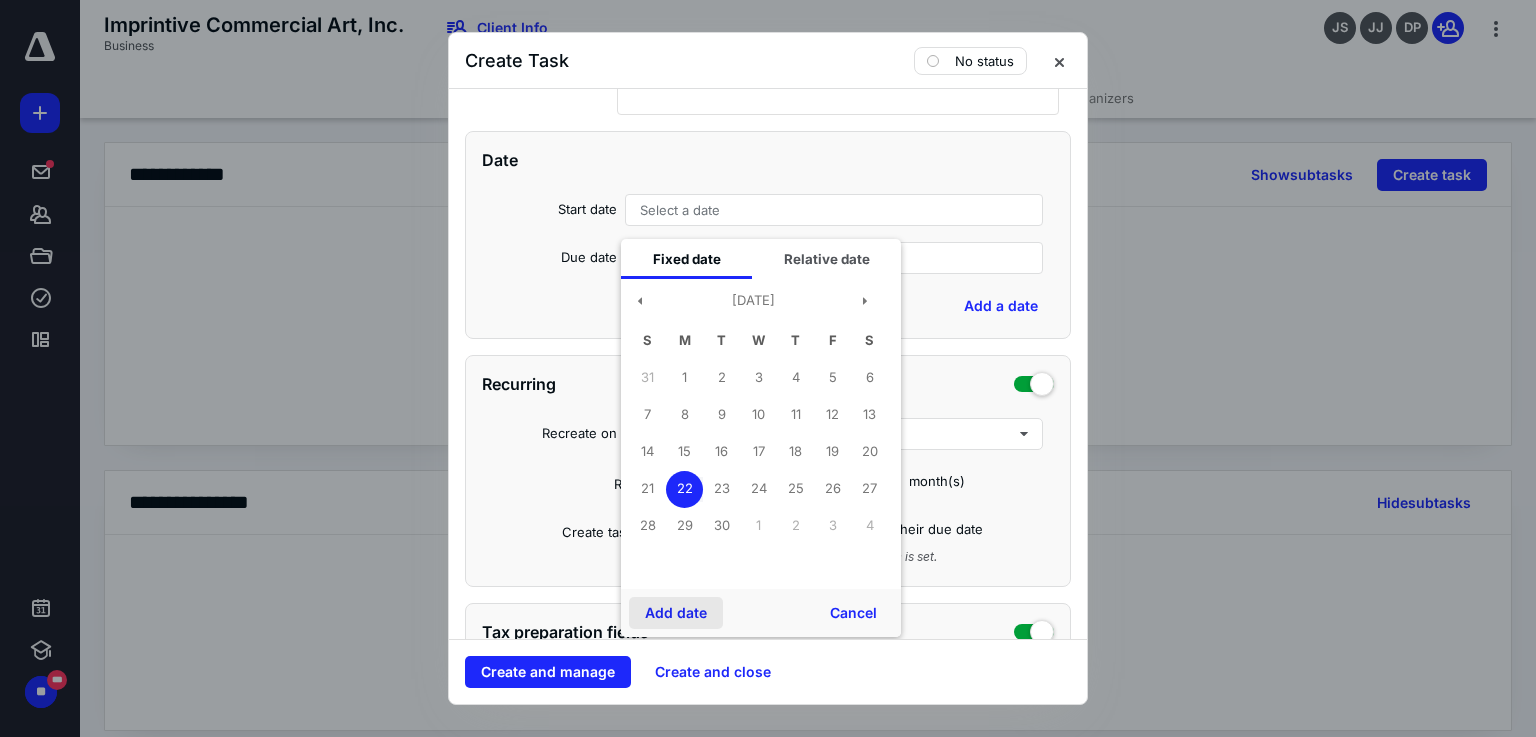 click on "Add date" at bounding box center (676, 613) 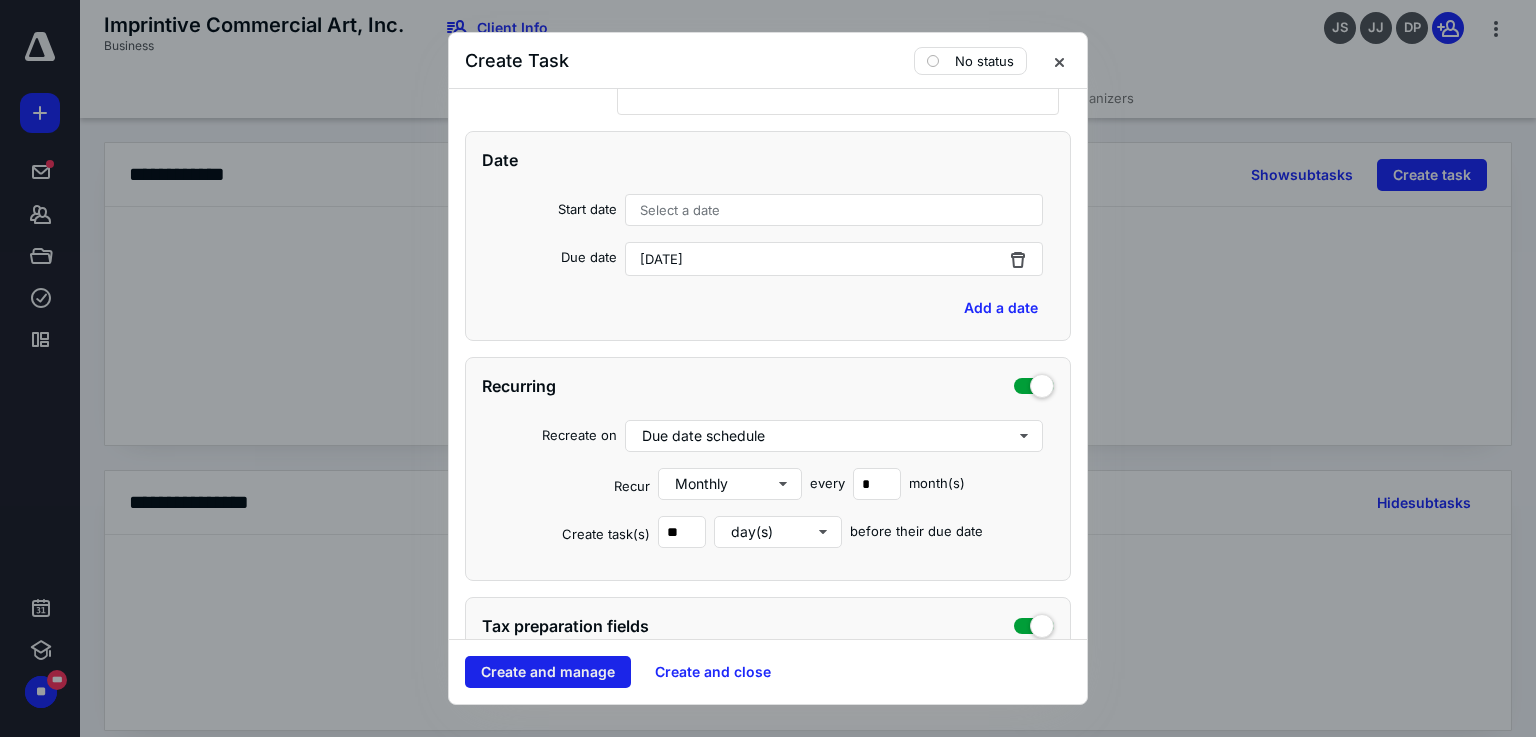 click on "Create and manage" at bounding box center (548, 672) 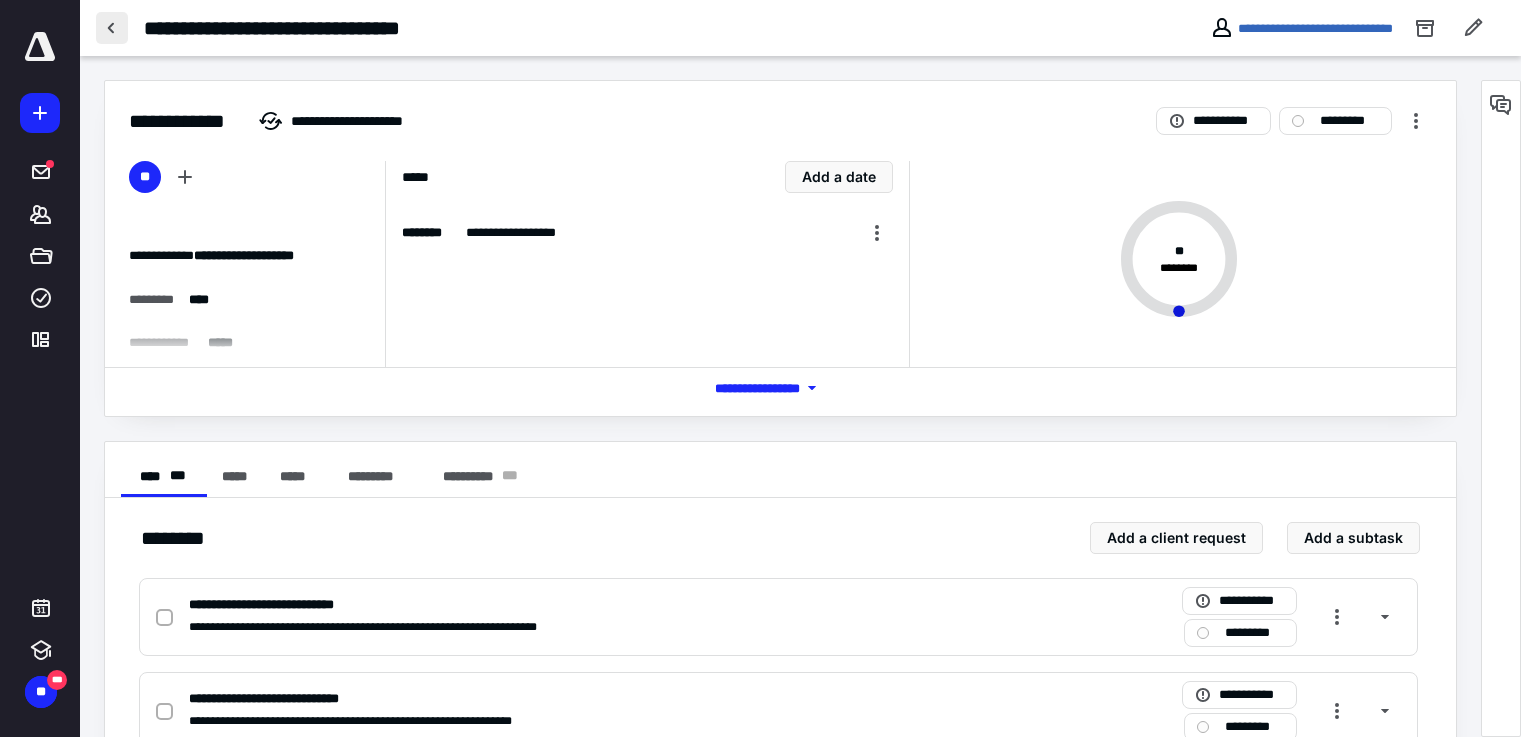 click at bounding box center [112, 28] 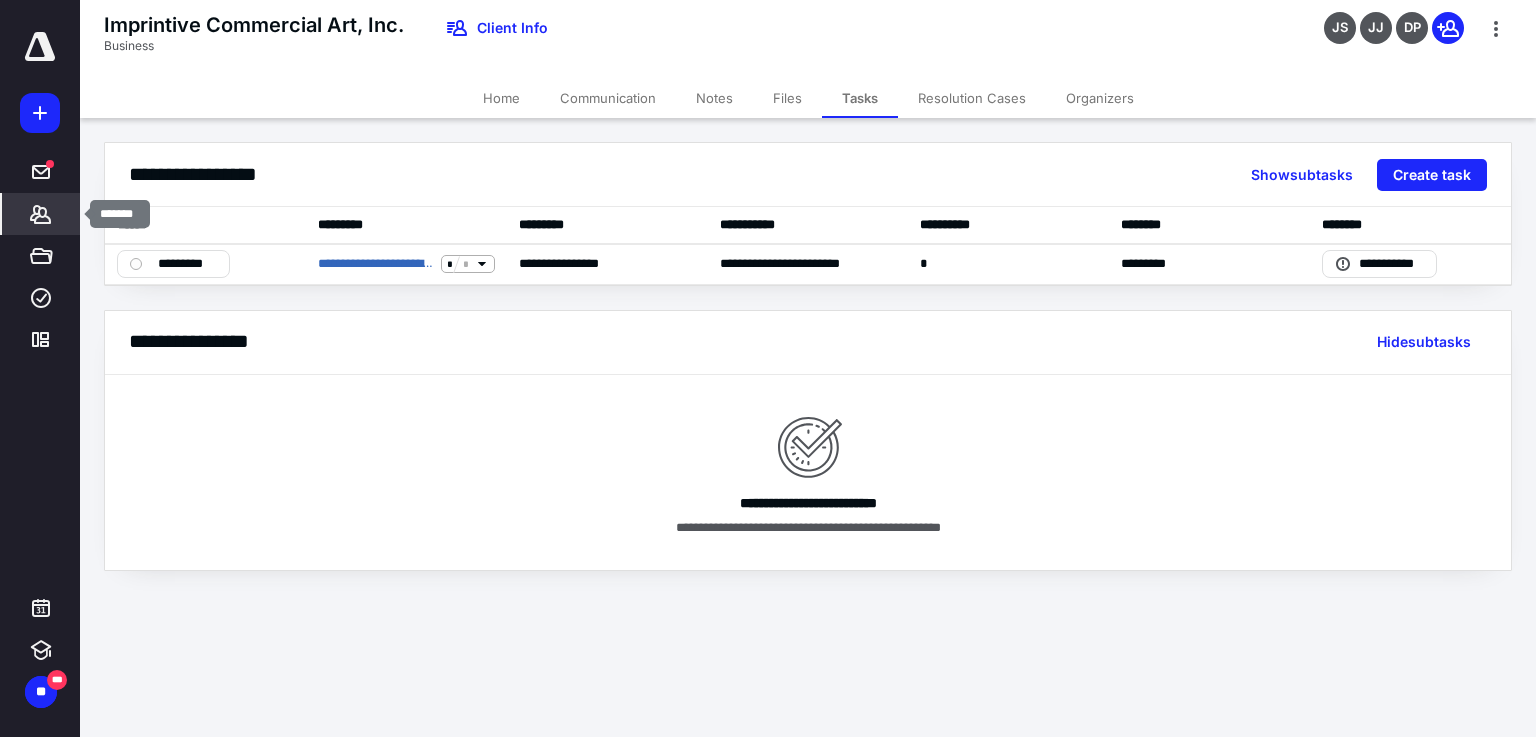 click 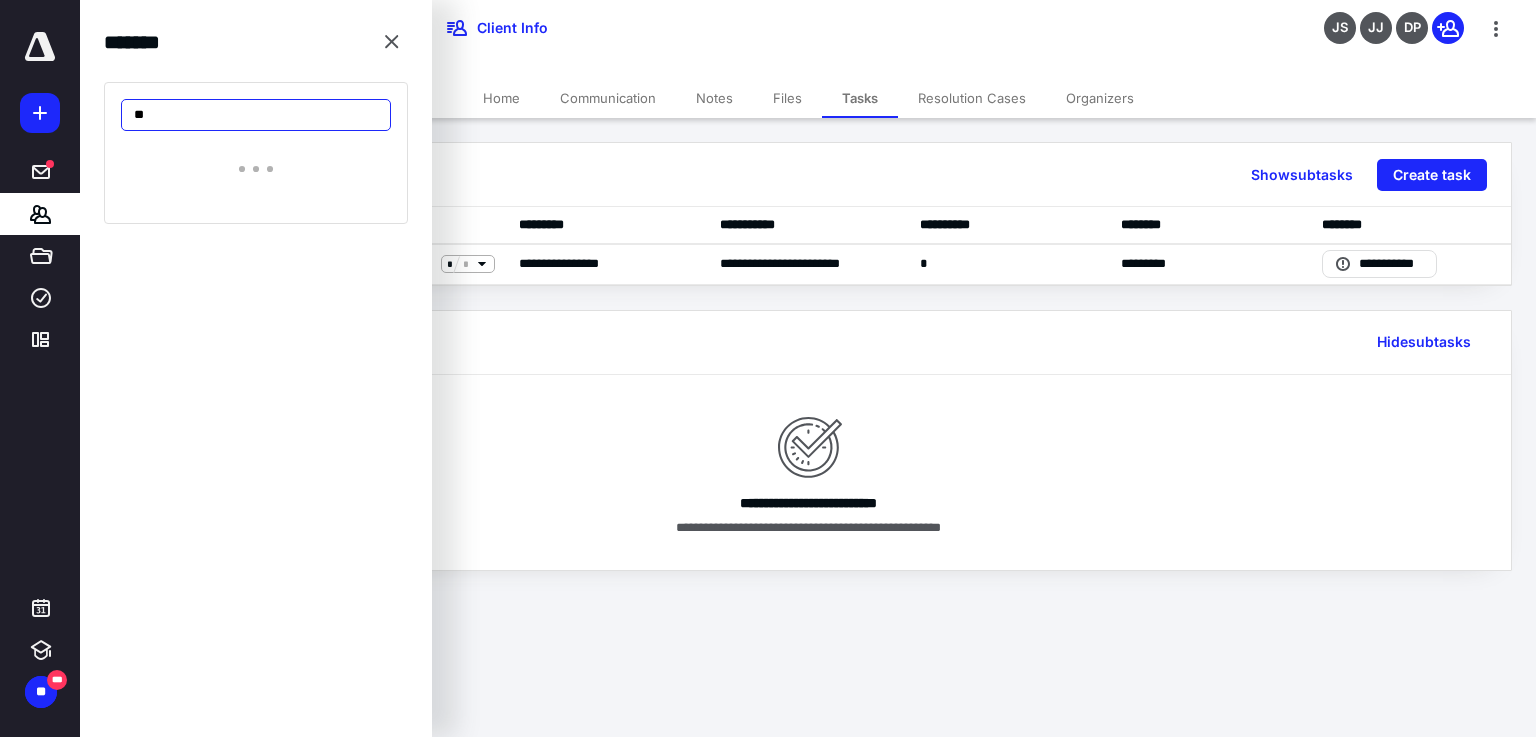 type on "*" 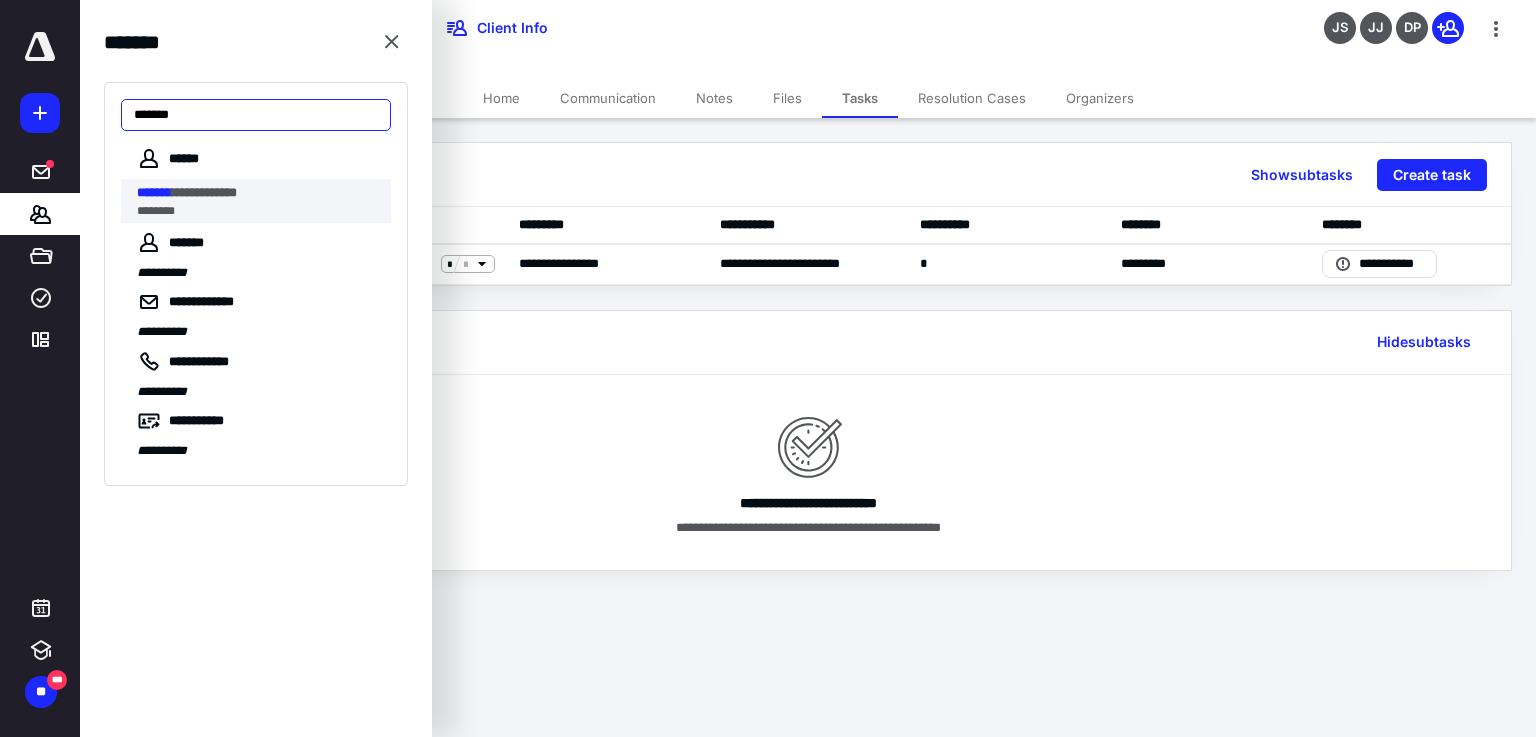 type on "*******" 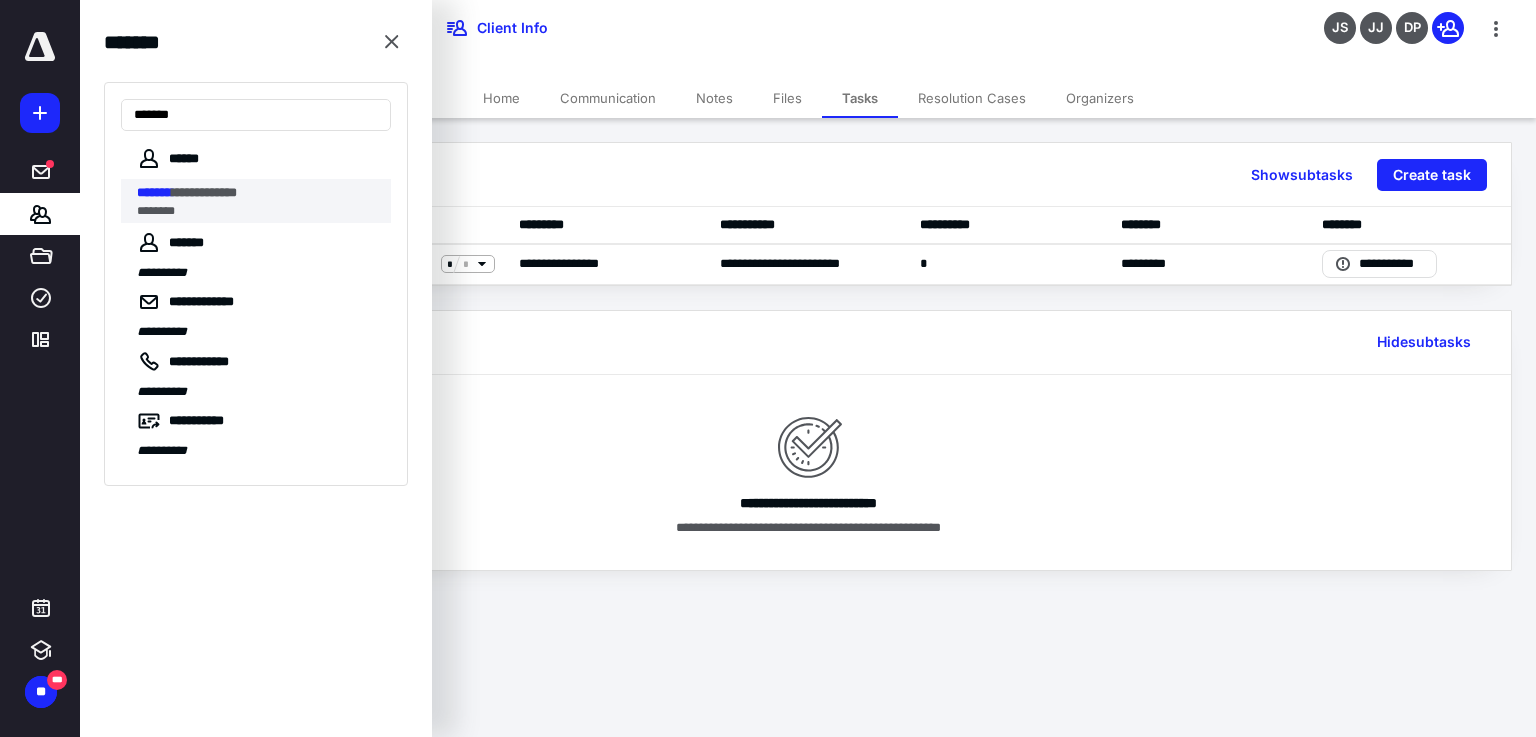 click on "**********" at bounding box center (204, 192) 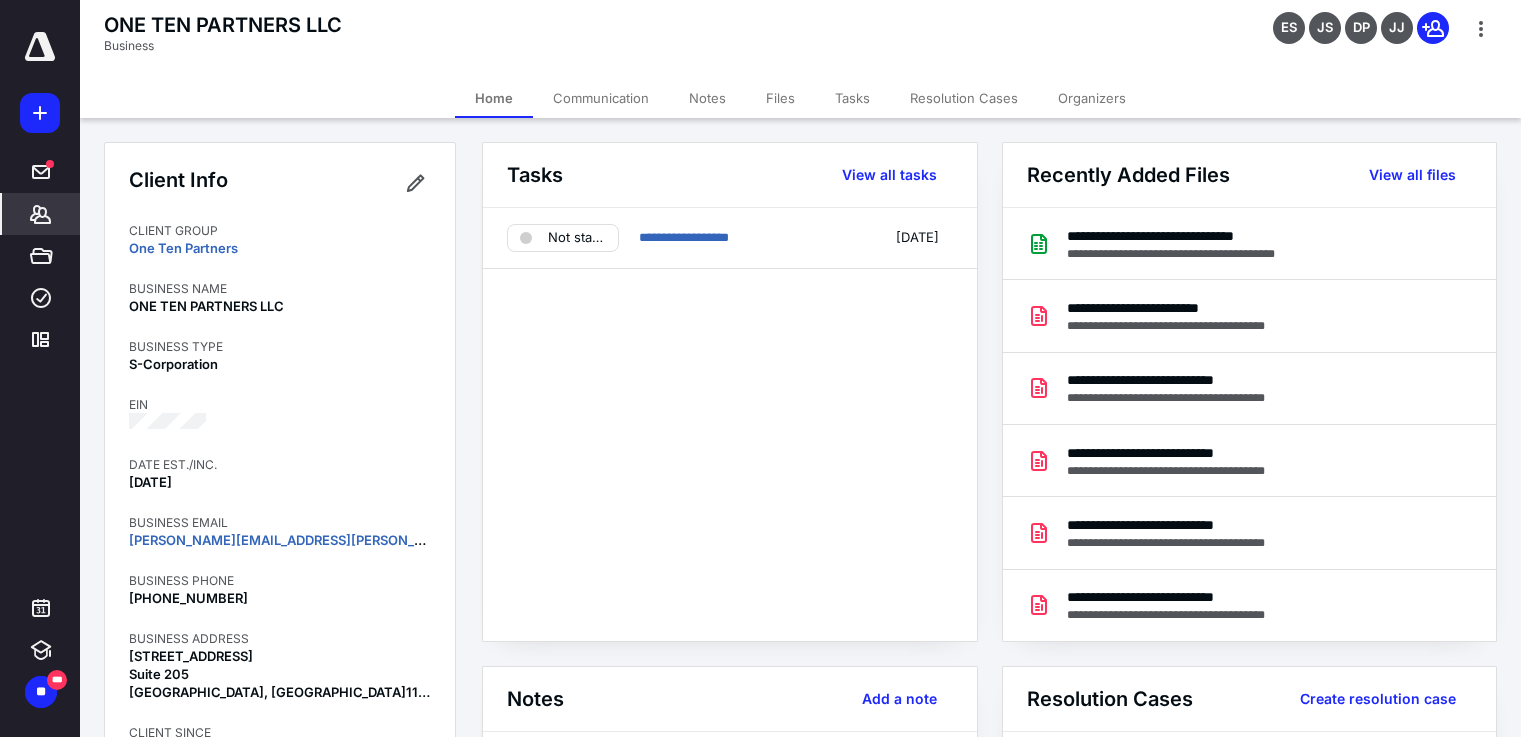 click on "Files" at bounding box center (780, 98) 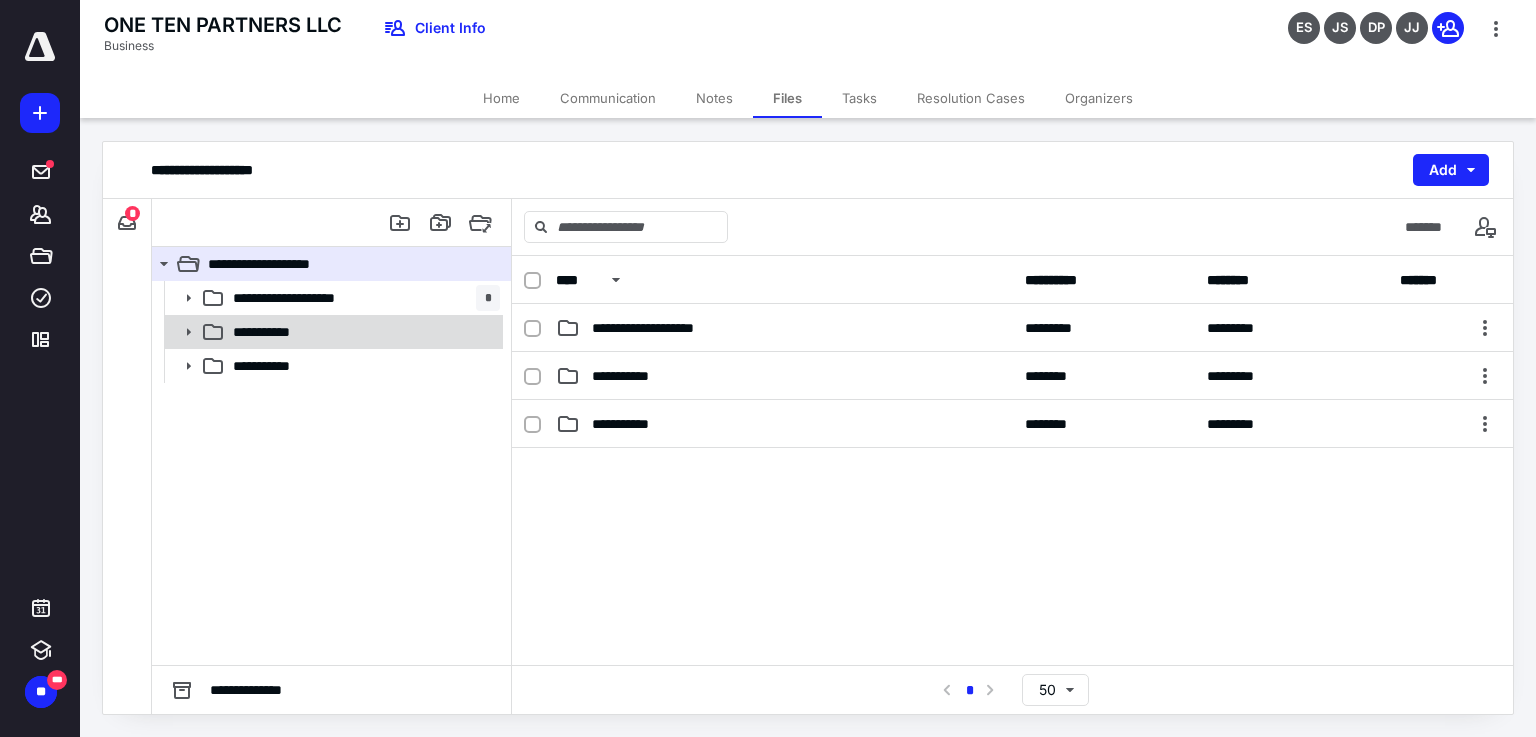 click 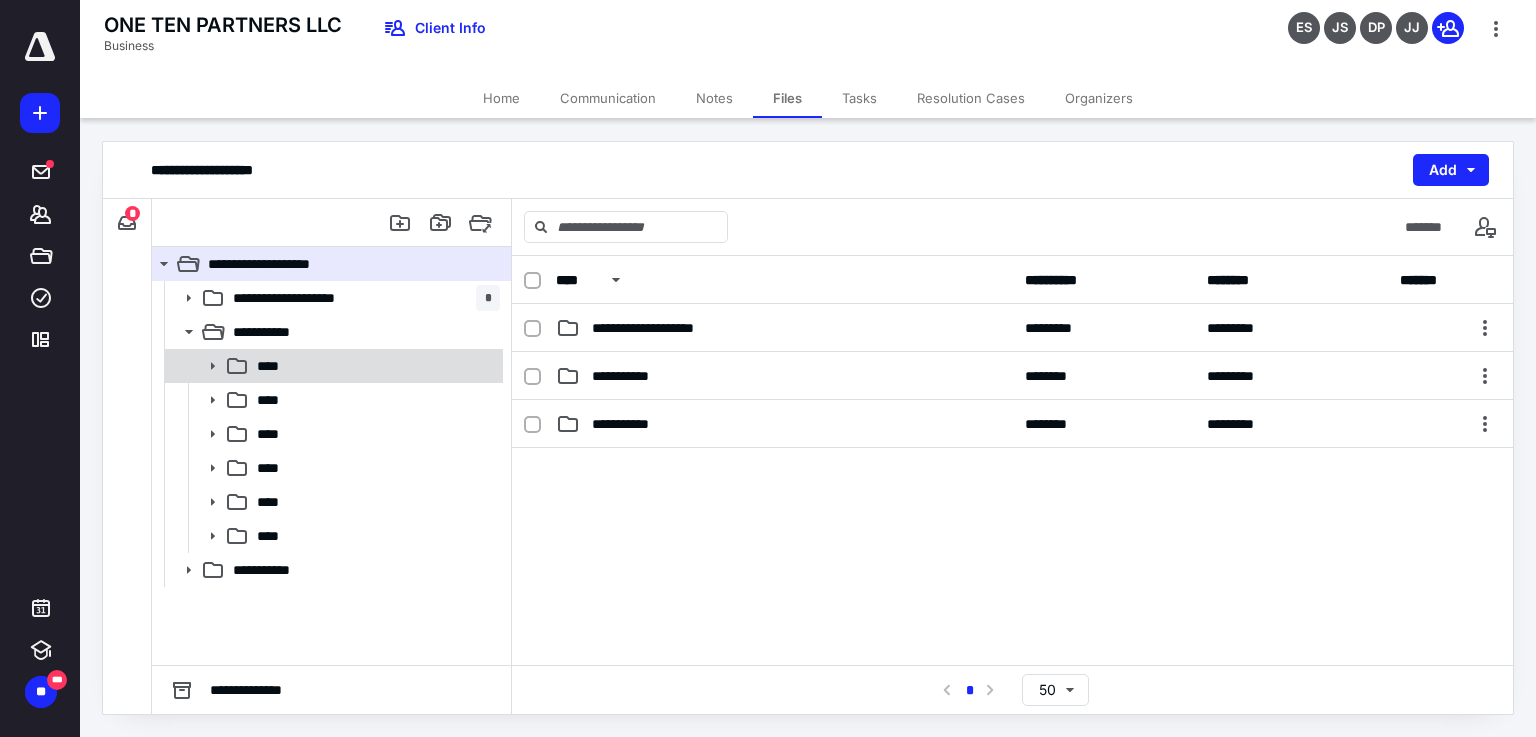 click 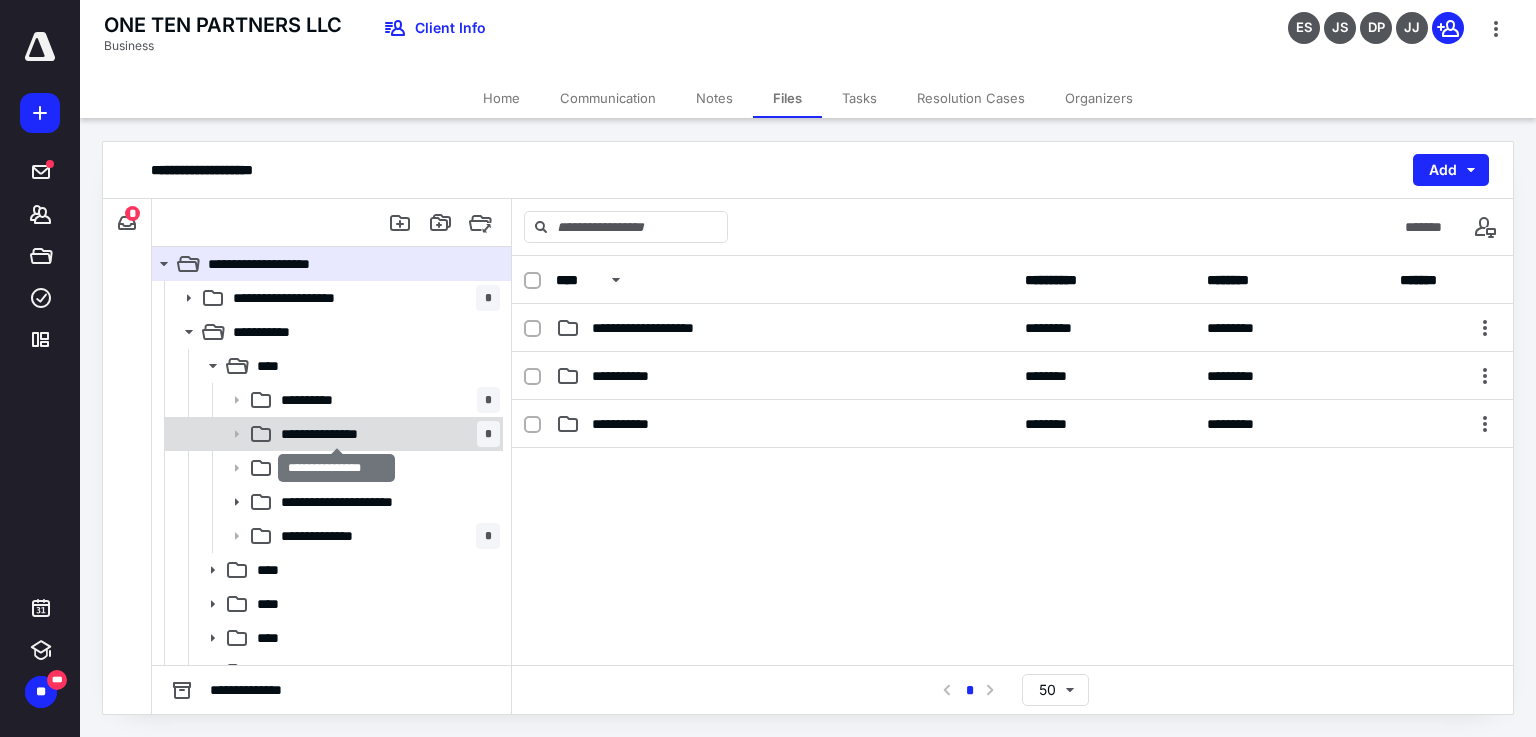 click on "**********" at bounding box center (337, 434) 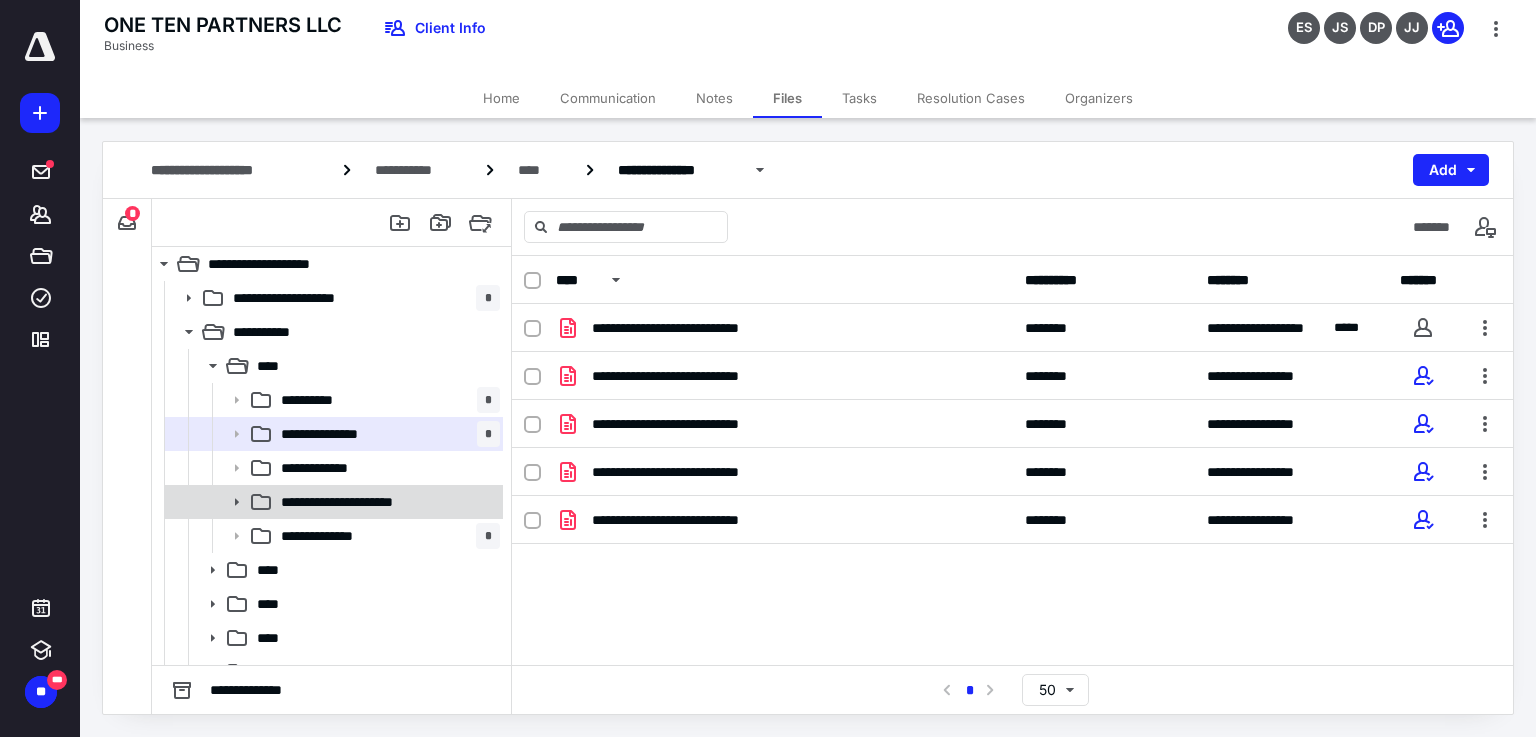 click 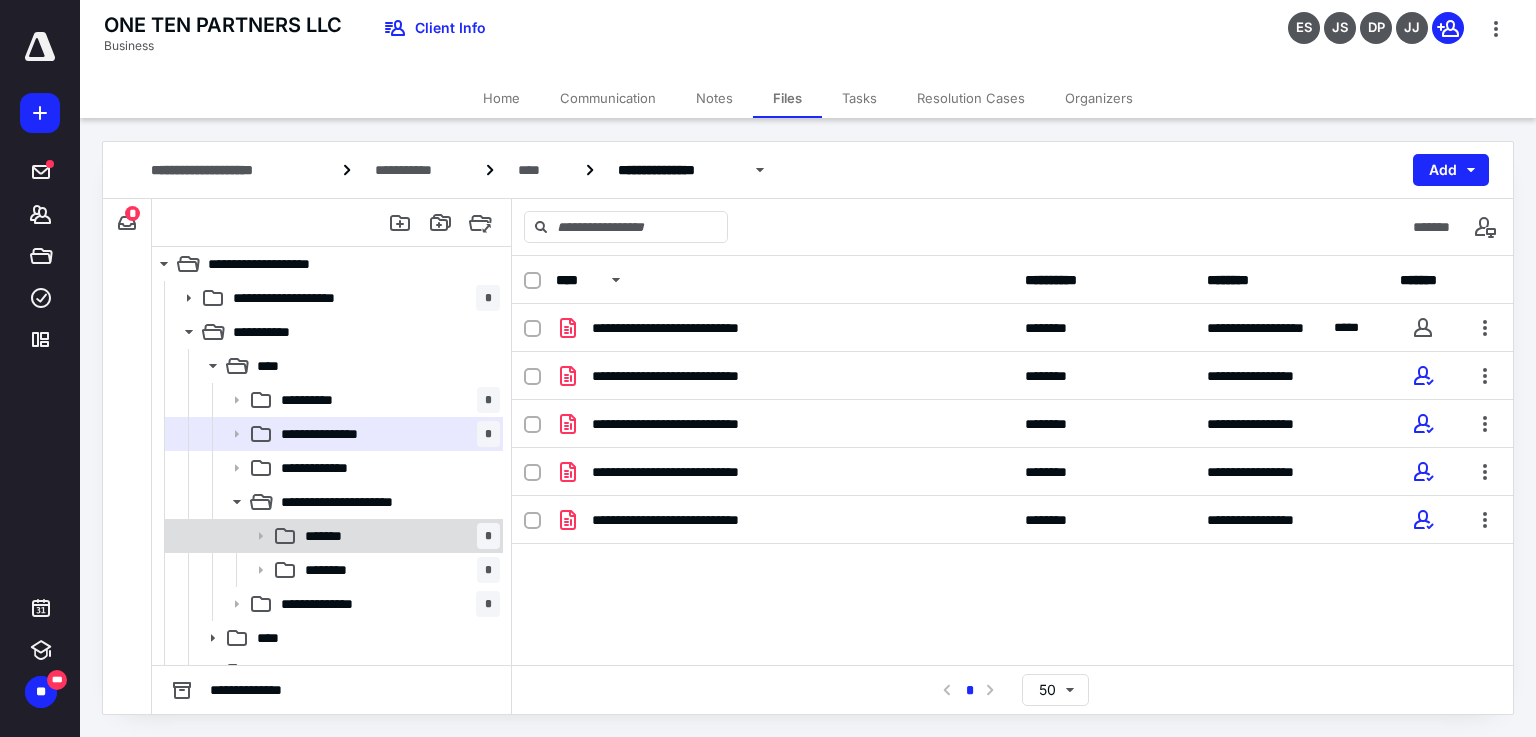 click on "******* *" at bounding box center [398, 536] 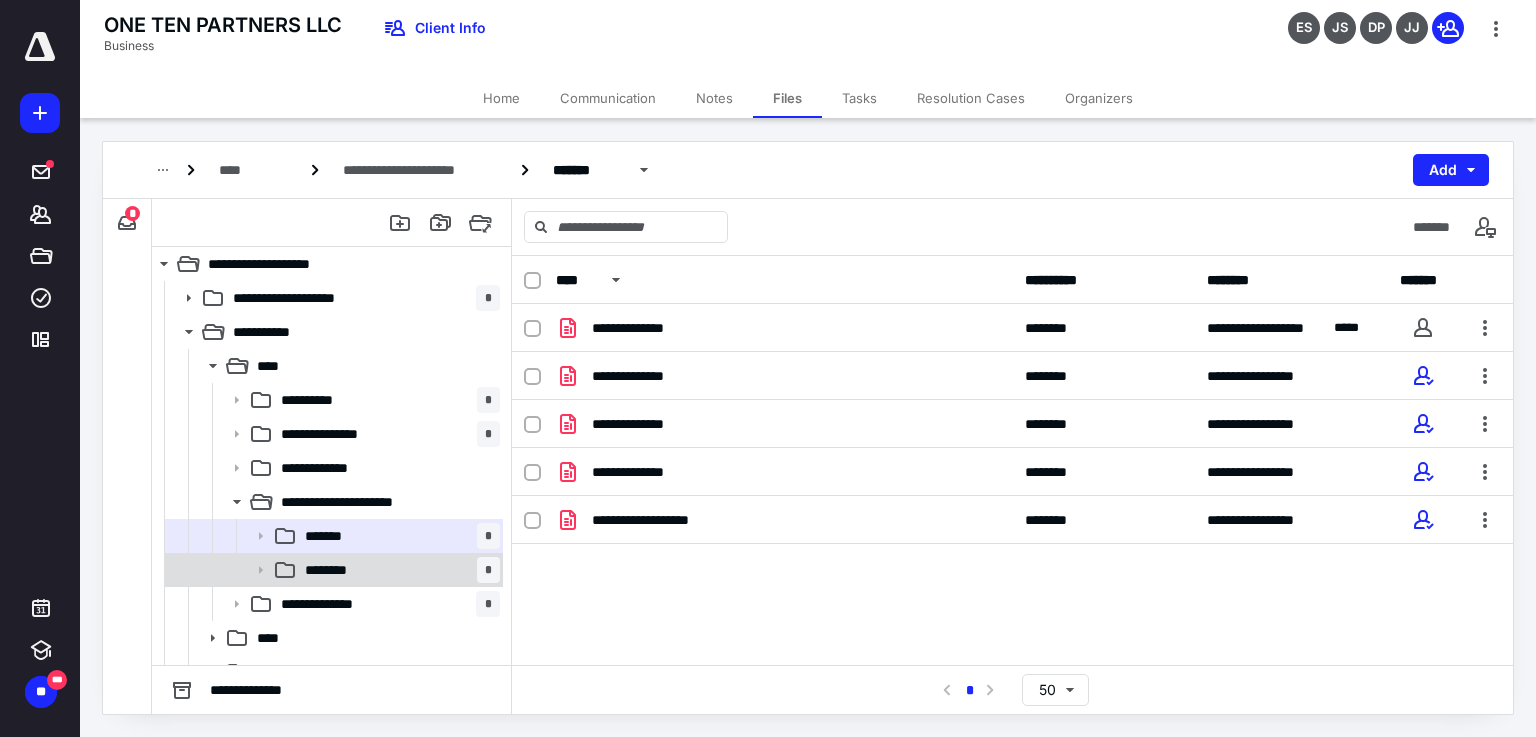 click on "******** *" at bounding box center [398, 570] 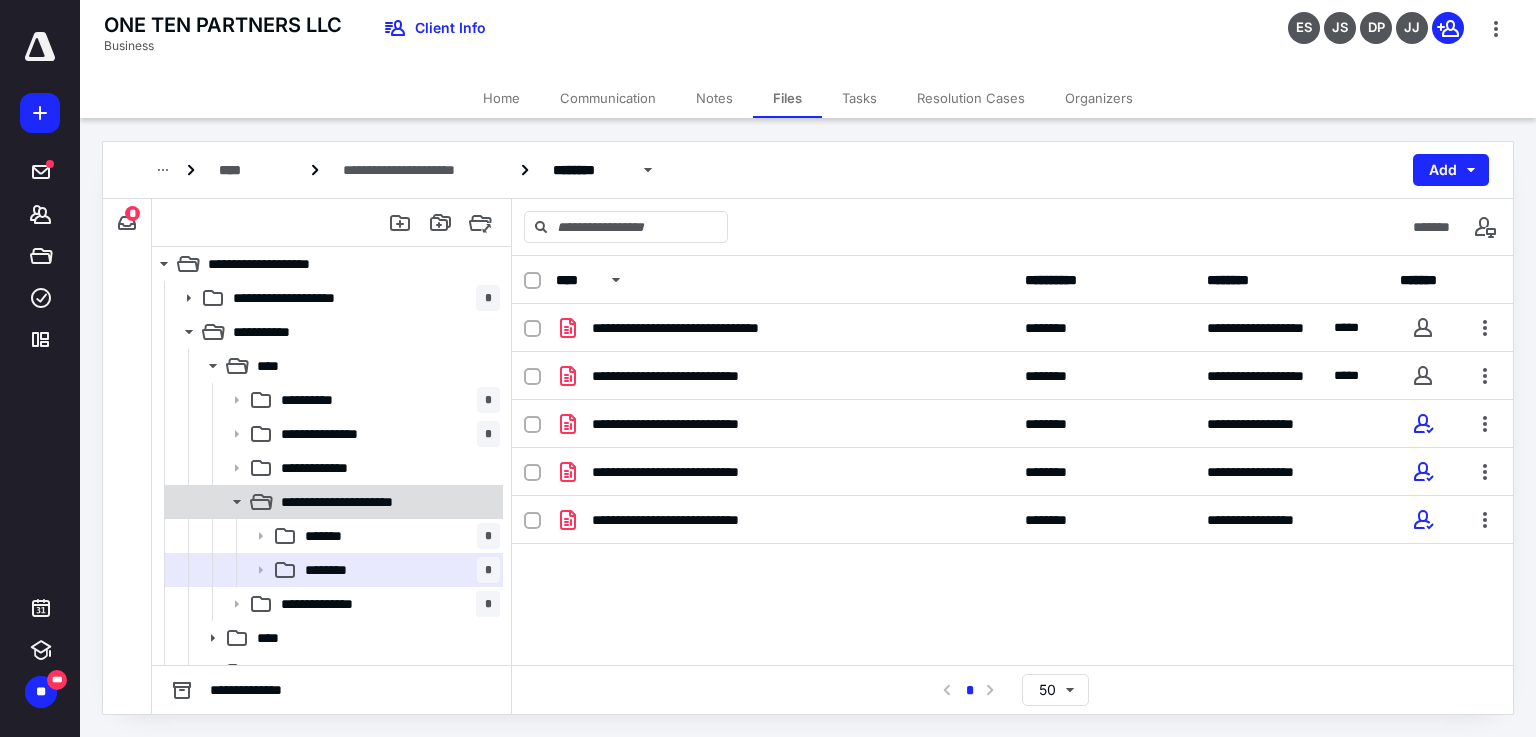 click 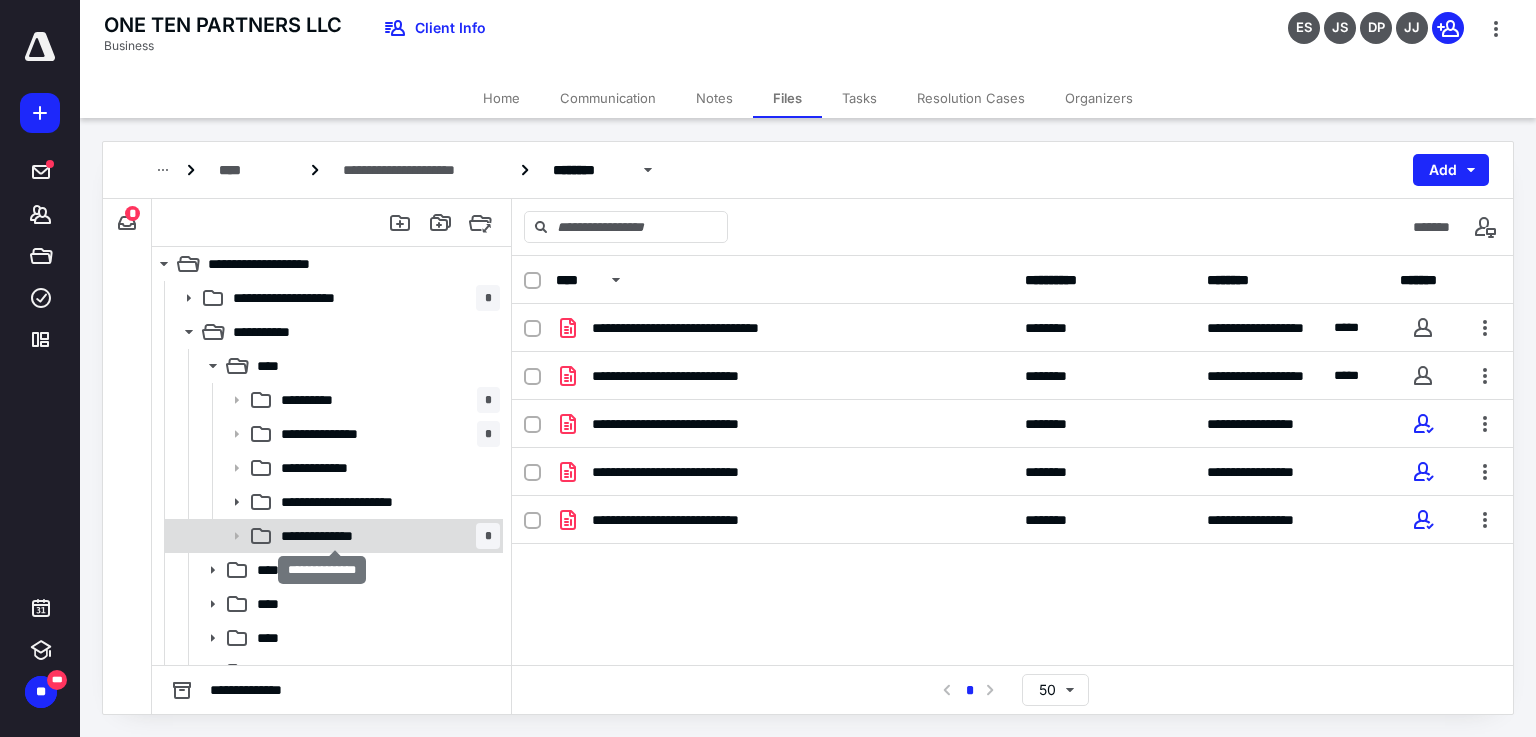 click on "**********" at bounding box center (334, 536) 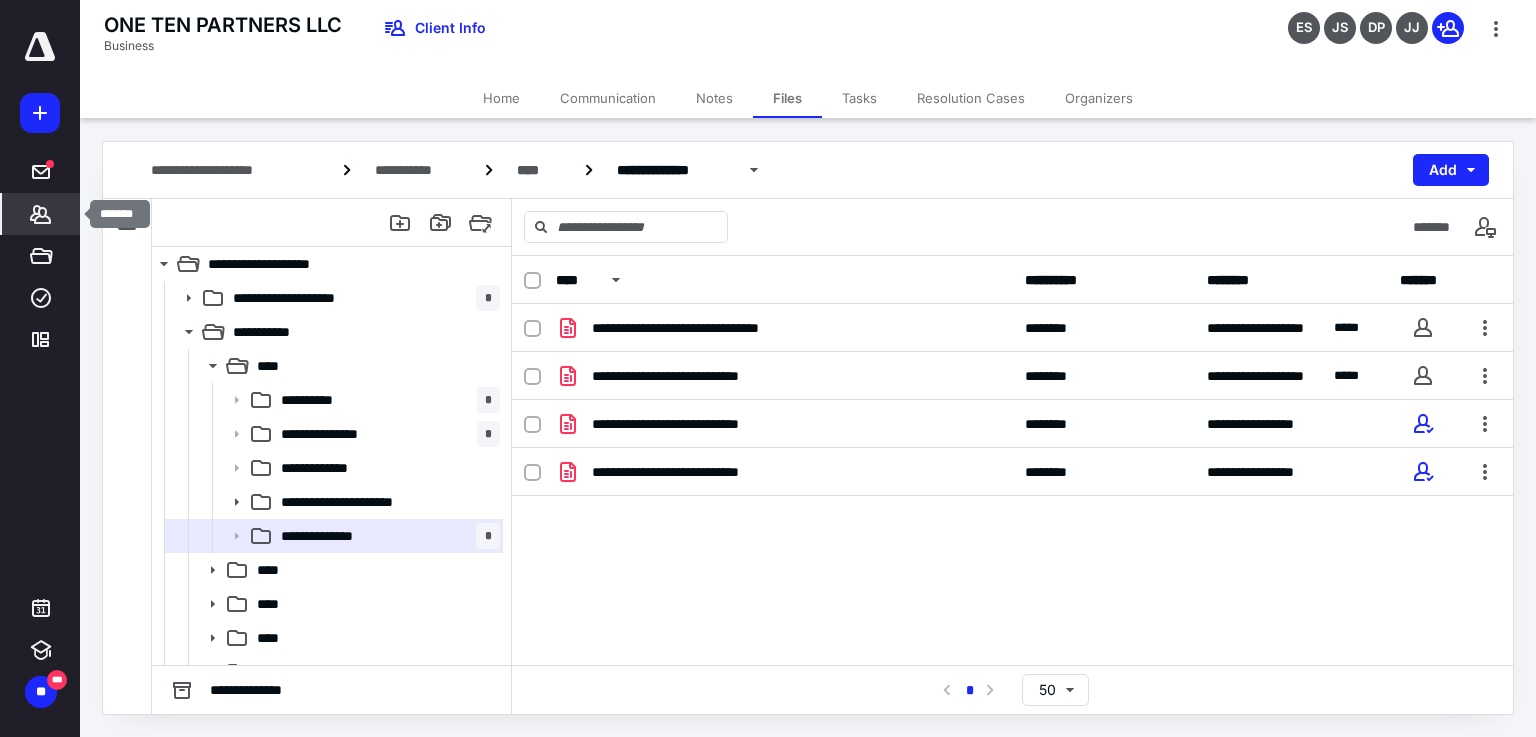 click 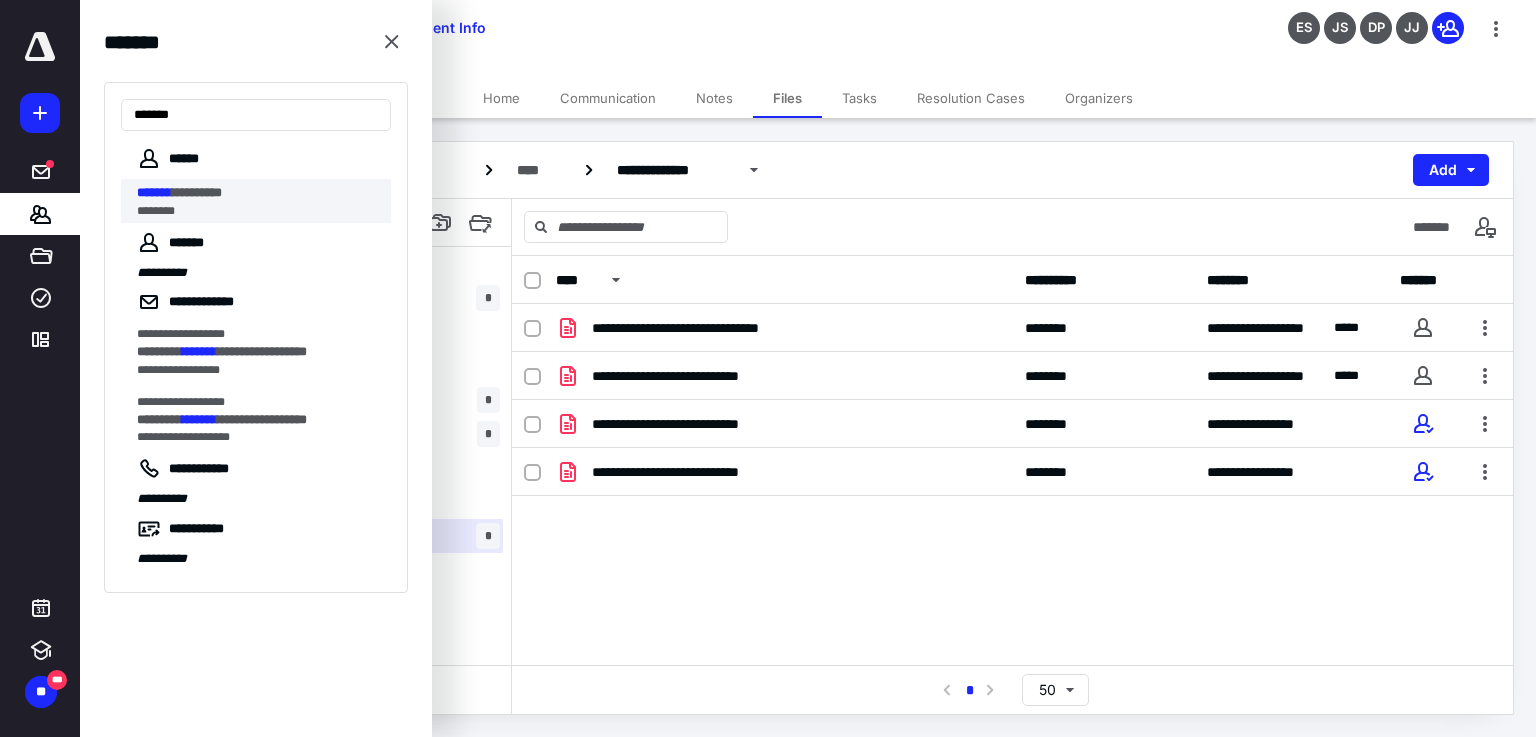 type on "*******" 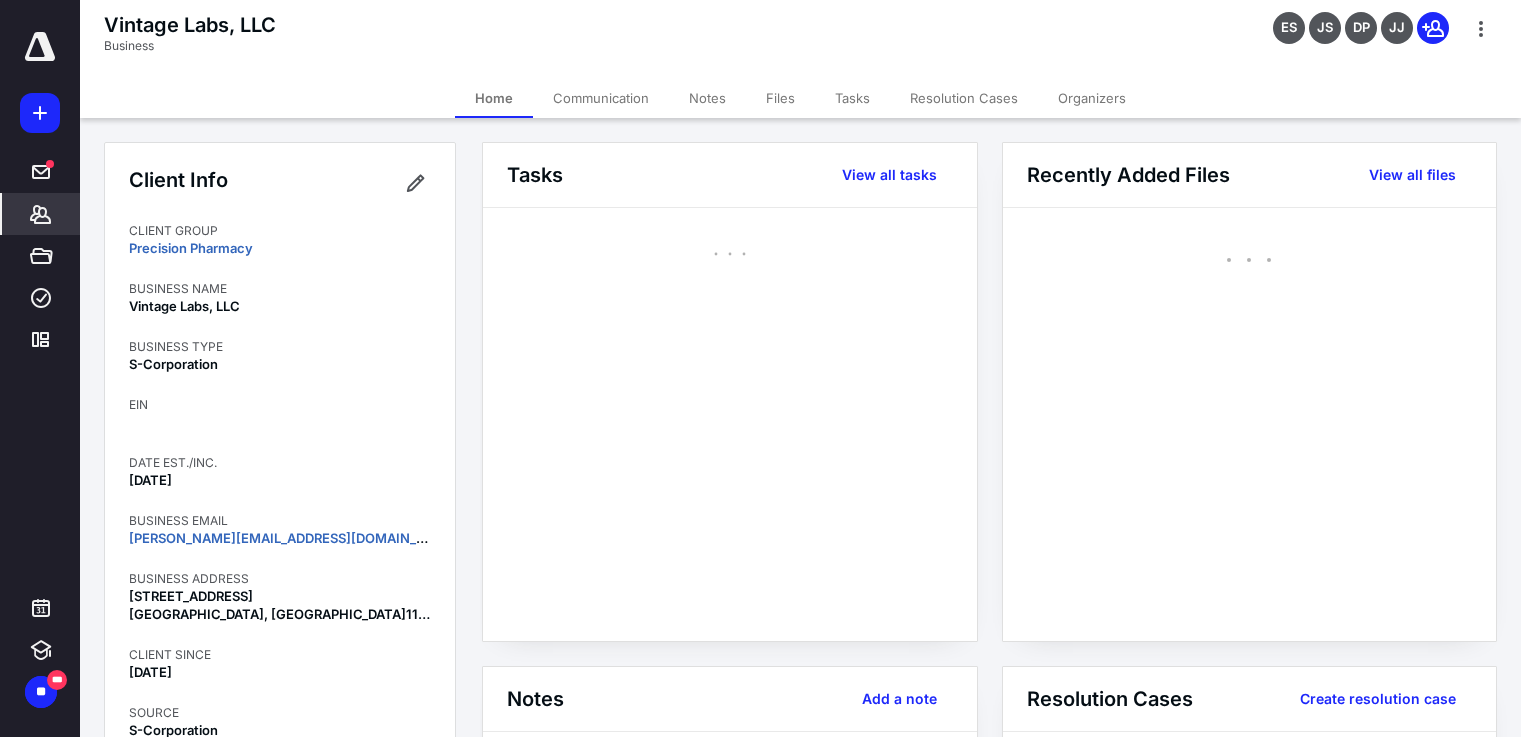 click on "Client Info" at bounding box center (280, 183) 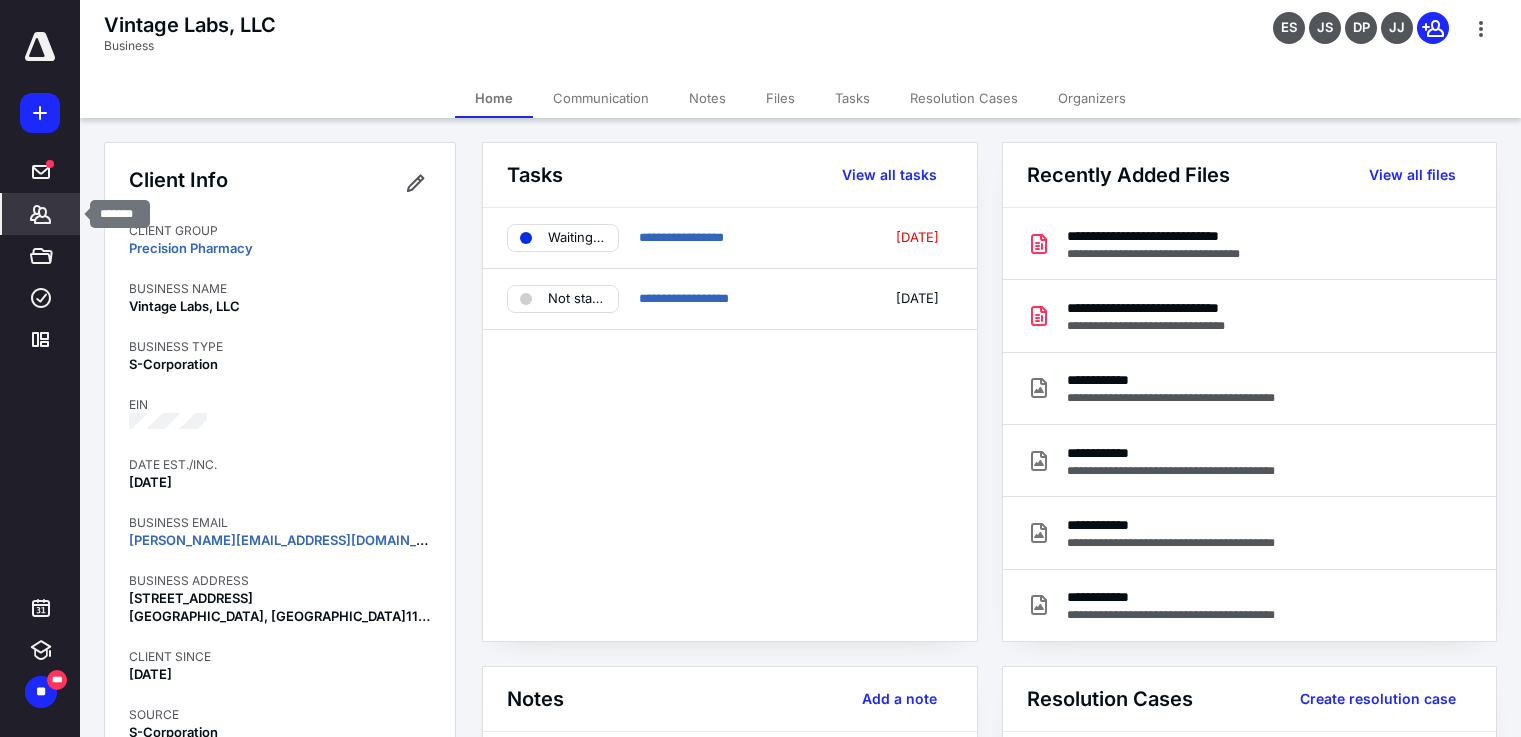 click 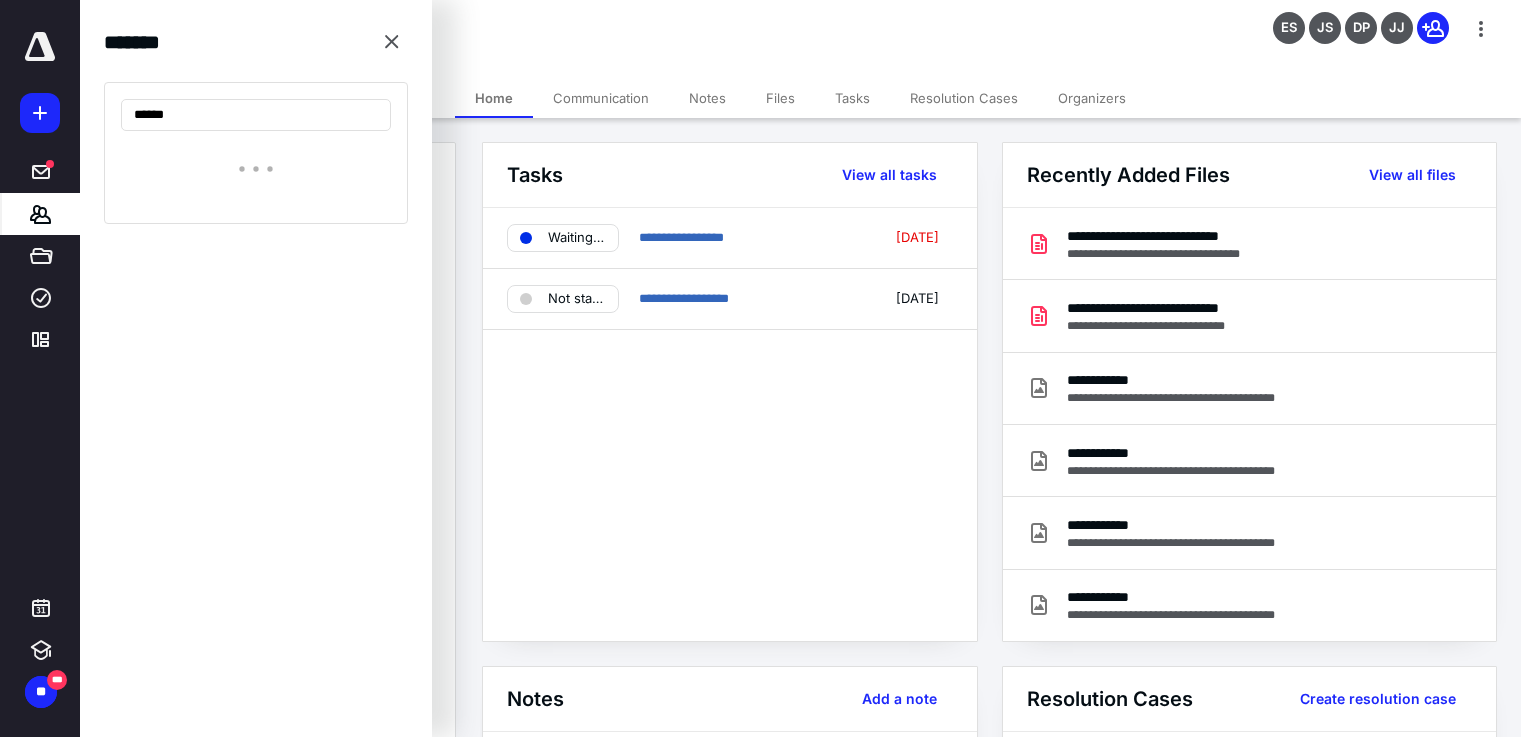 type on "*******" 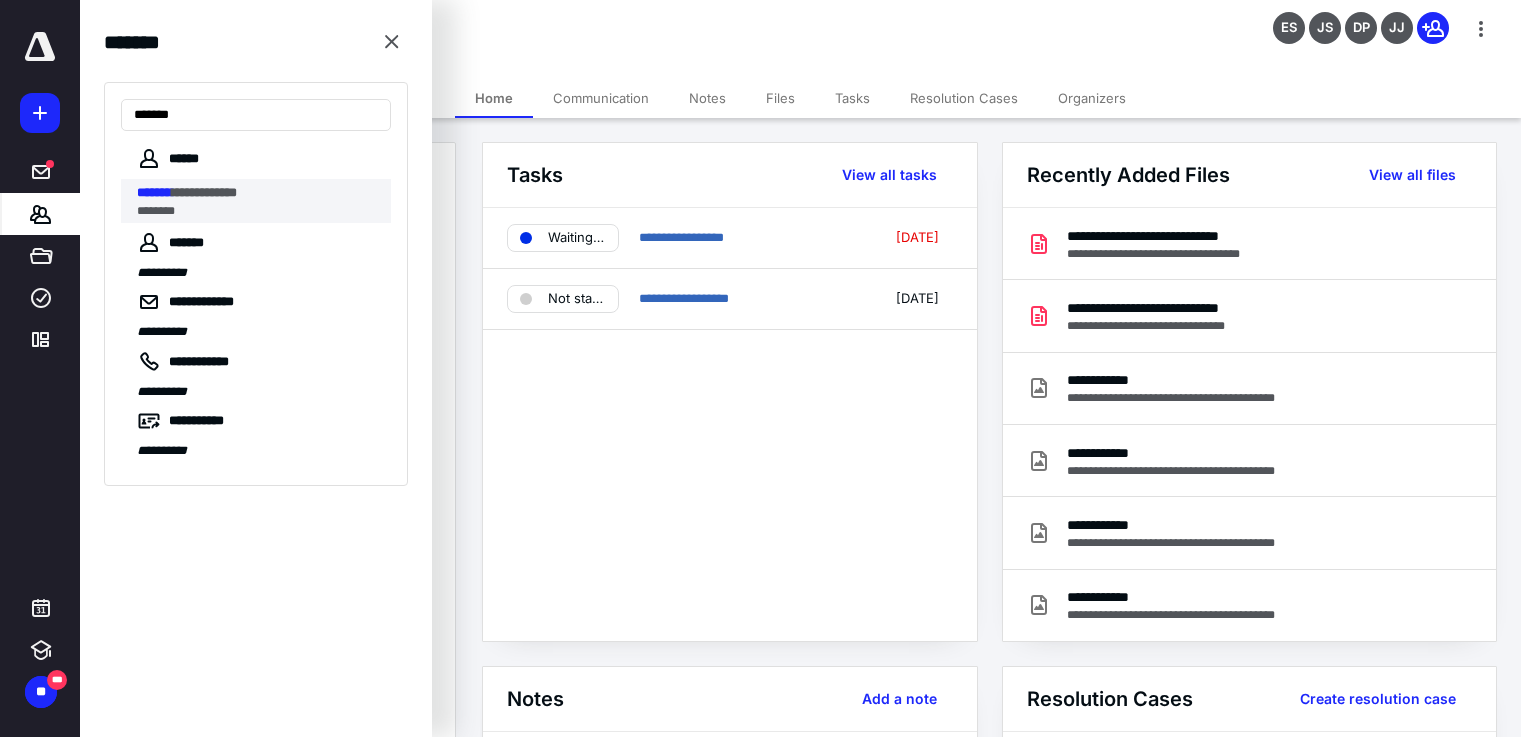 click on "**********" at bounding box center (204, 192) 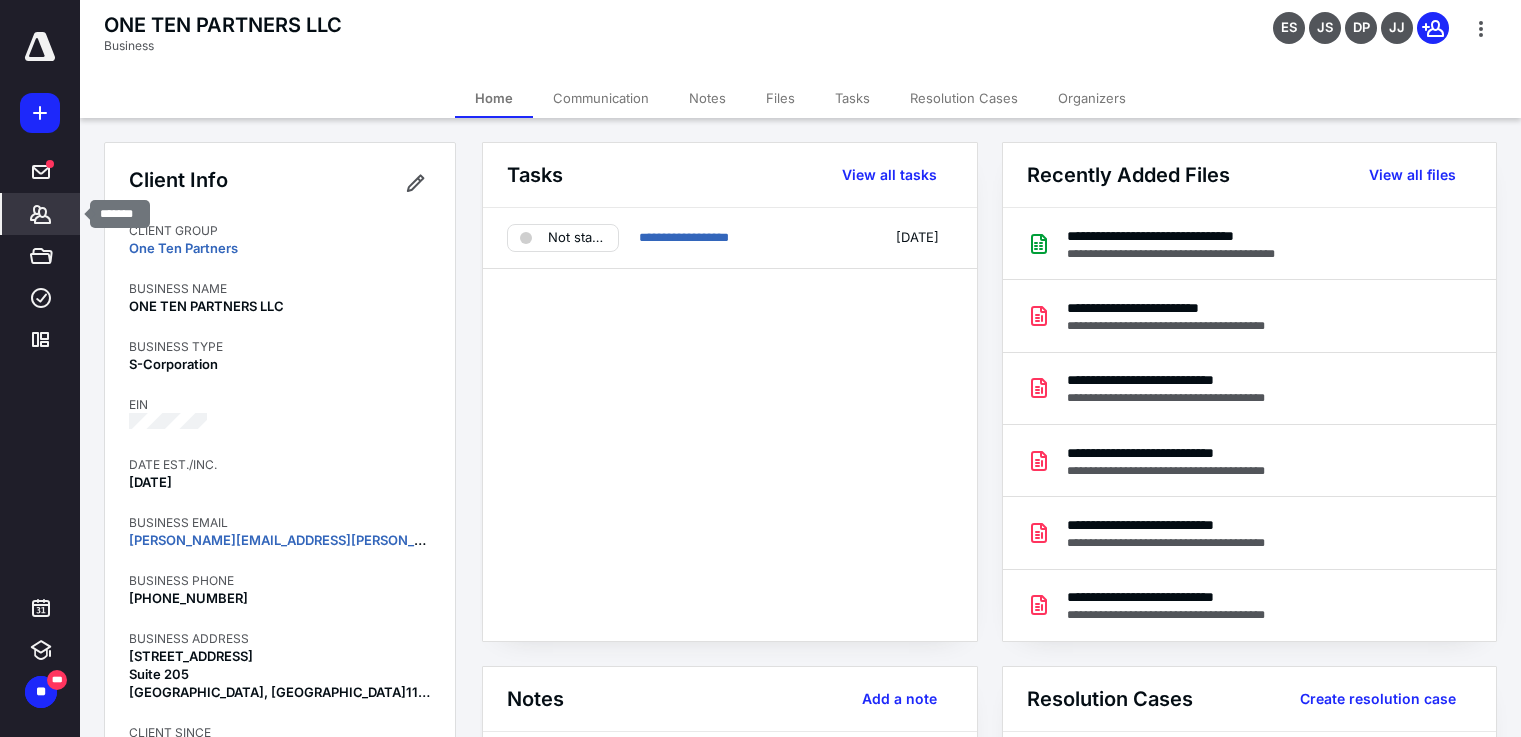 click 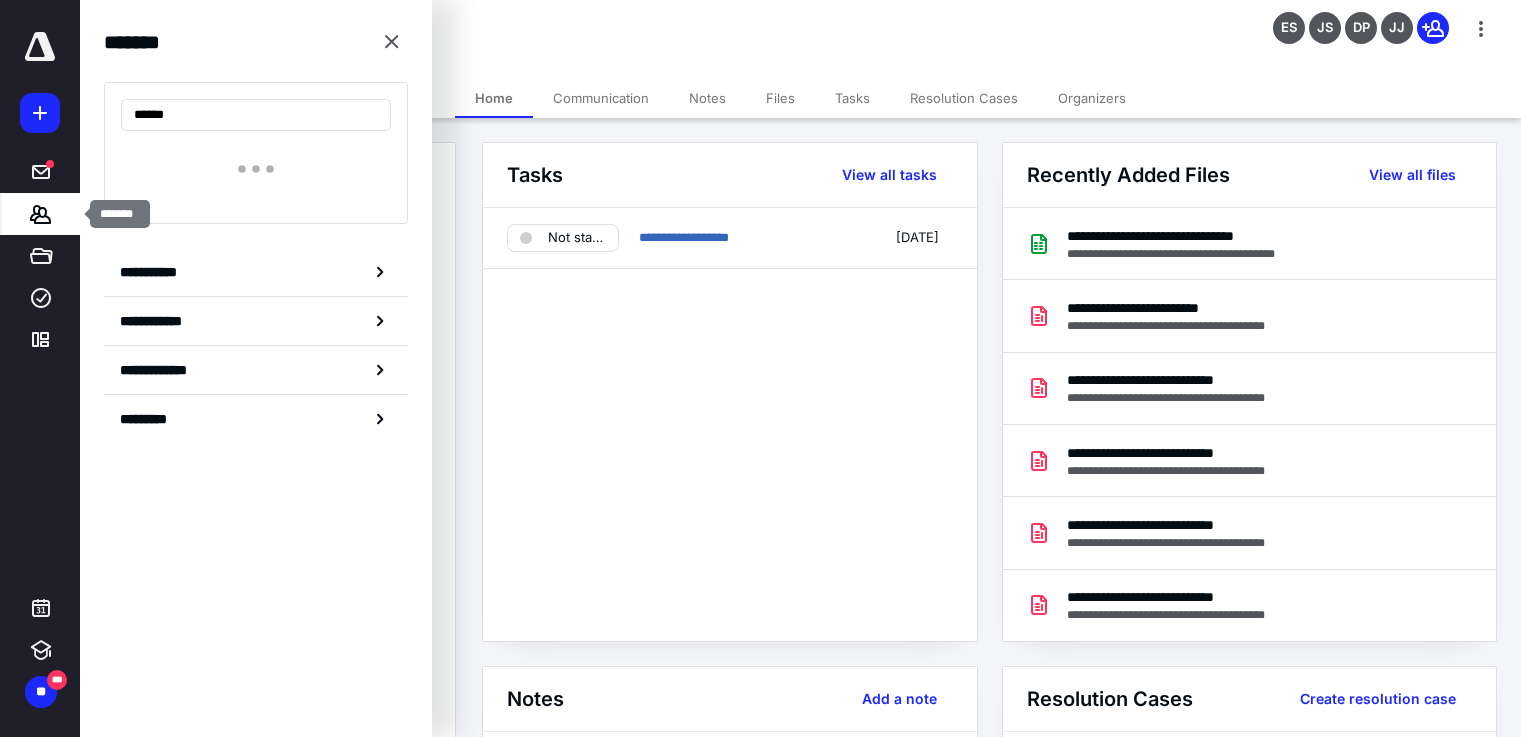 type on "*******" 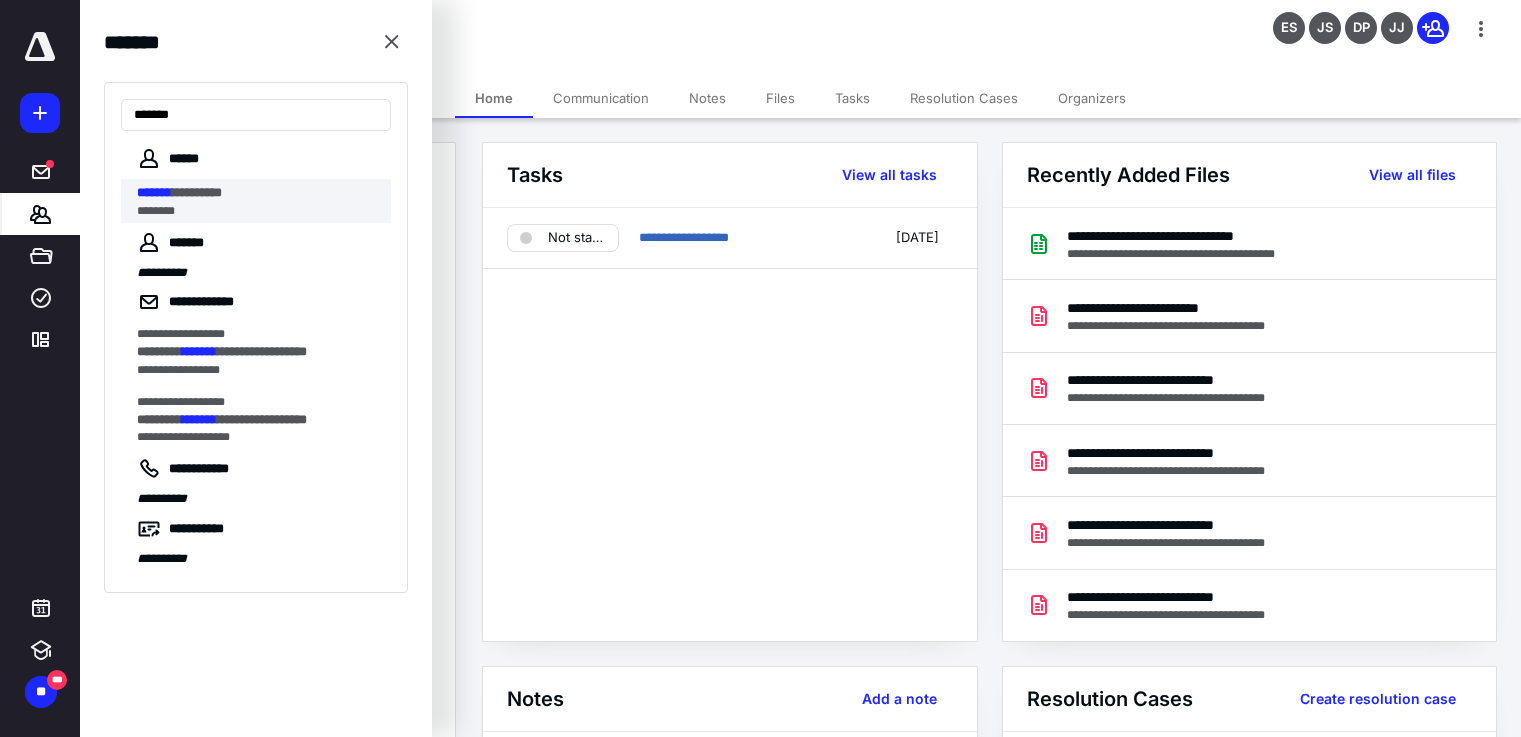 click on "*******" at bounding box center [154, 192] 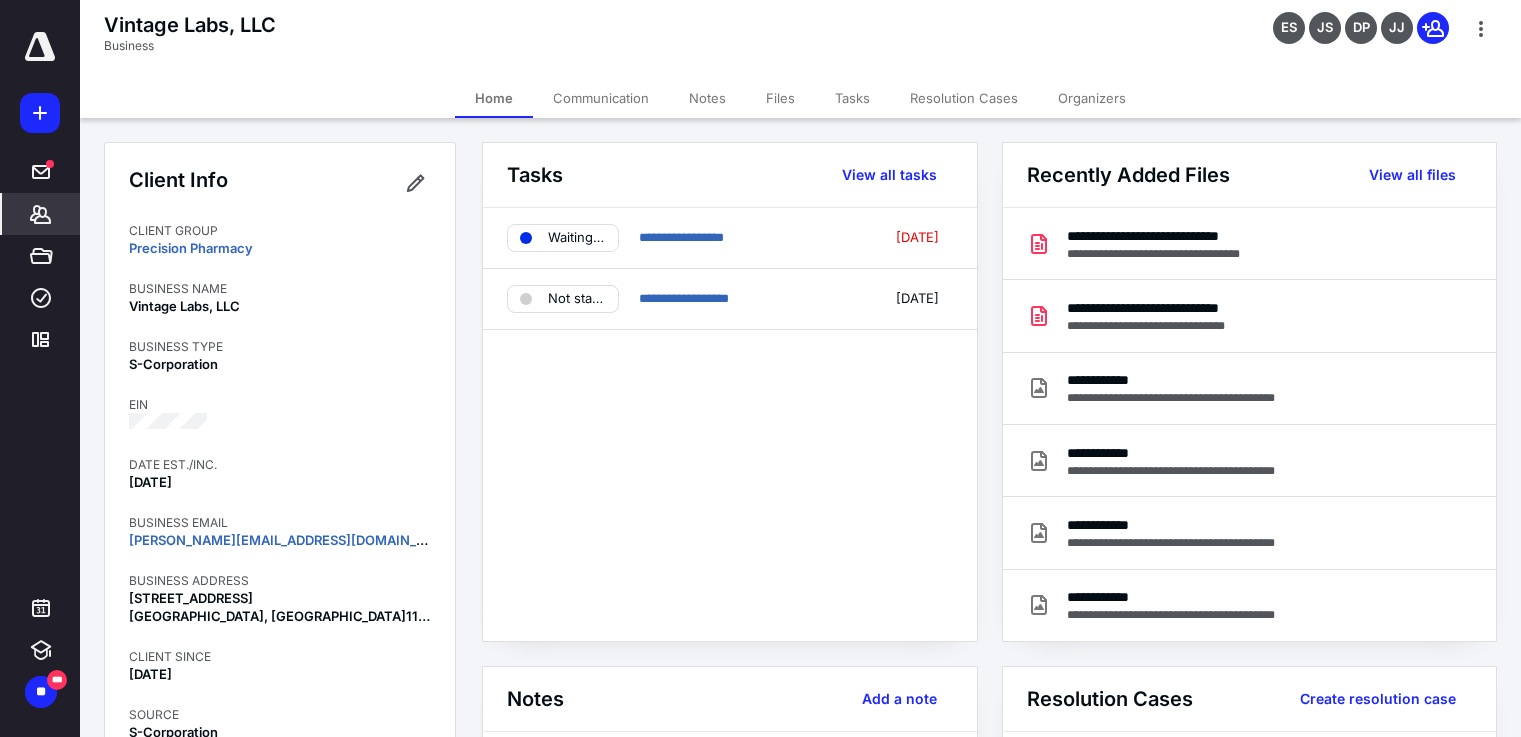 click on "Files" at bounding box center (780, 98) 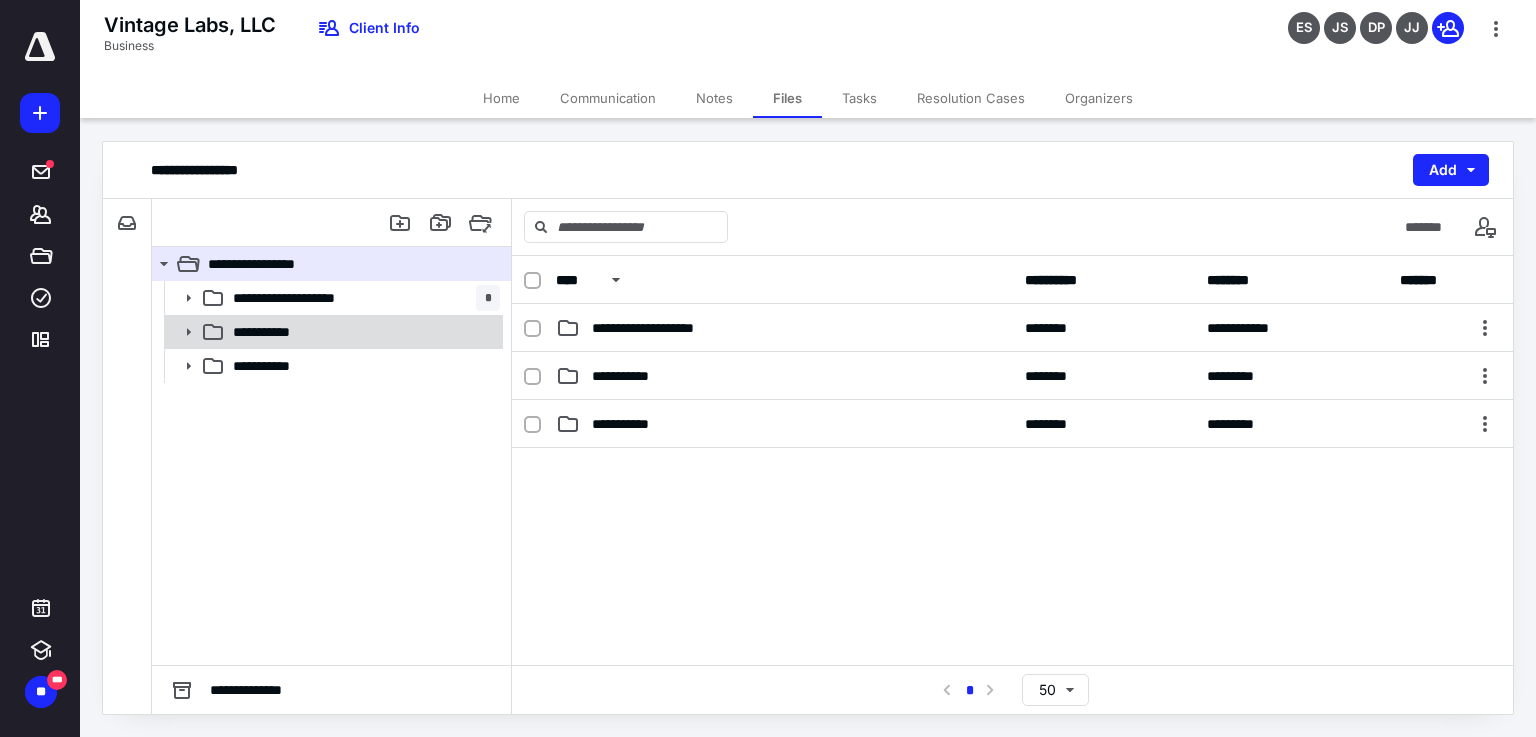 click 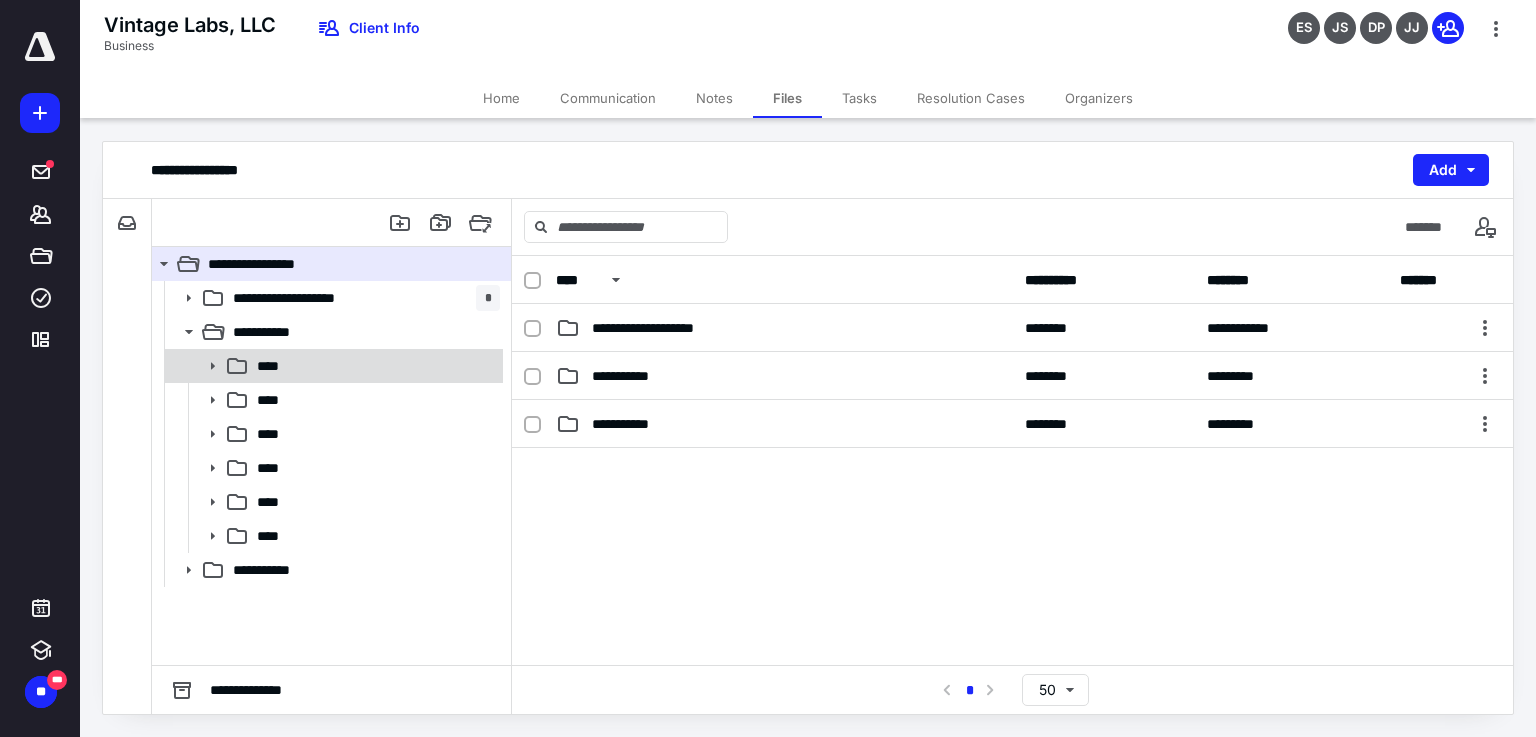 click 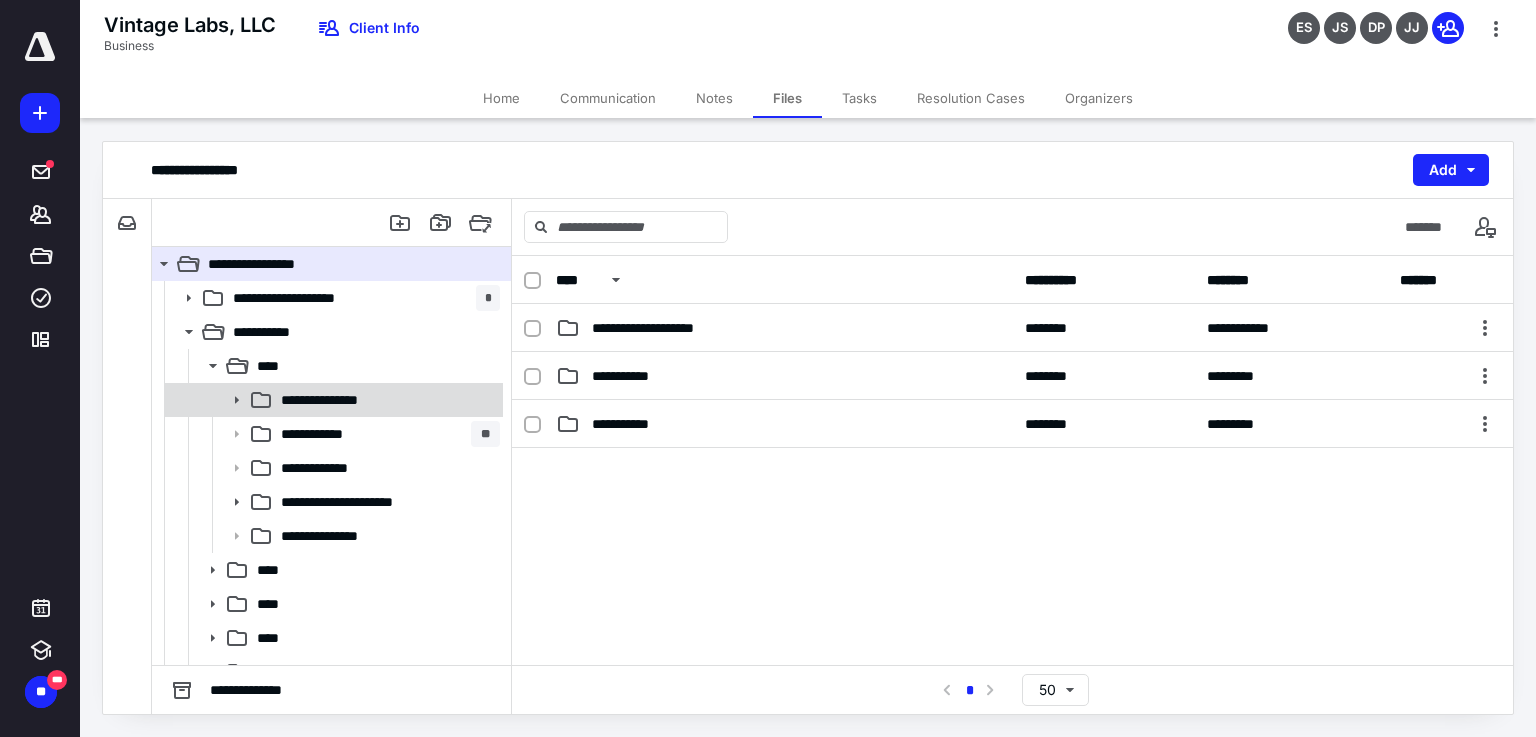 click 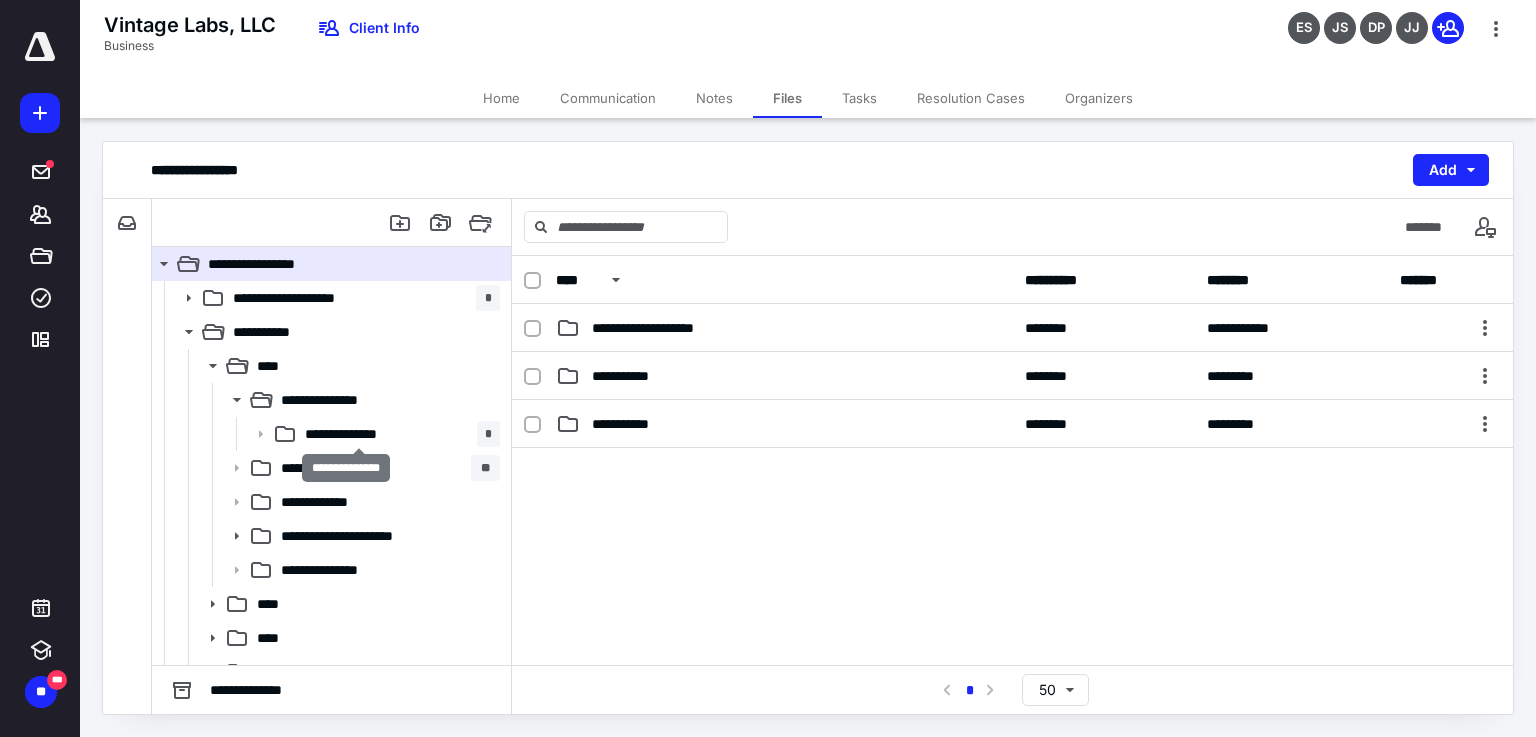 click on "**********" at bounding box center [359, 434] 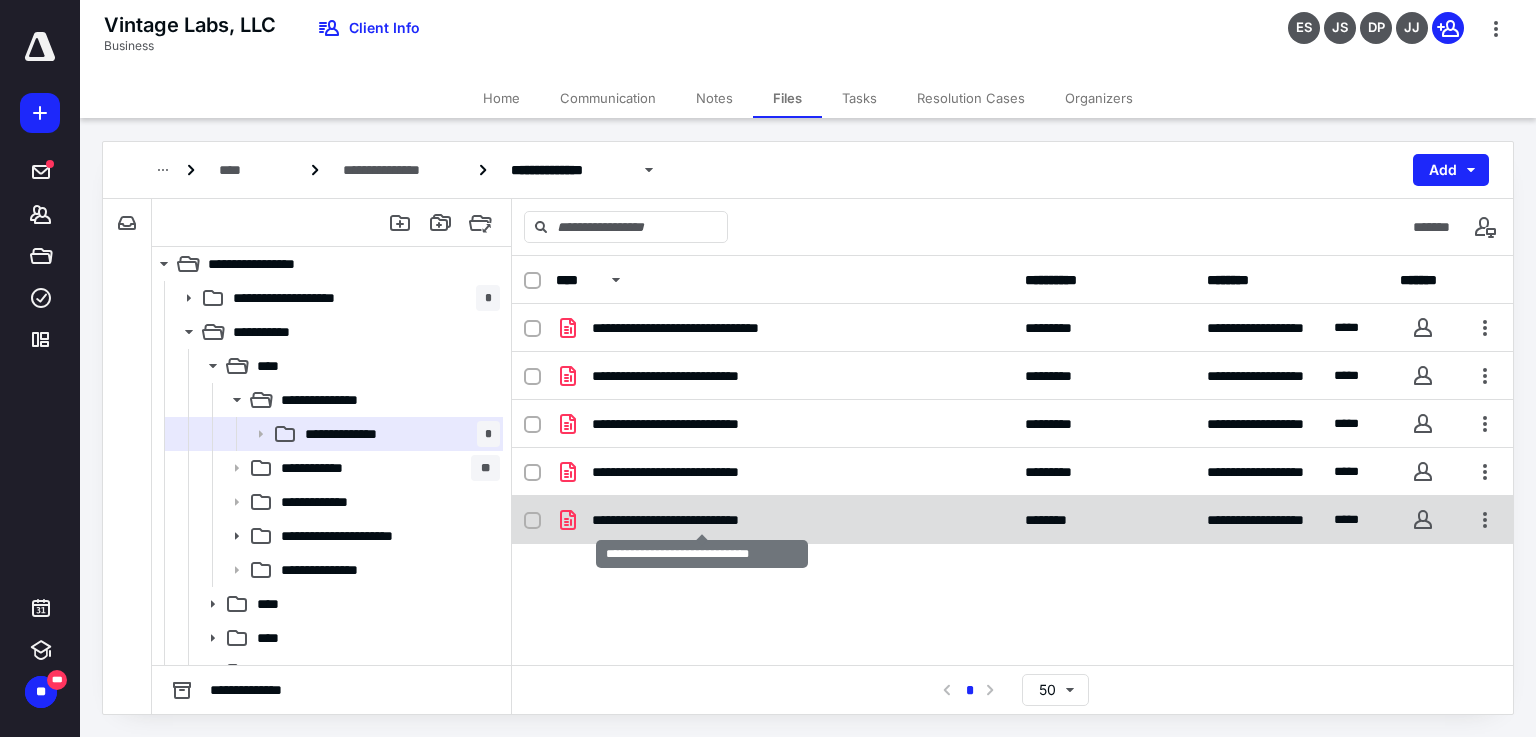 click on "**********" at bounding box center (702, 520) 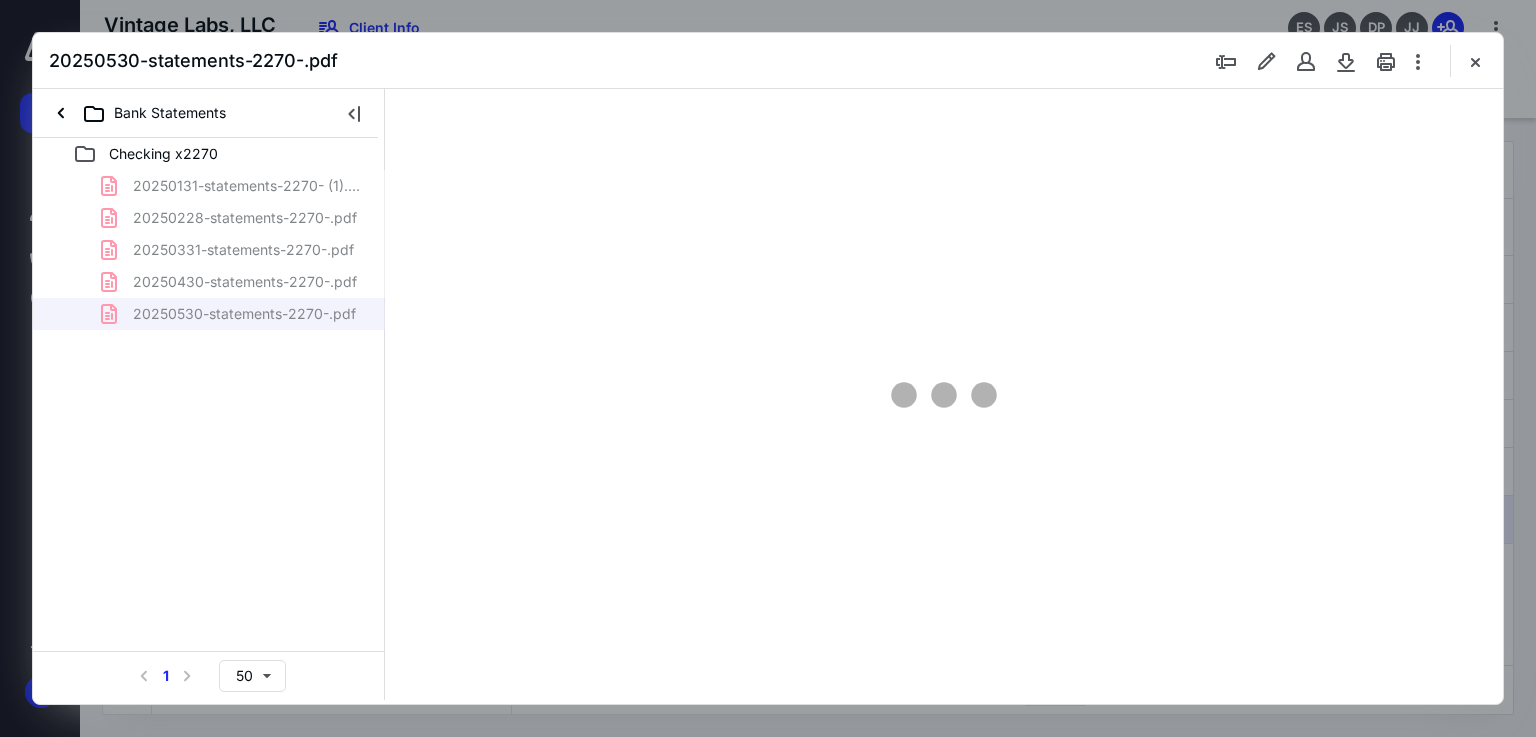 scroll, scrollTop: 0, scrollLeft: 0, axis: both 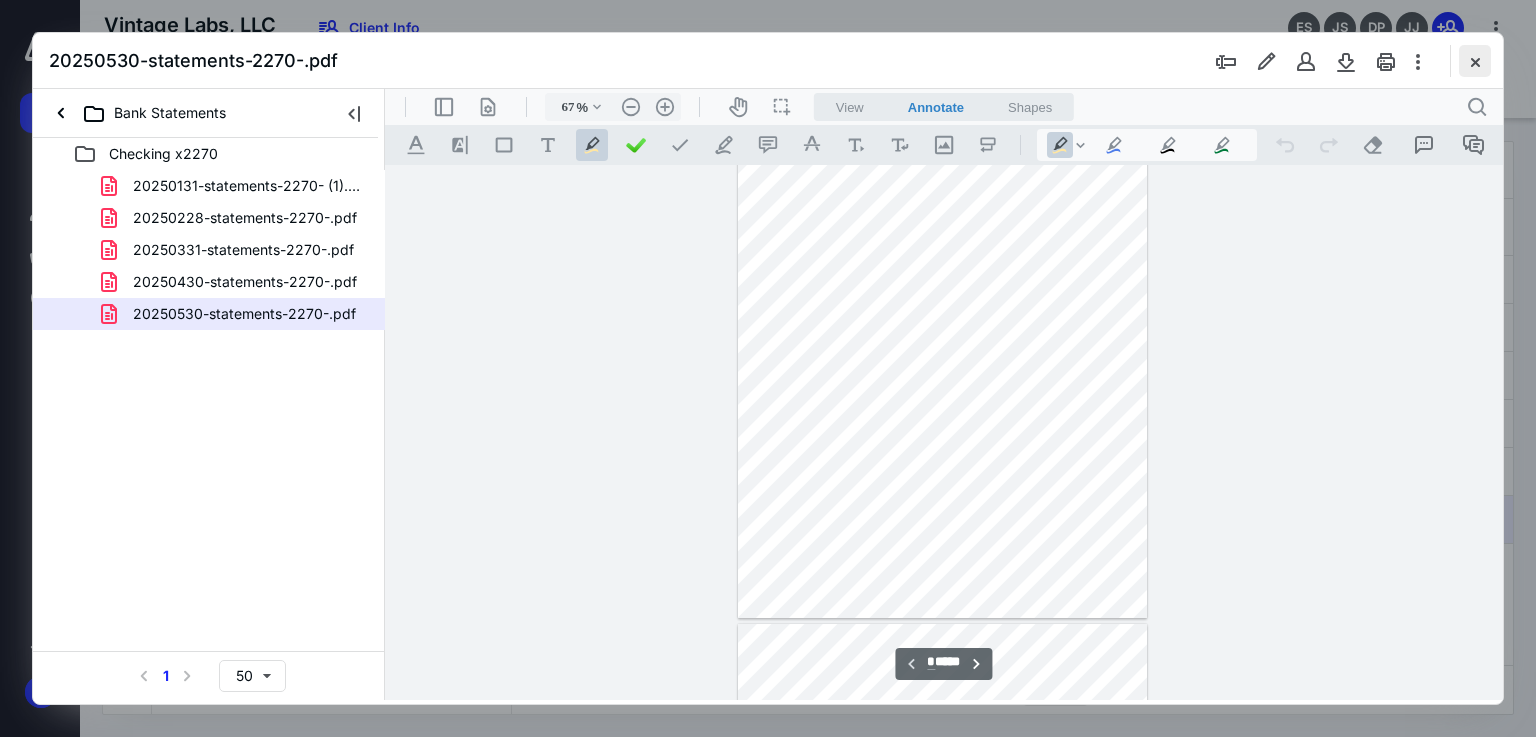 click at bounding box center (1475, 61) 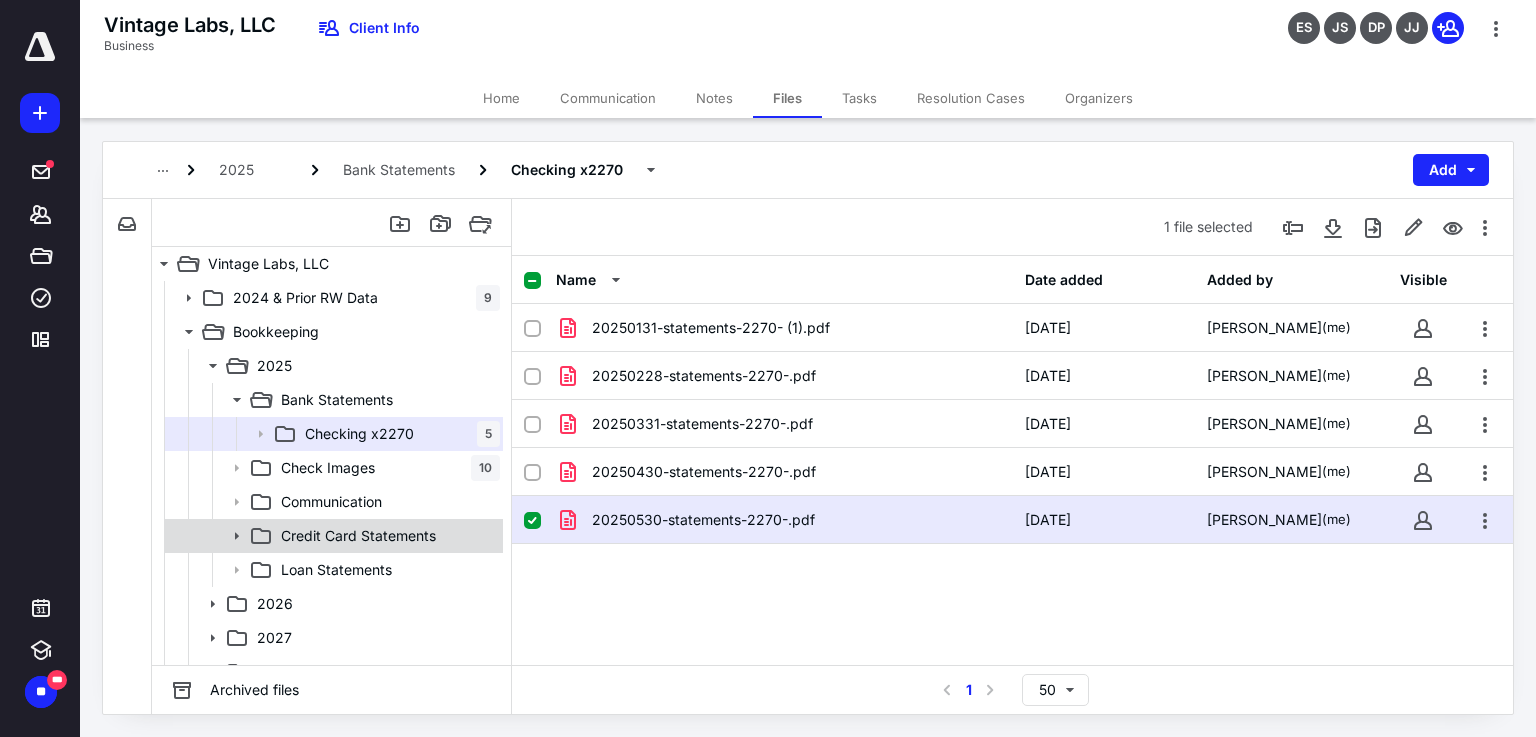 click 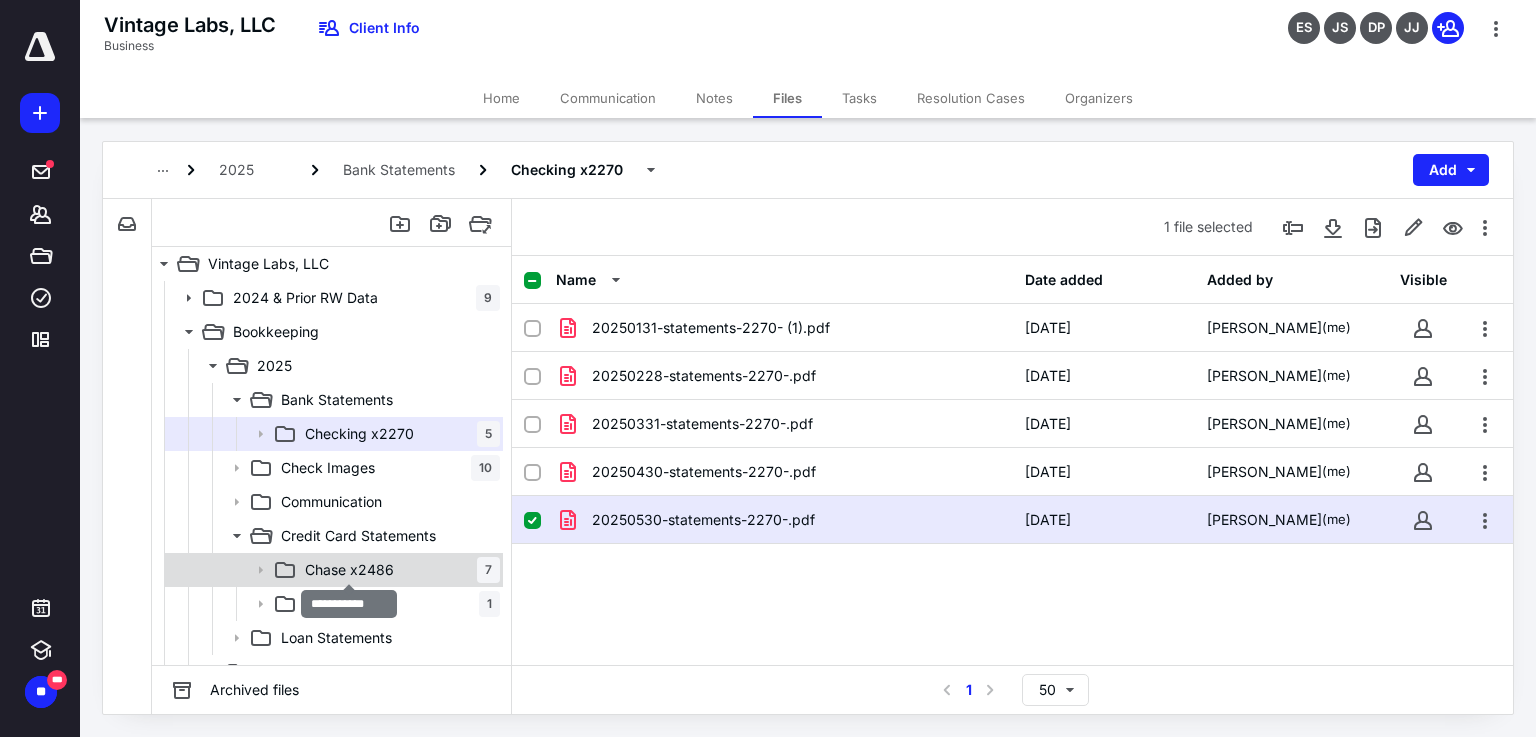 click on "Chase x2486" at bounding box center (349, 570) 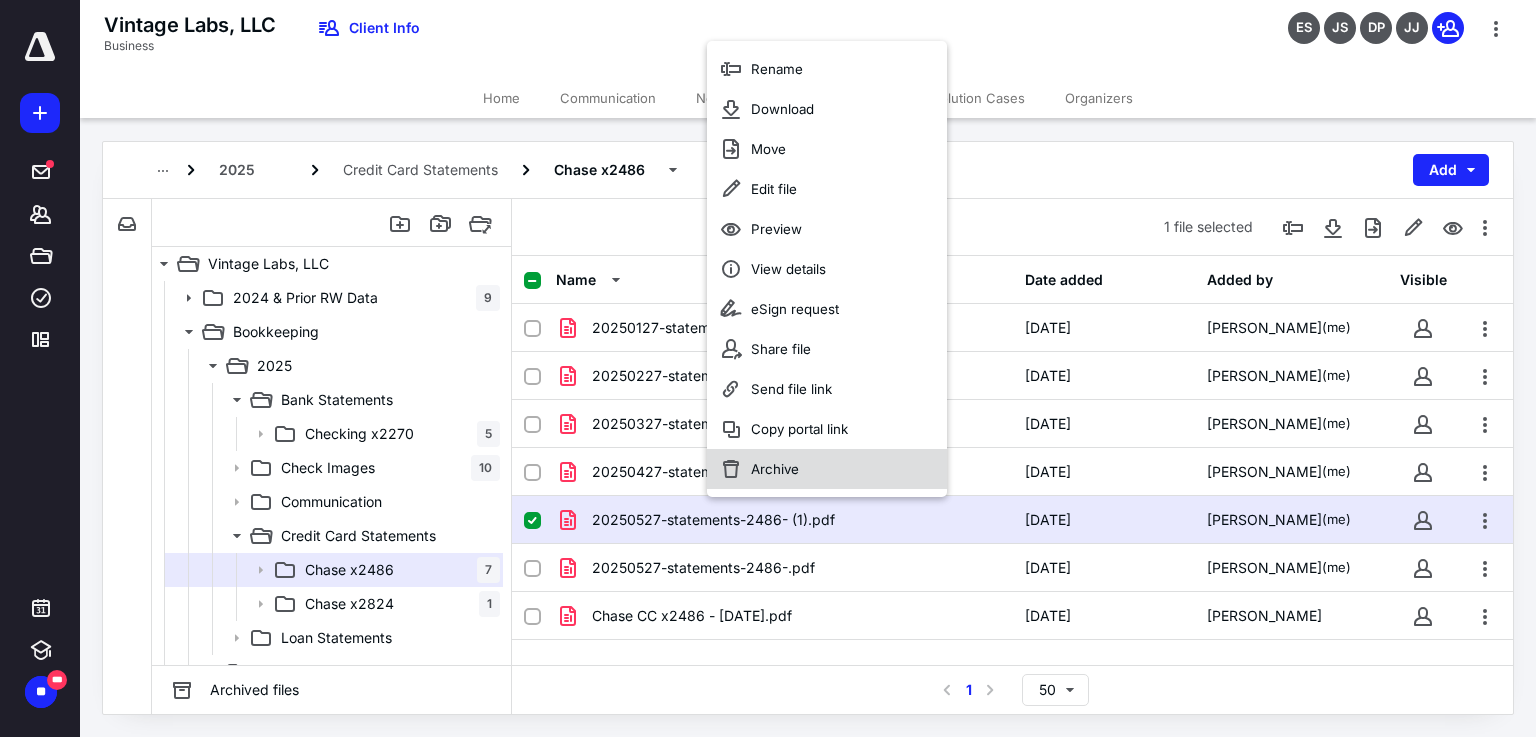 click on "Archive" at bounding box center (775, 469) 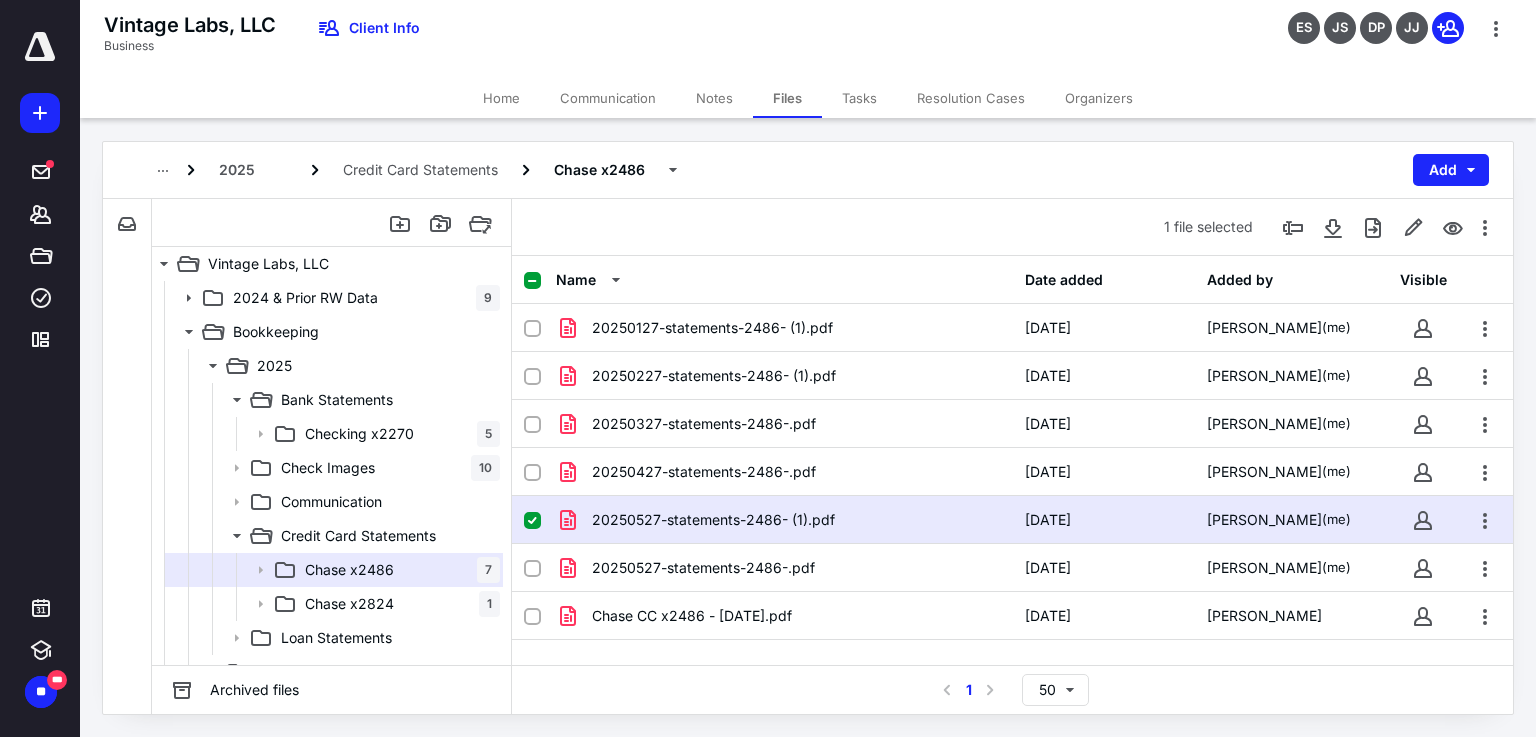 checkbox on "false" 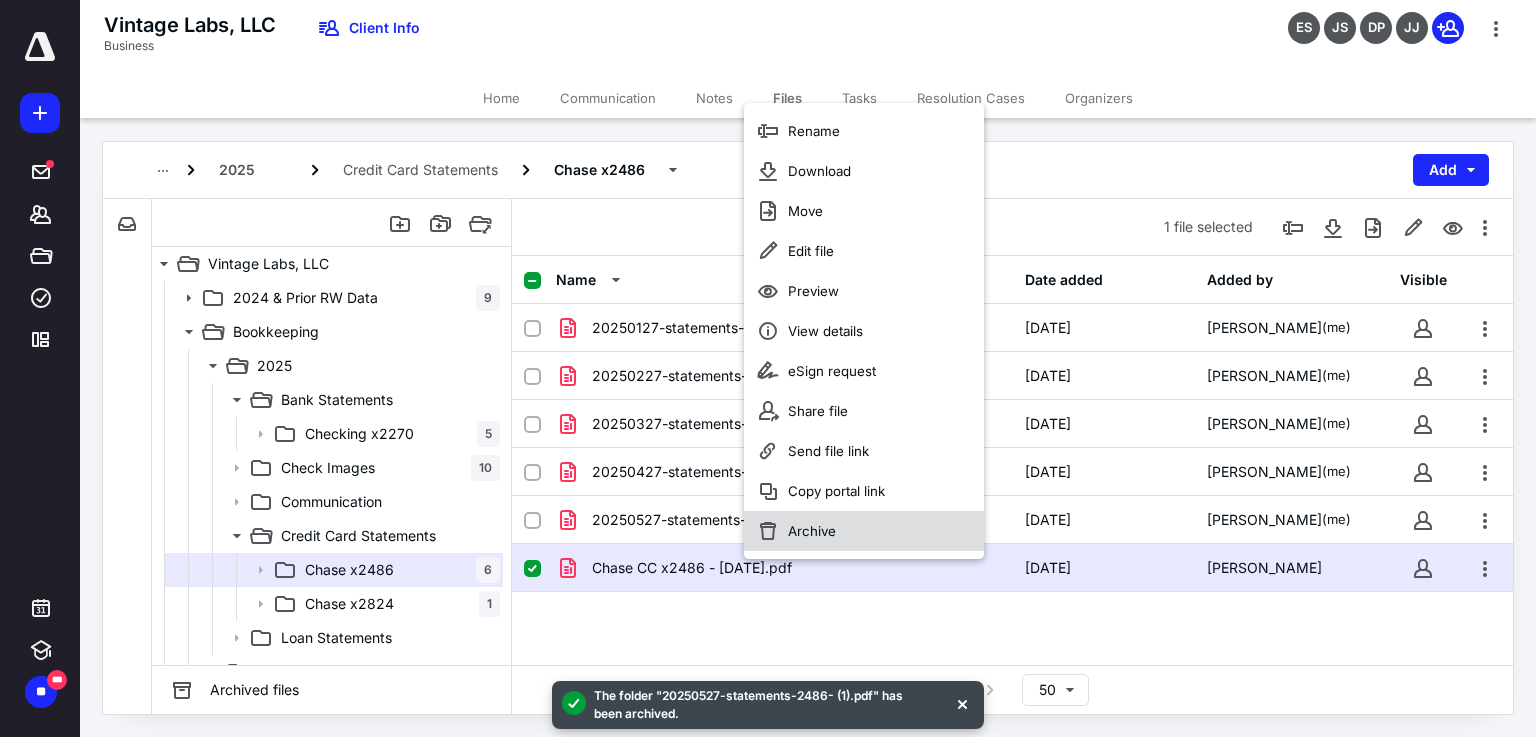 click on "Archive" at bounding box center (812, 531) 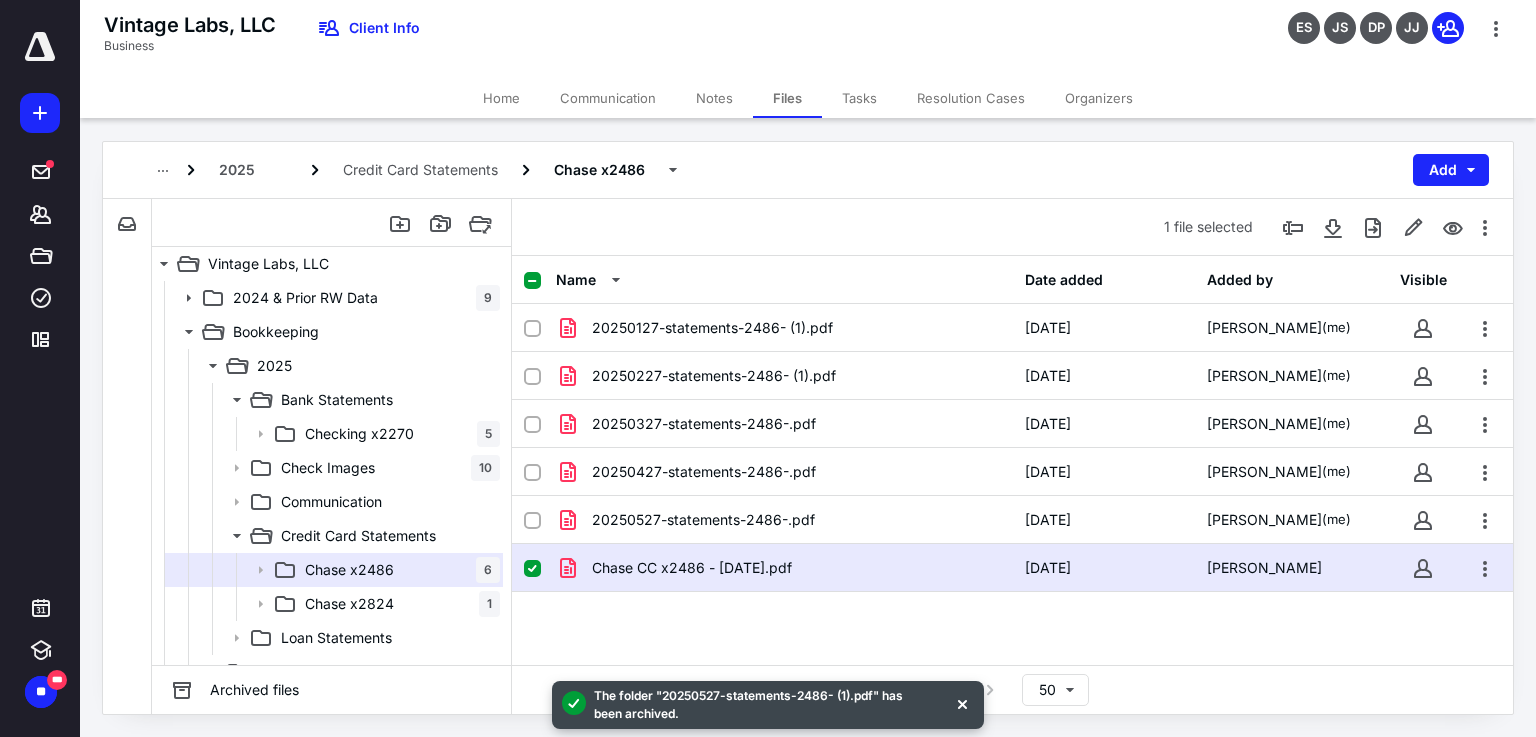 checkbox on "false" 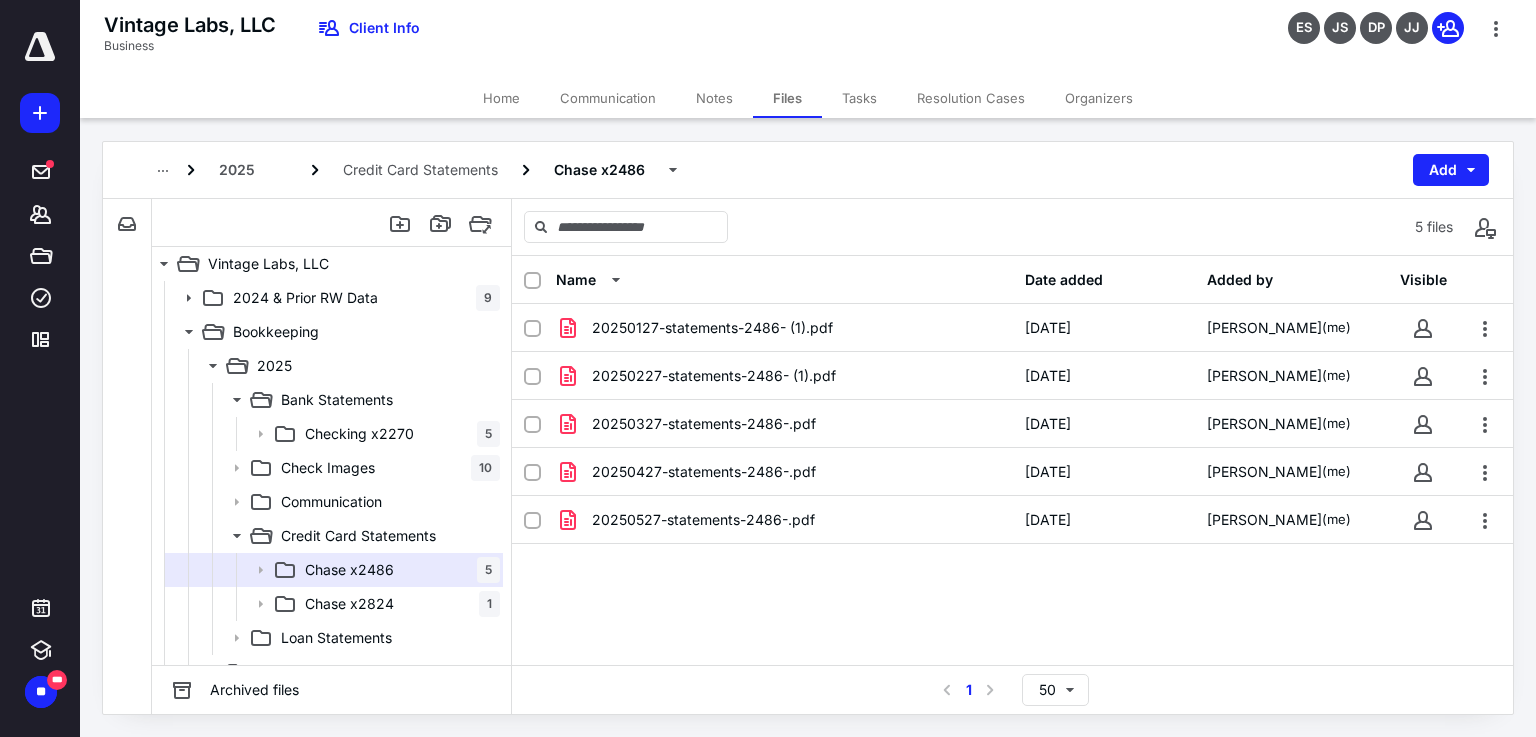 click on "Select a page number for more results 1 50" at bounding box center (1012, 689) 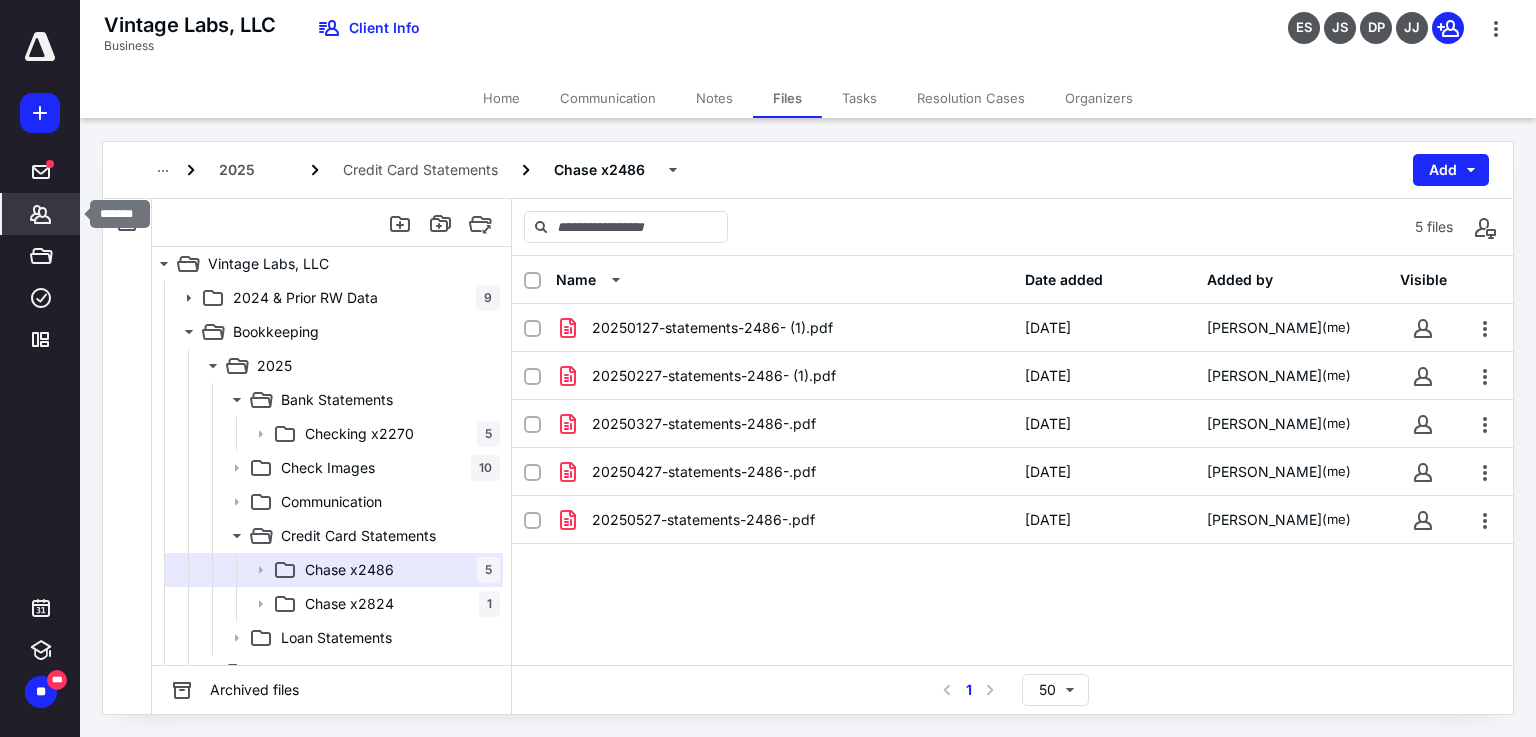 click 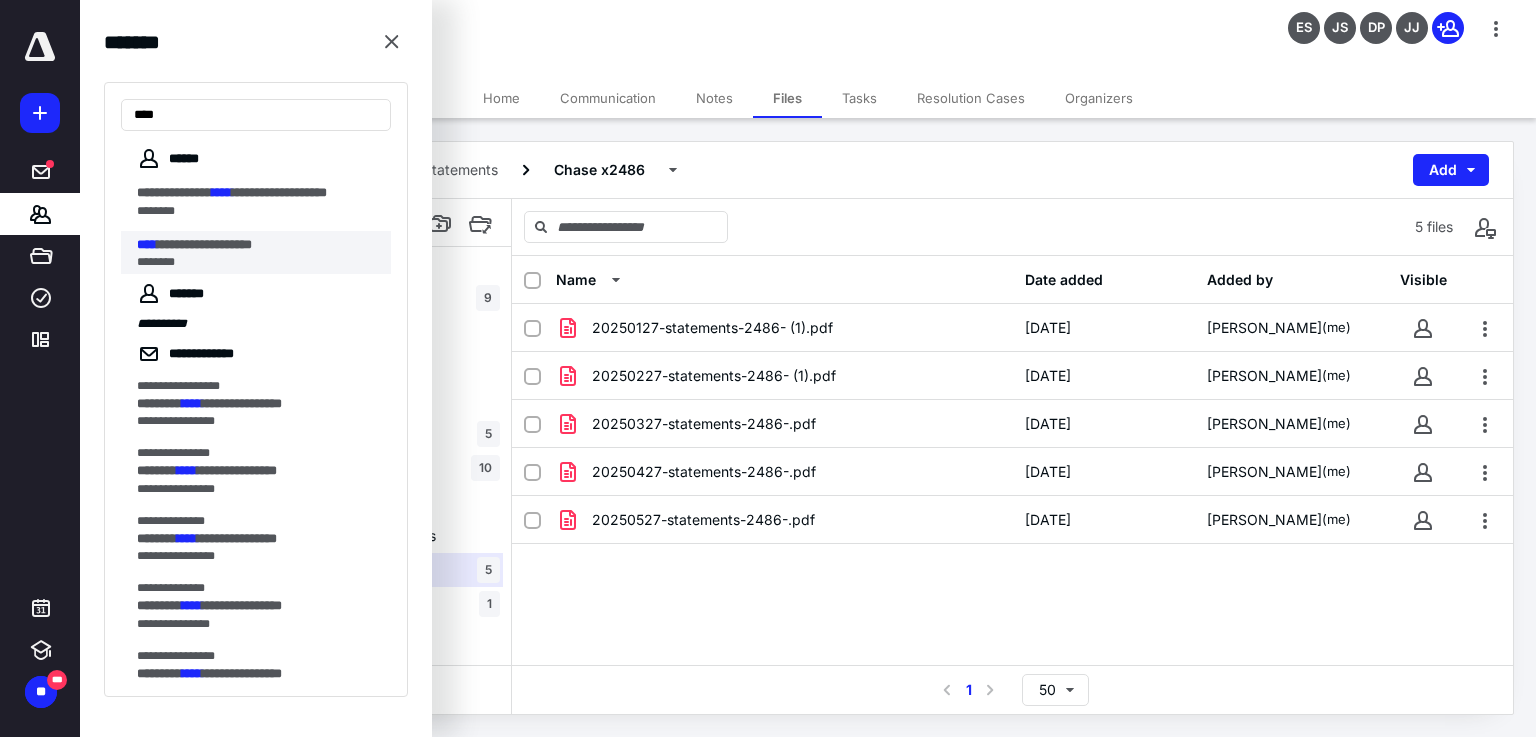 type on "****" 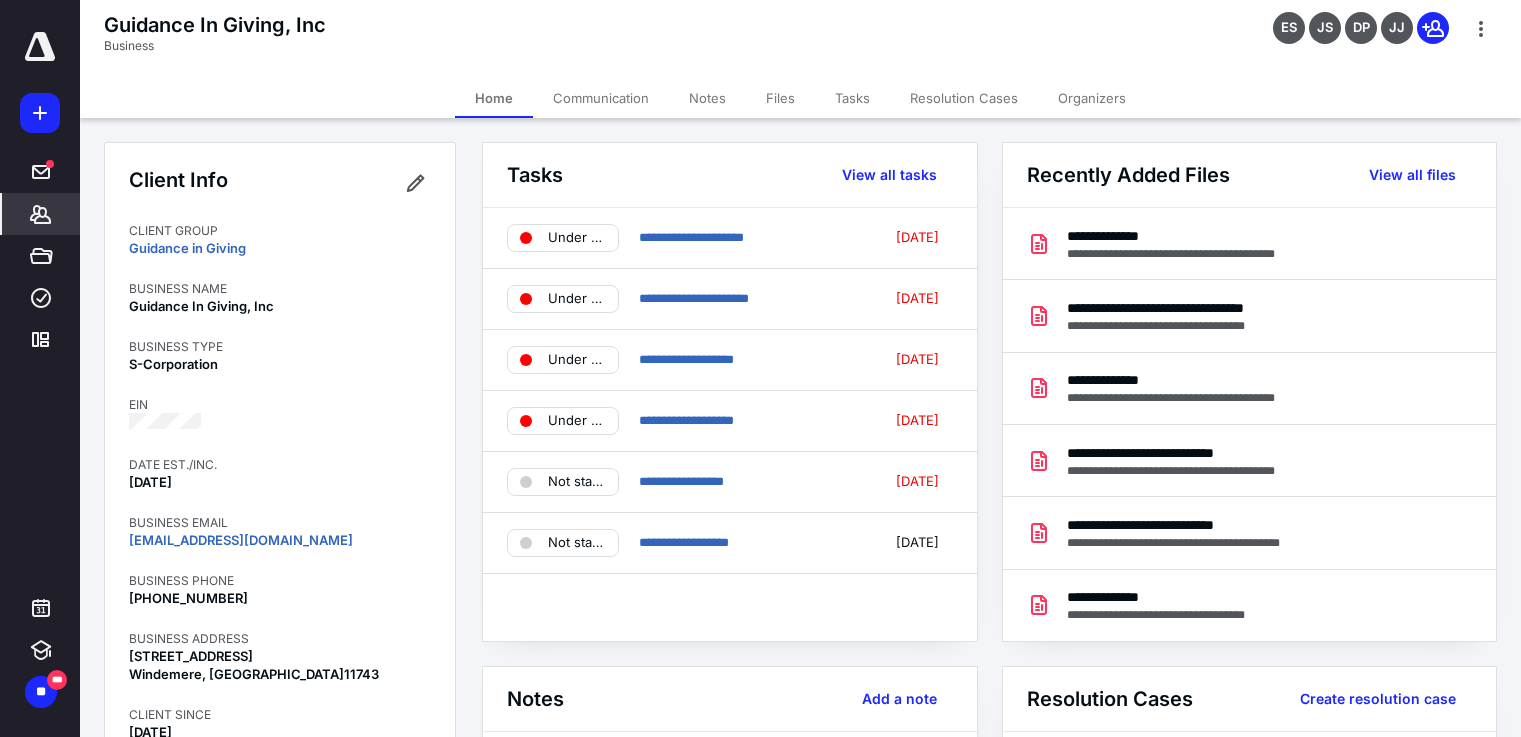 click on "Files" at bounding box center [780, 98] 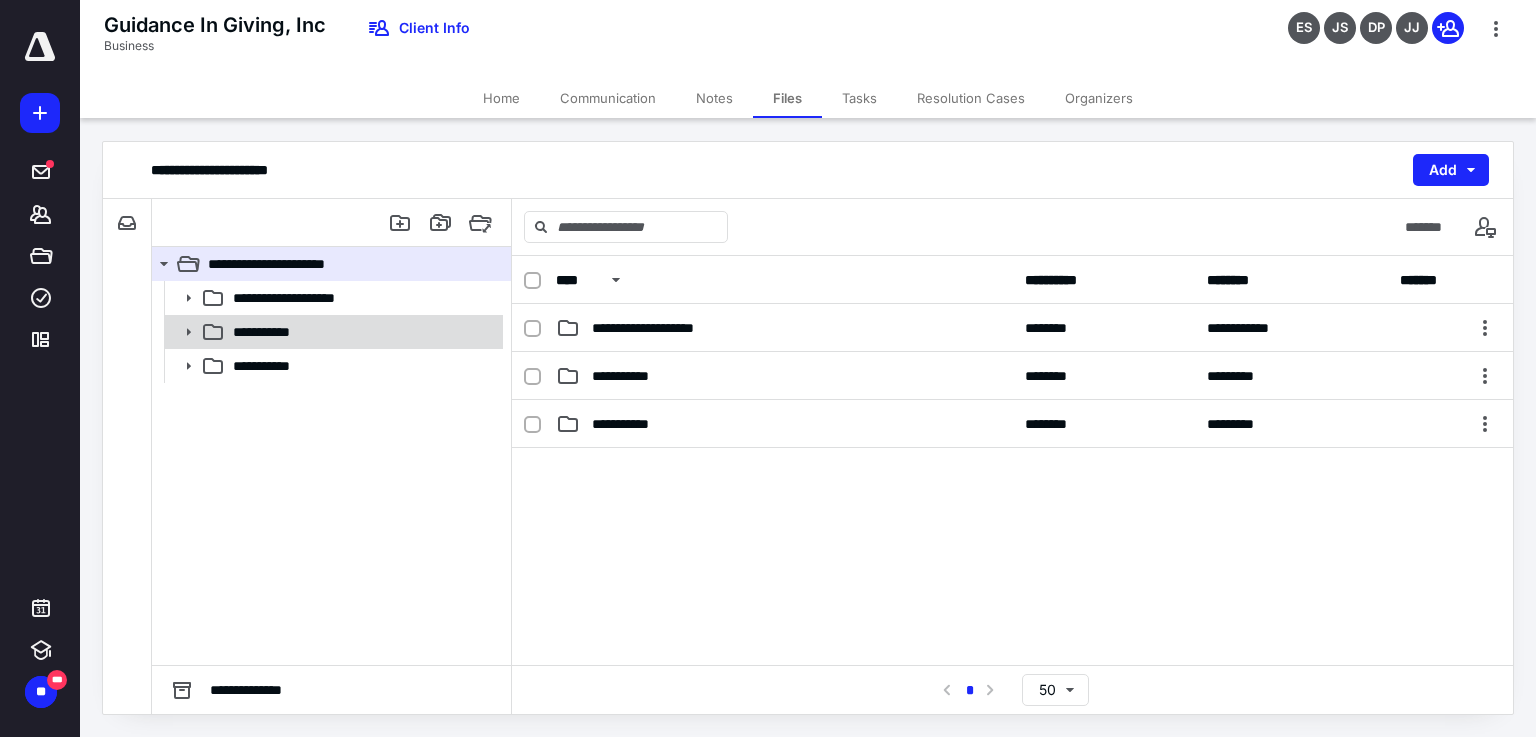 click 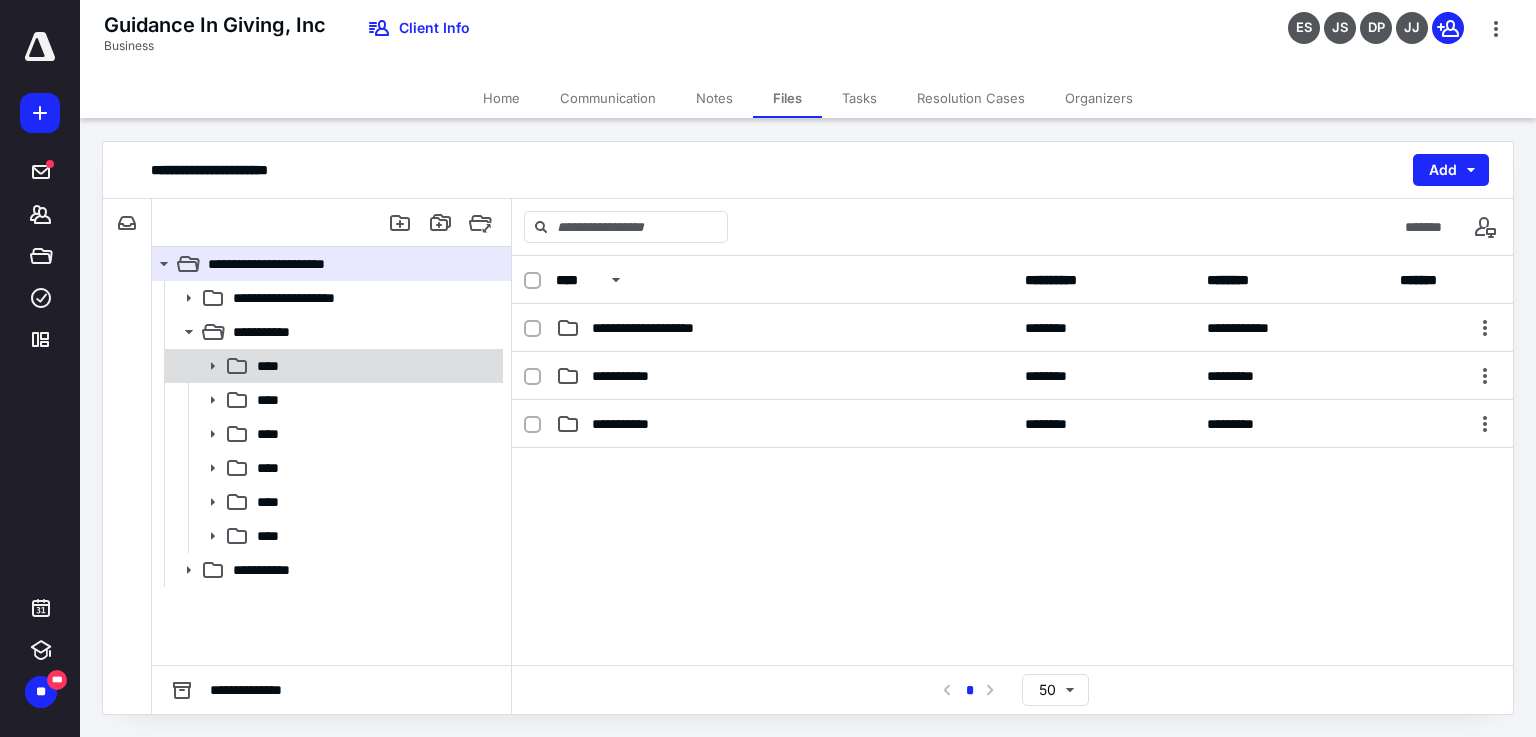 click 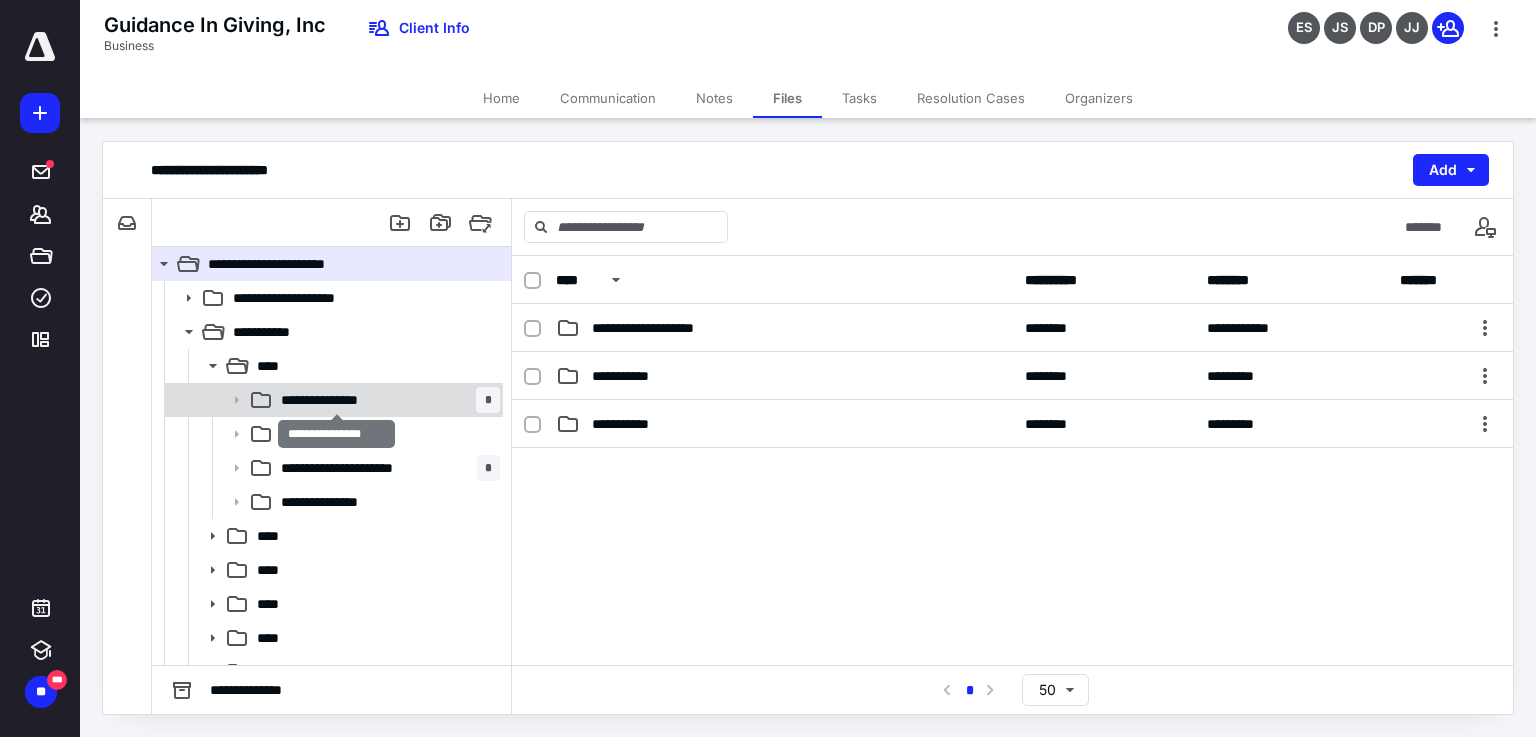 click on "**********" at bounding box center [337, 400] 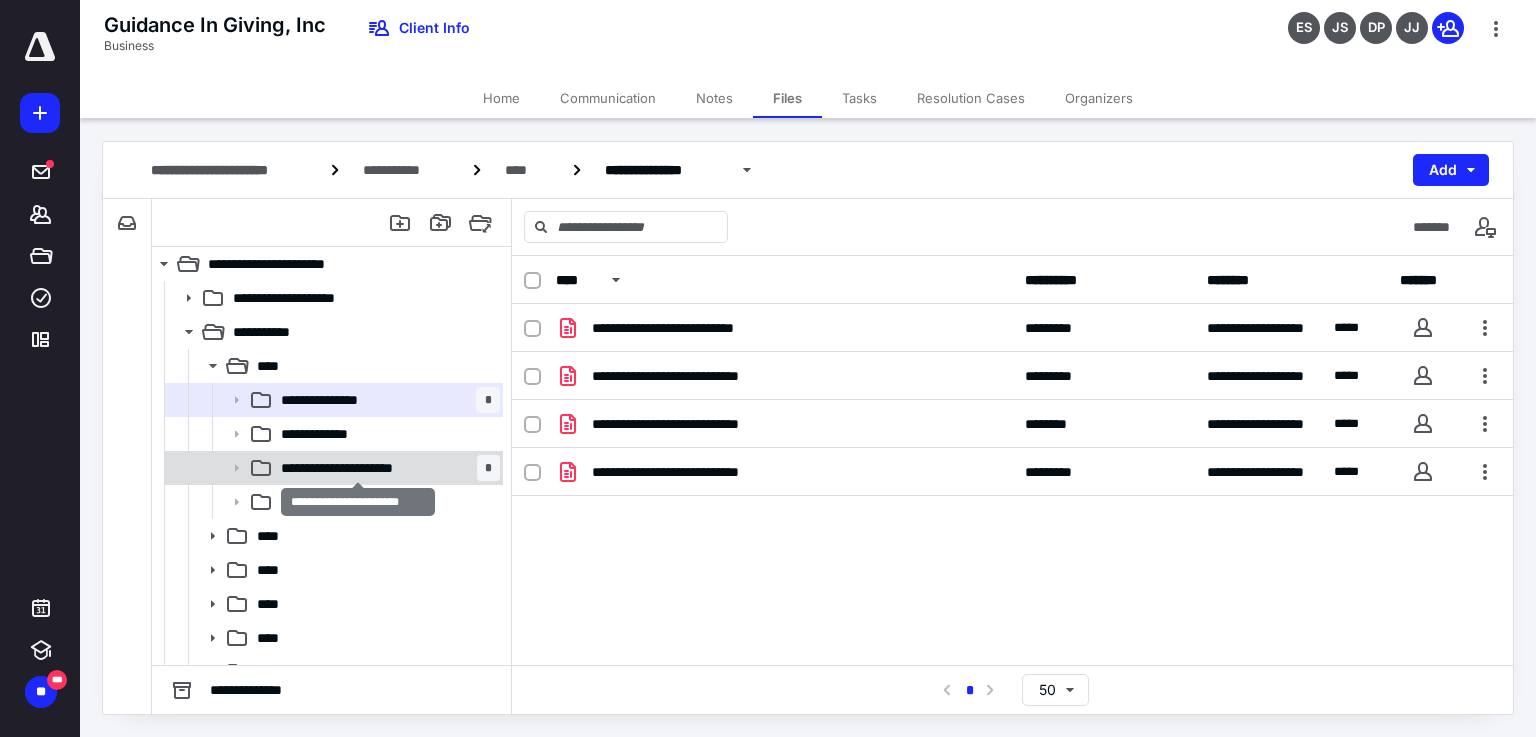 click on "**********" at bounding box center [358, 468] 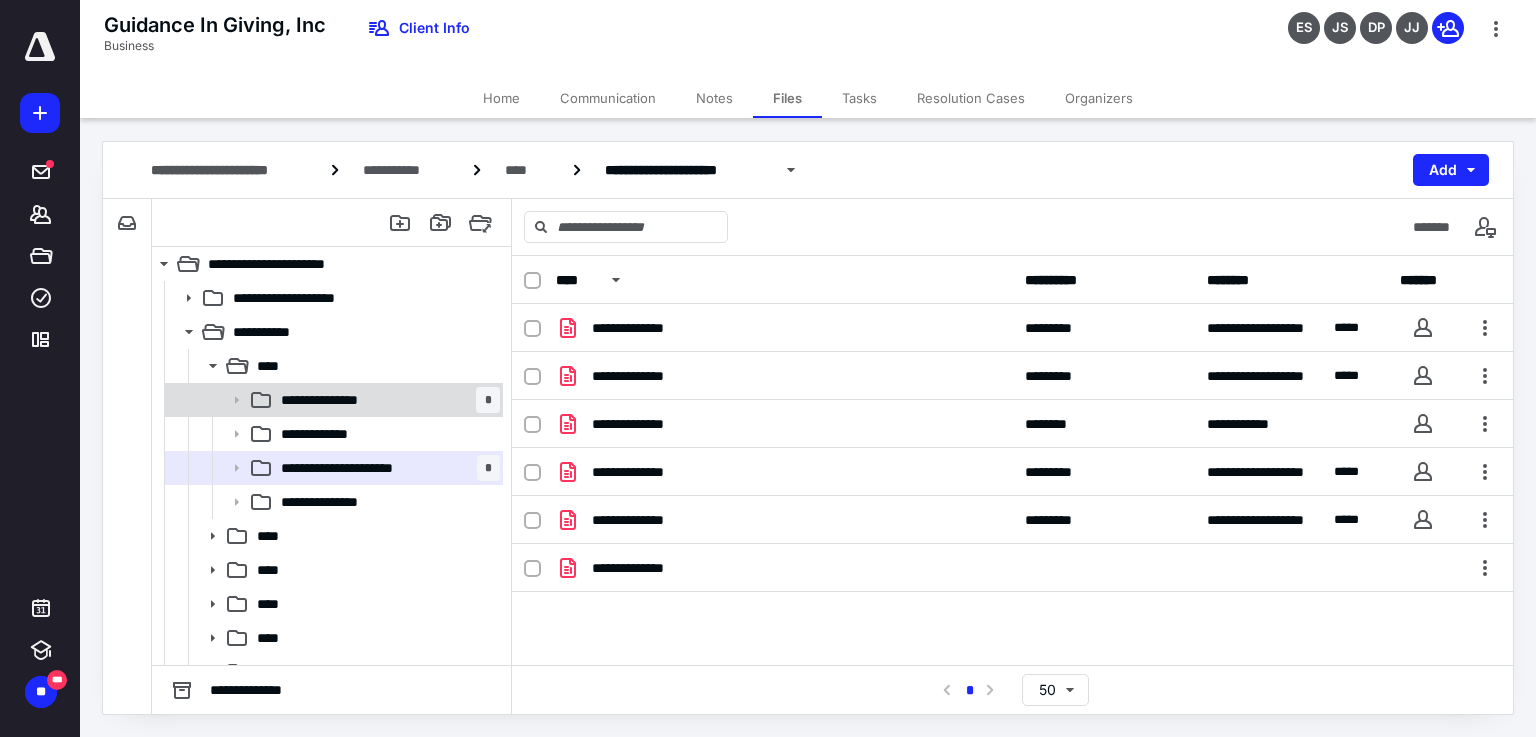 click on "**********" at bounding box center (337, 400) 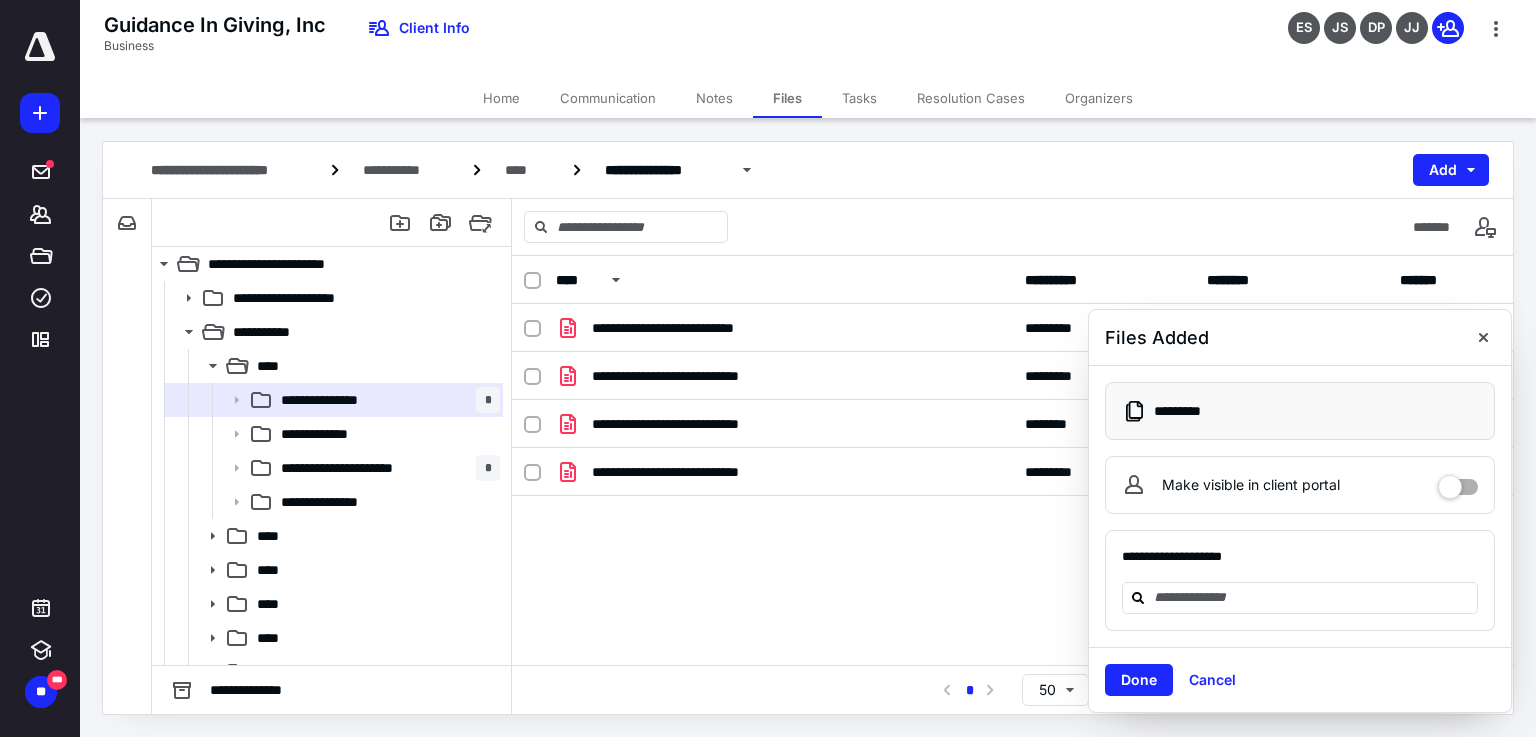click on "Home" at bounding box center [501, 98] 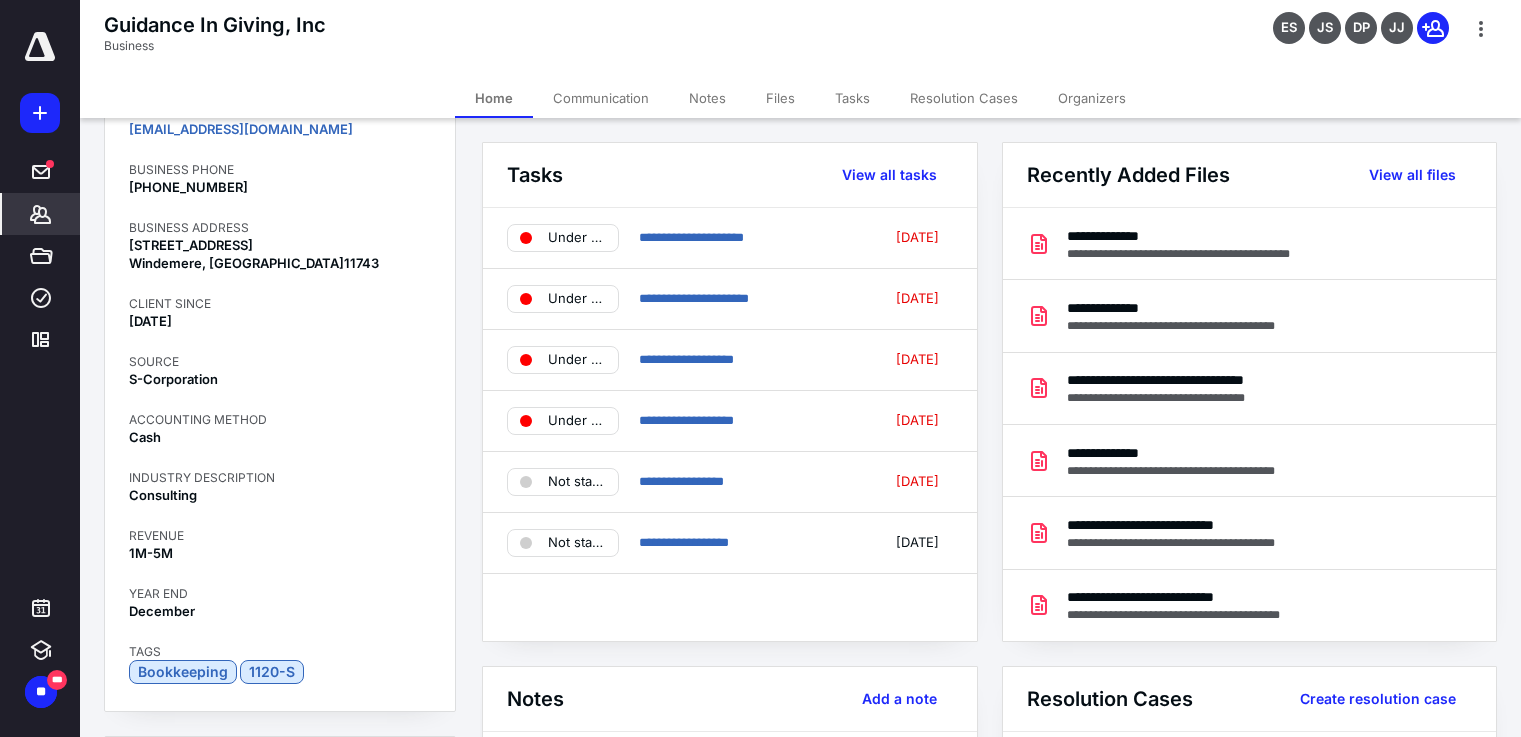 scroll, scrollTop: 620, scrollLeft: 0, axis: vertical 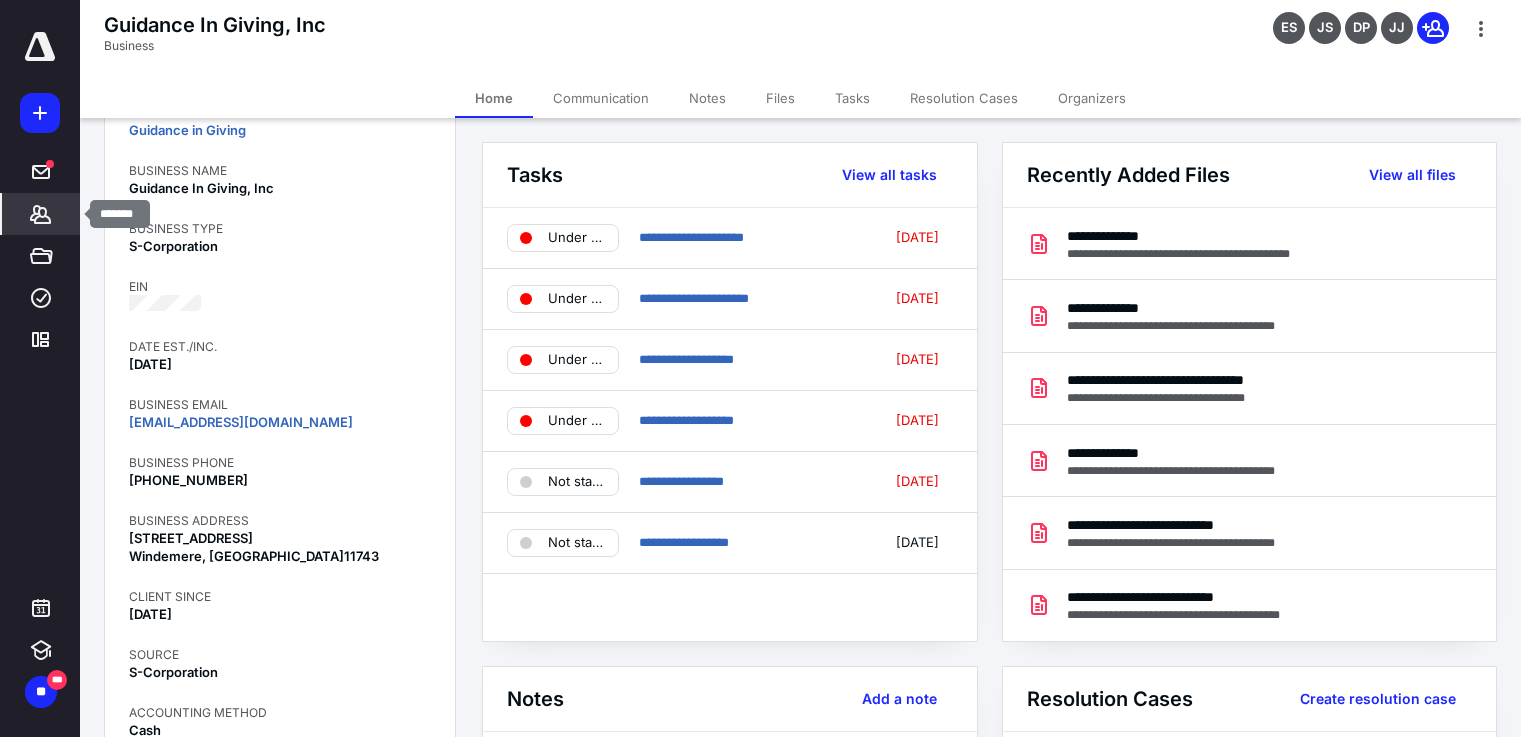 click on "*******" at bounding box center [41, 214] 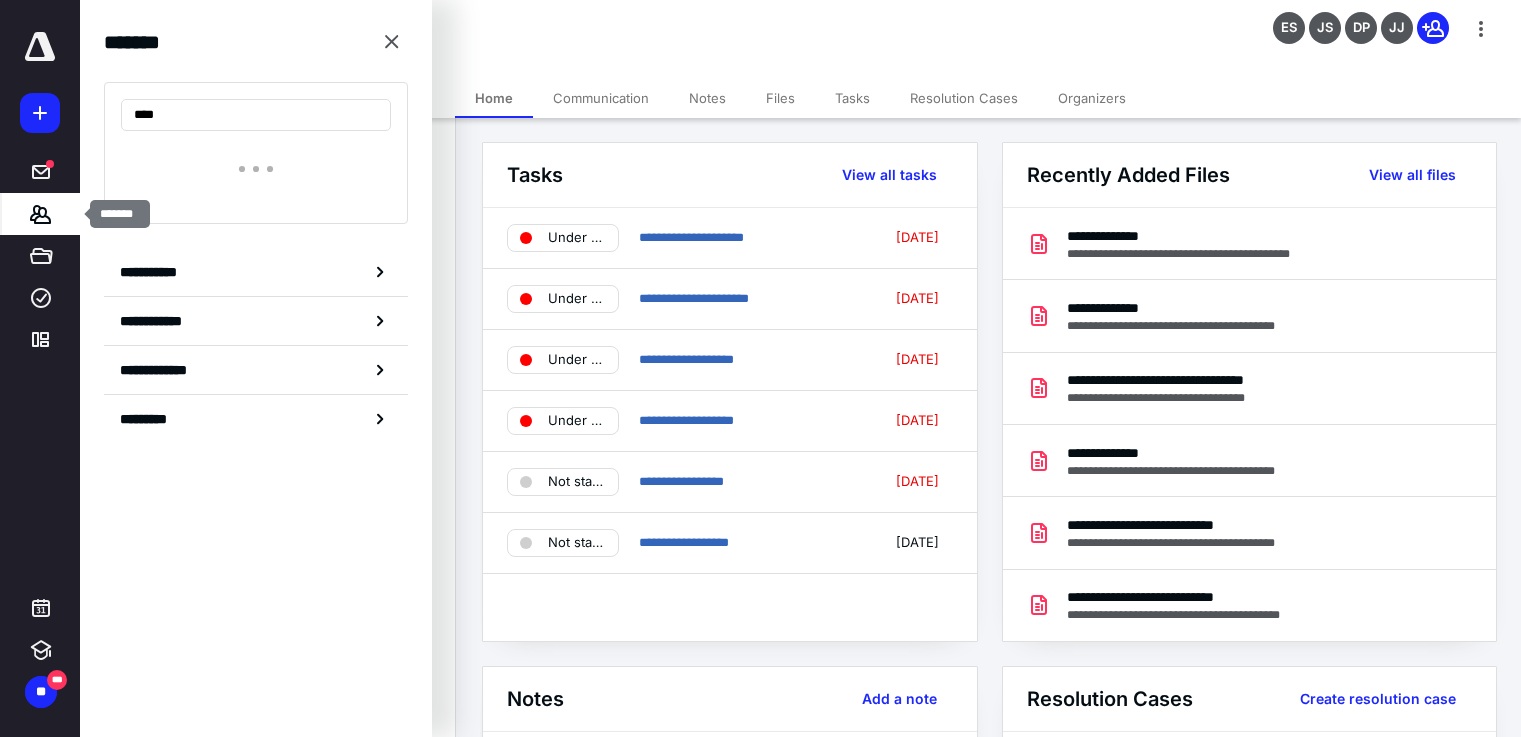 type on "*****" 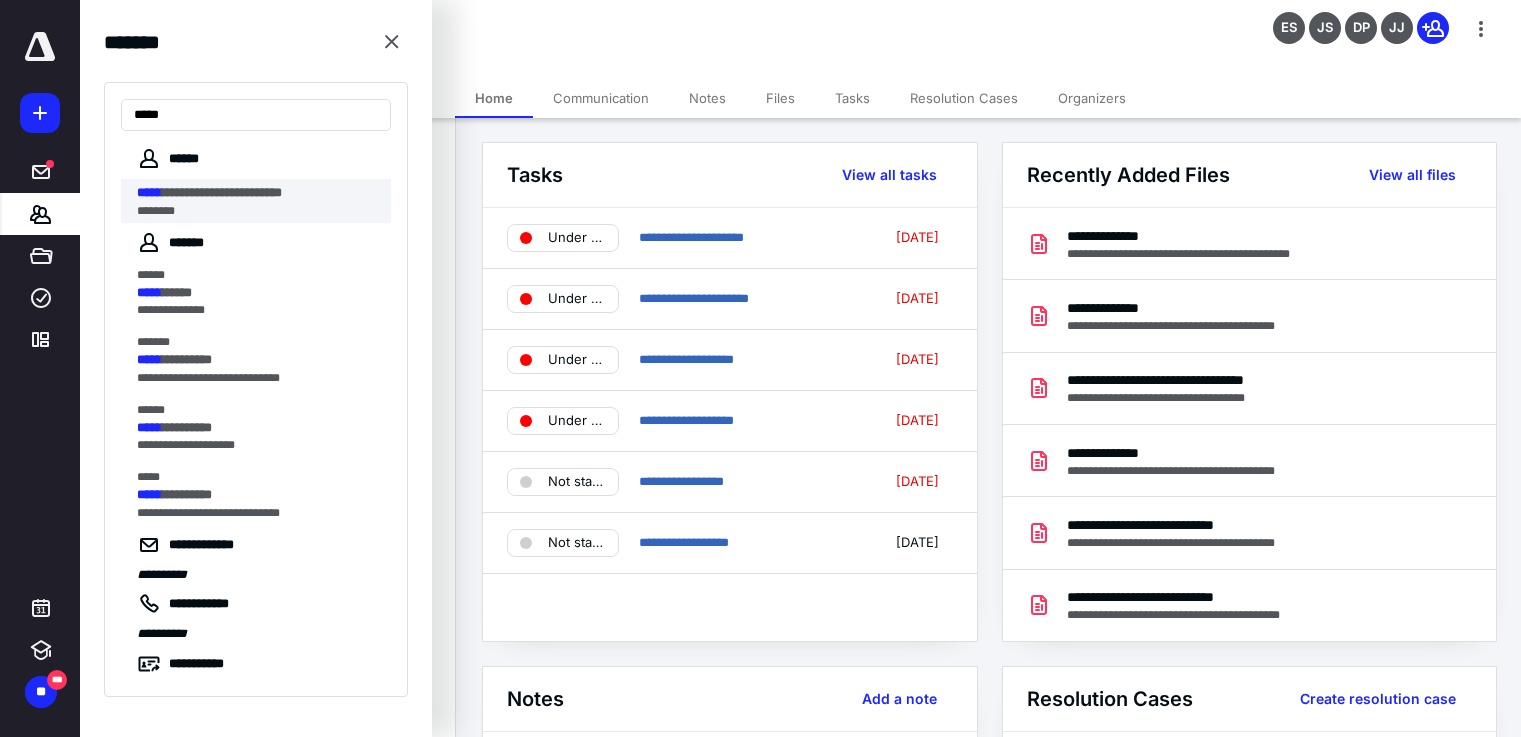 click on "********" at bounding box center [250, 211] 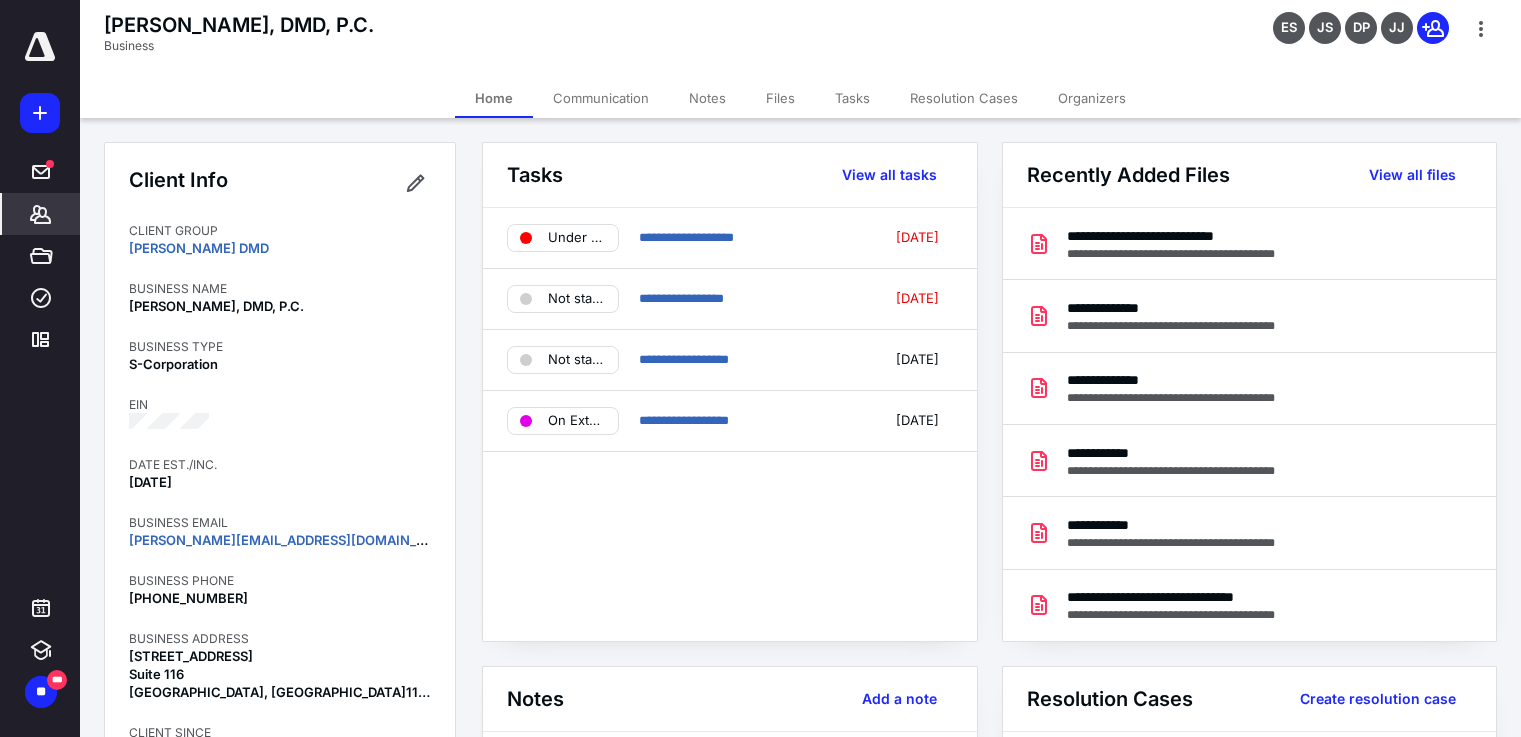 click on "Files" at bounding box center (780, 98) 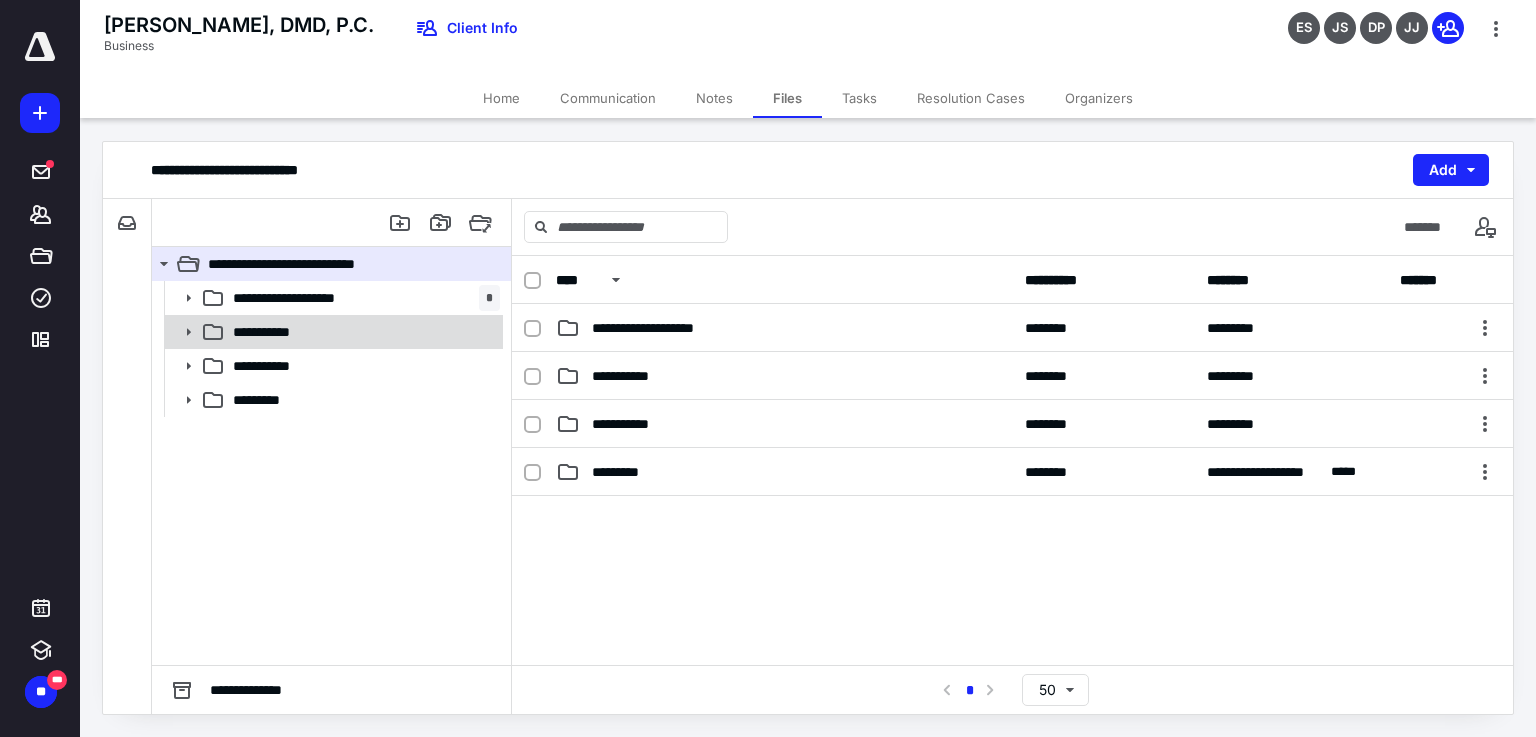 click 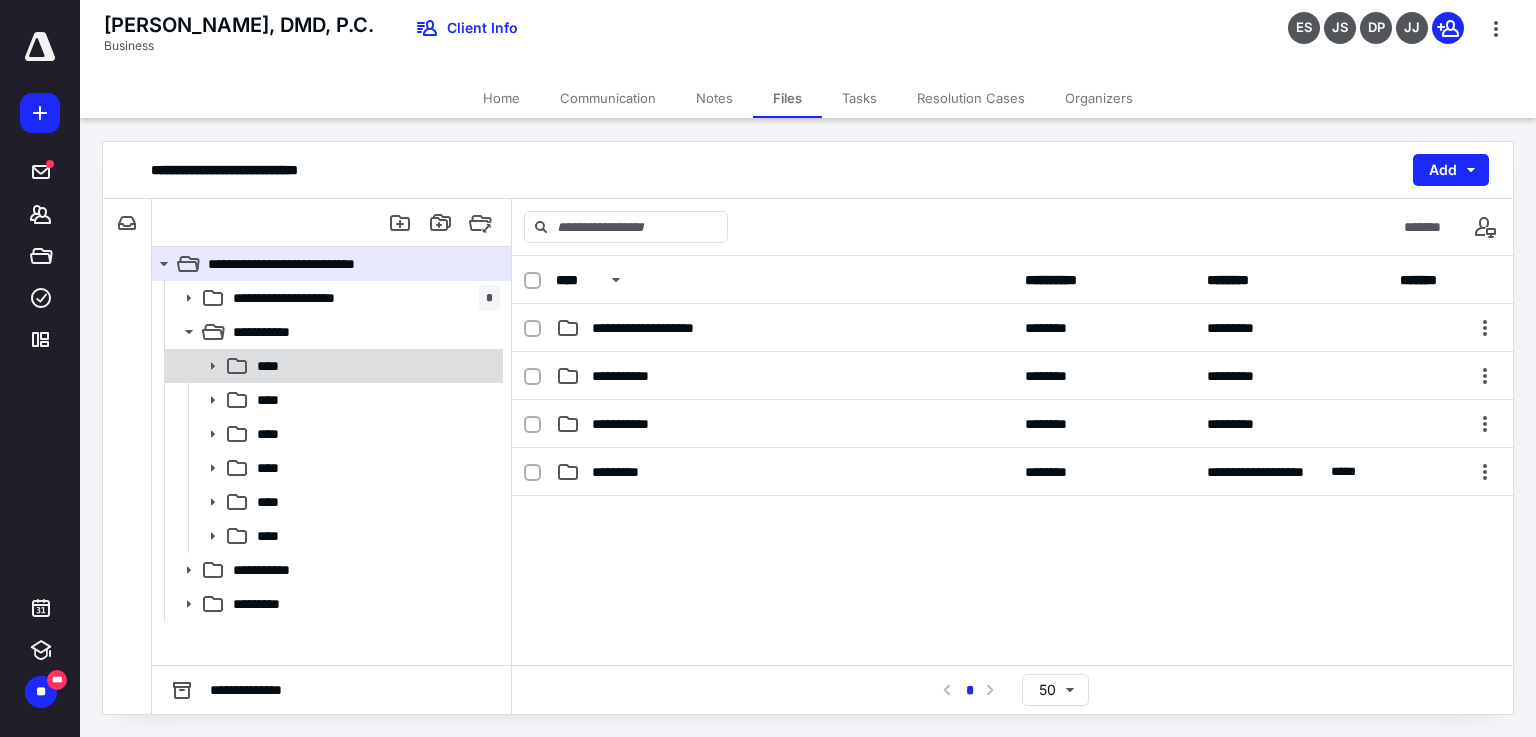 click 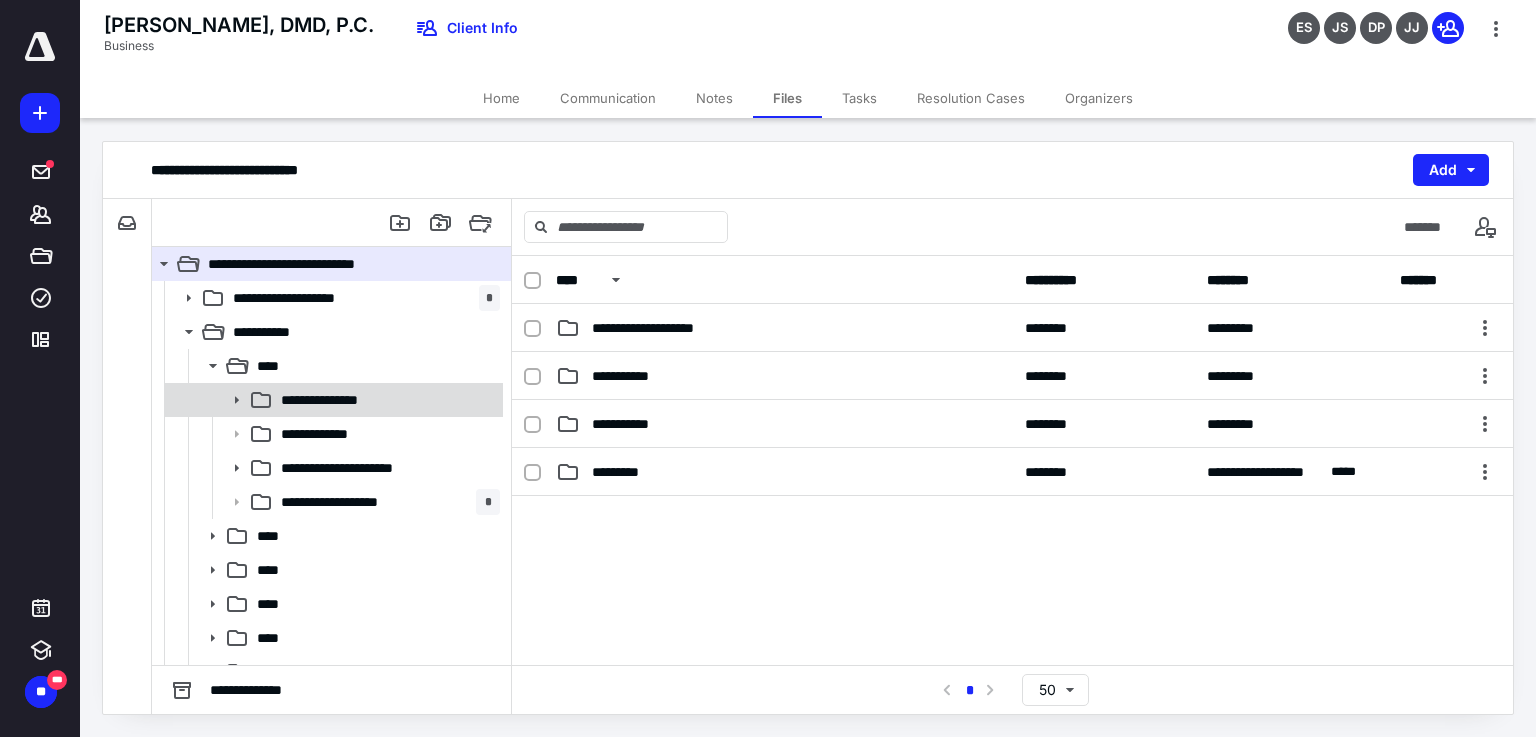 click 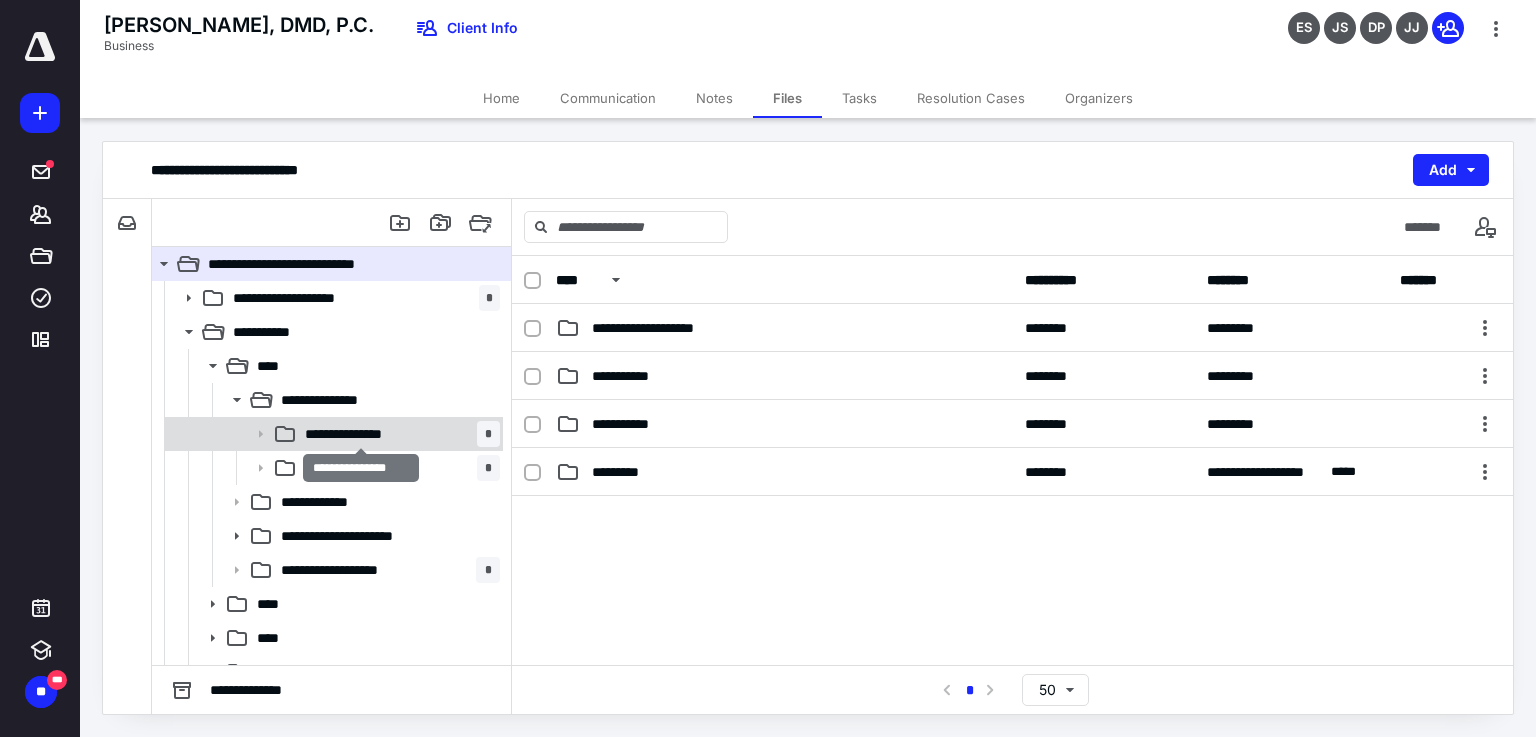 click on "**********" at bounding box center [360, 434] 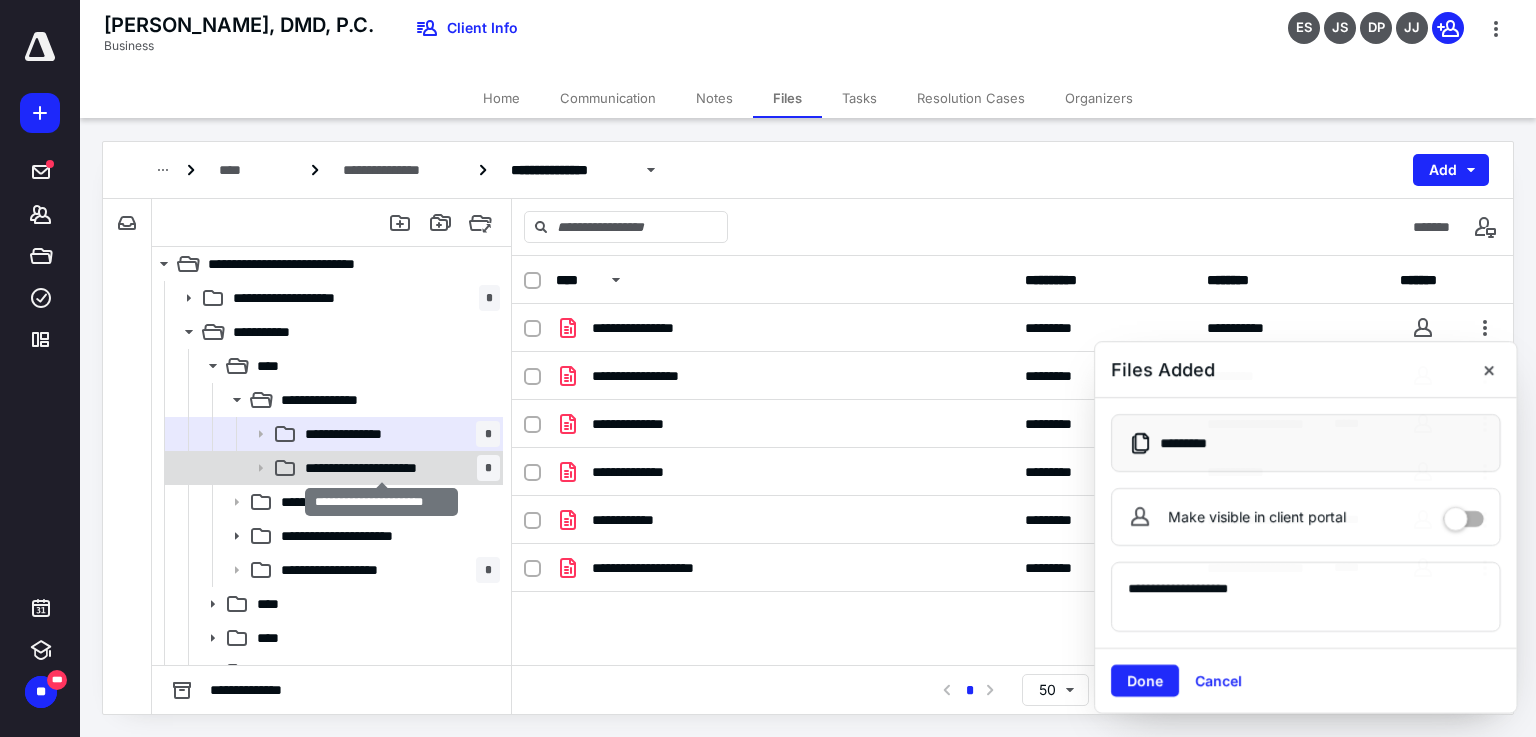 click on "**********" at bounding box center (382, 468) 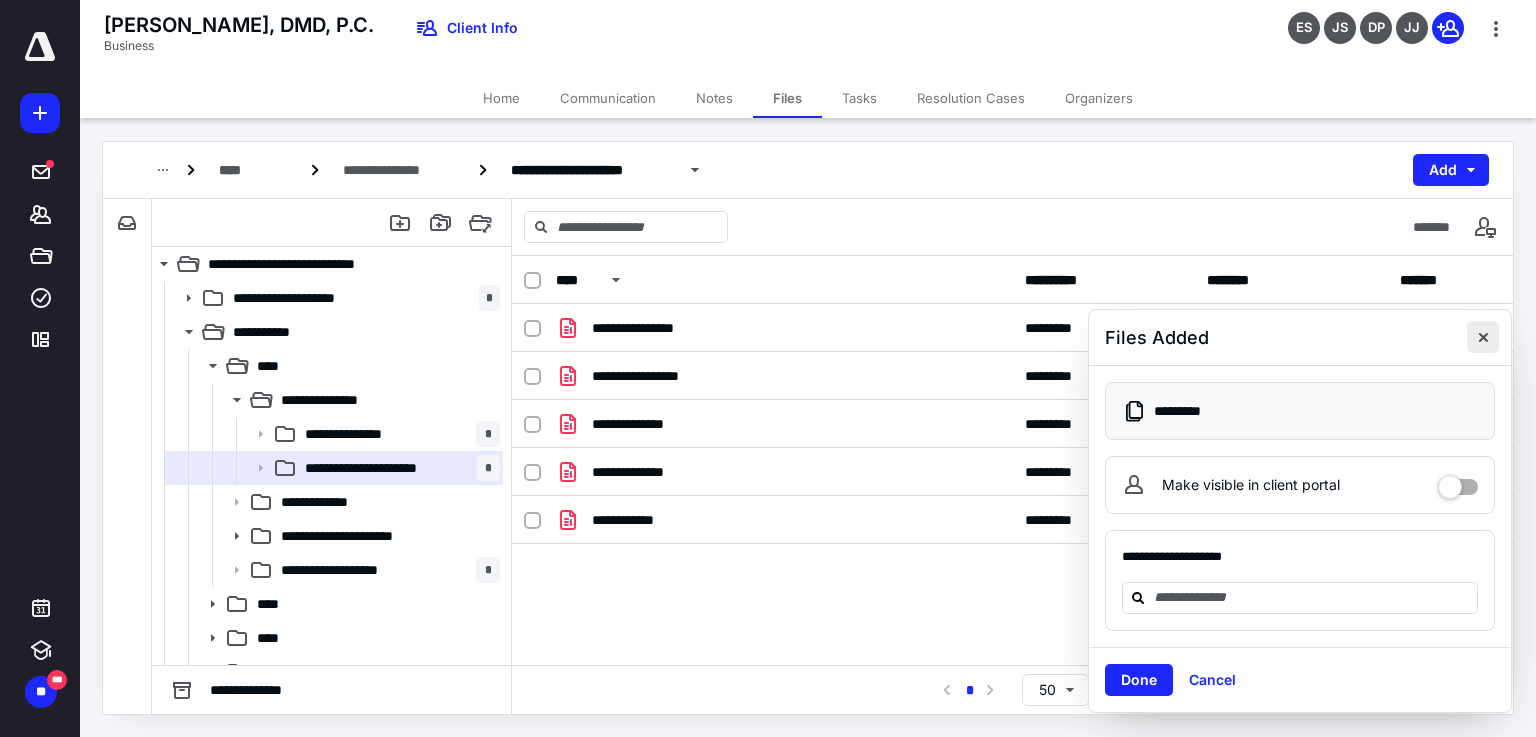 click at bounding box center [1483, 337] 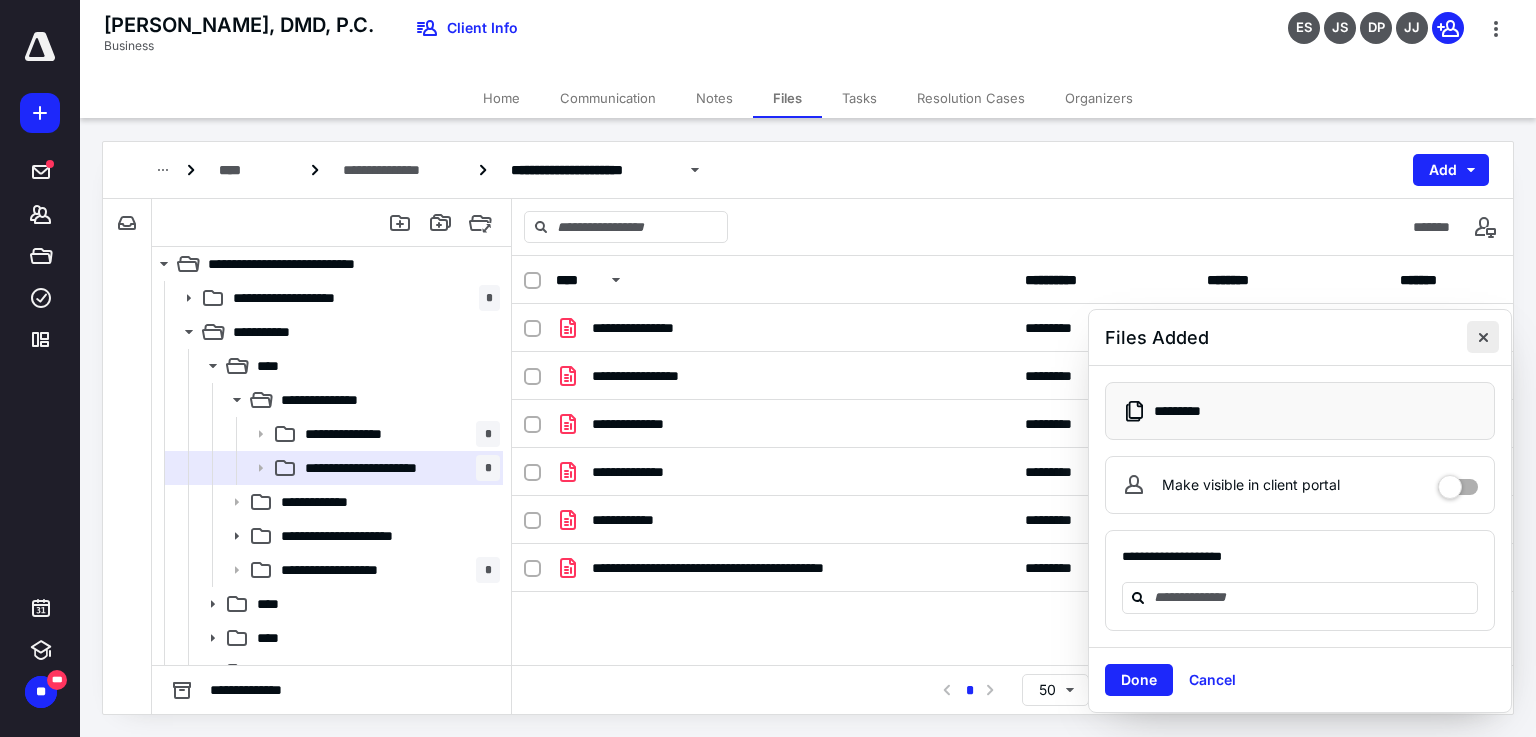 click at bounding box center (1483, 337) 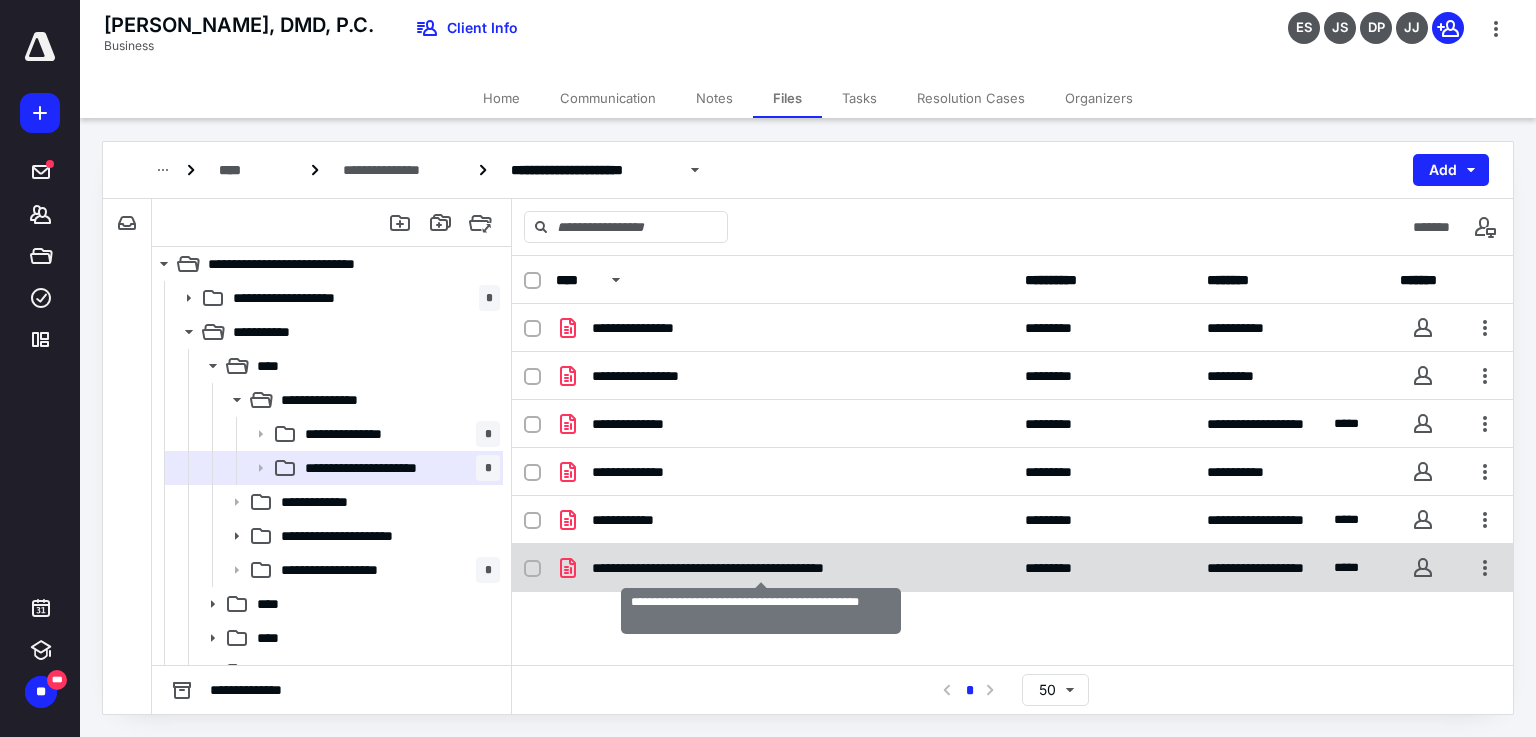 click on "**********" at bounding box center [761, 568] 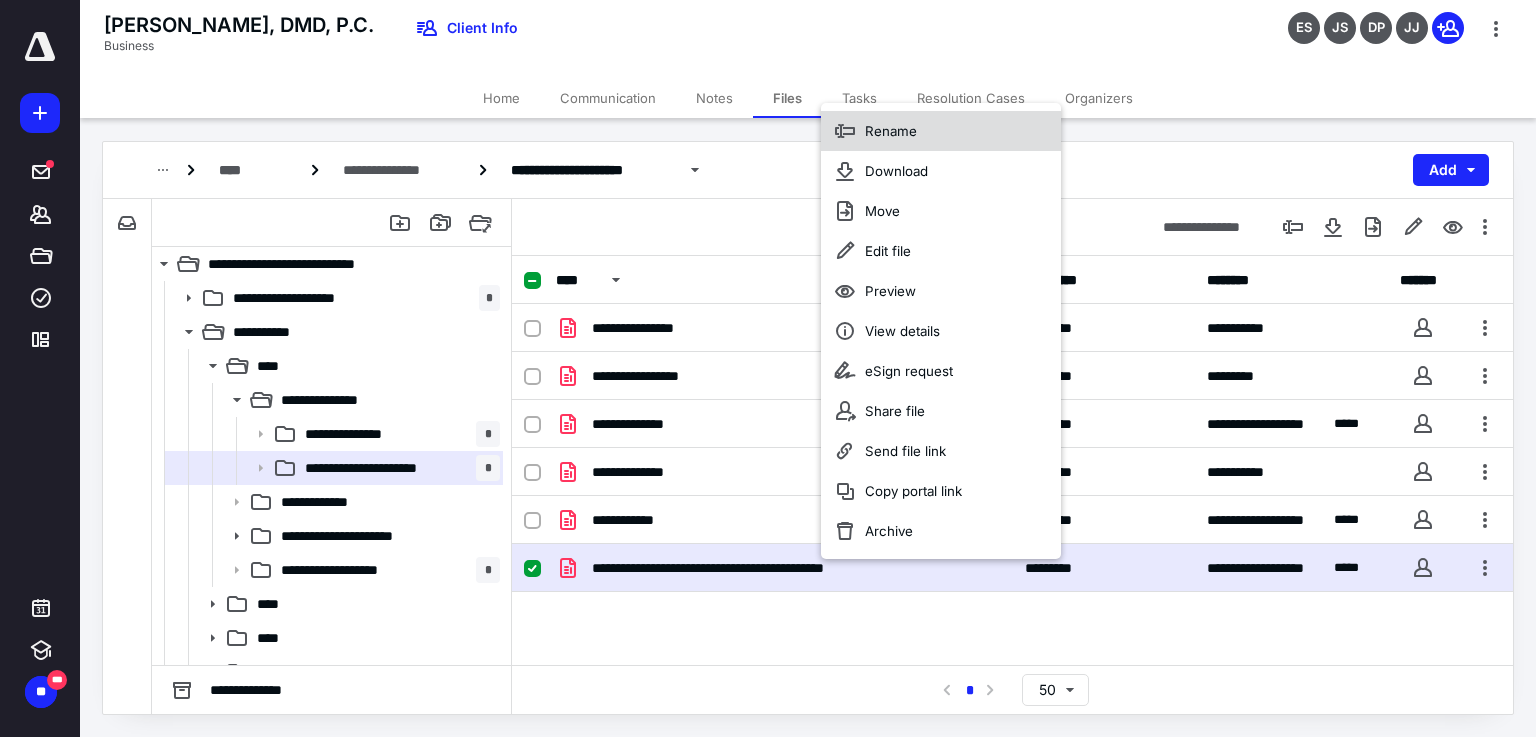 click on "Rename" at bounding box center (891, 131) 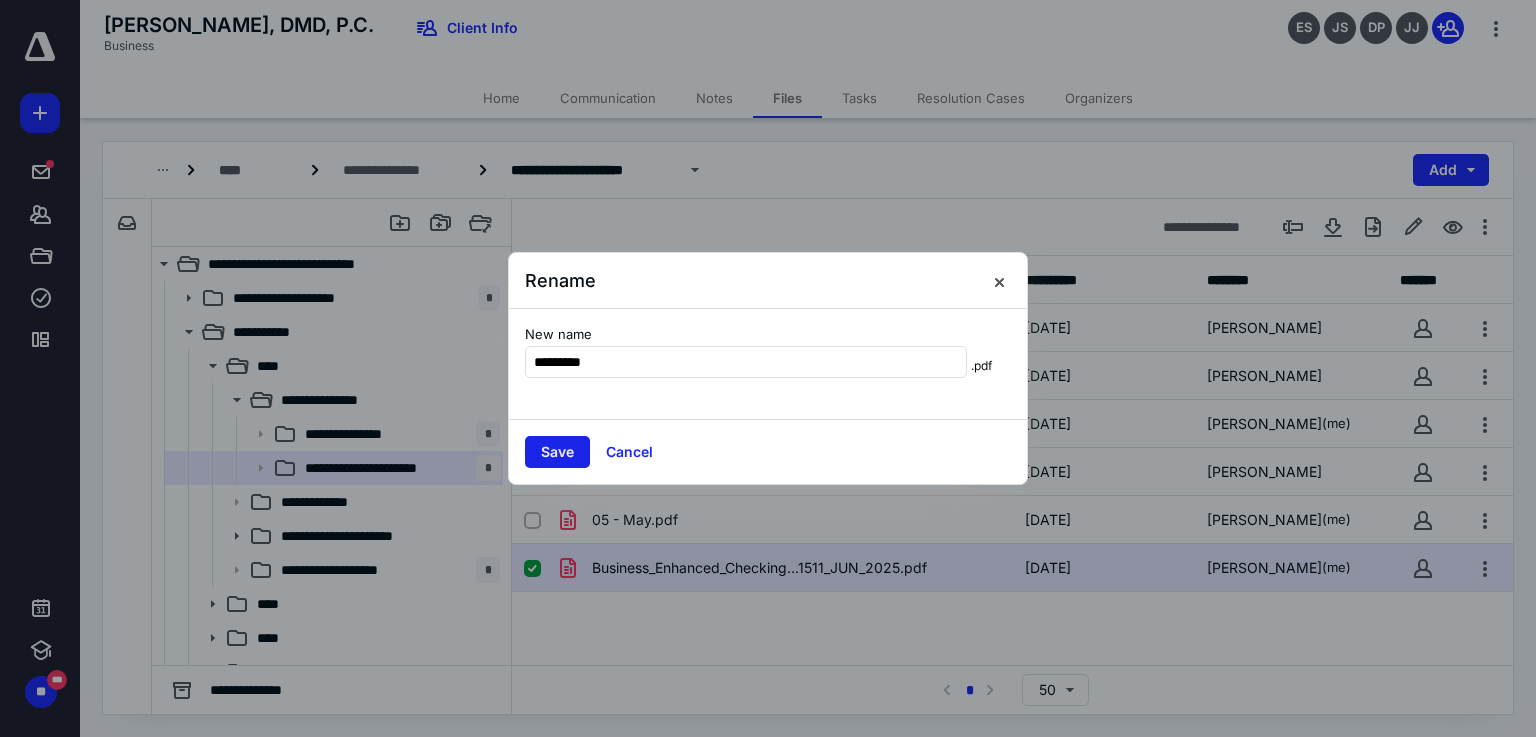 type on "*********" 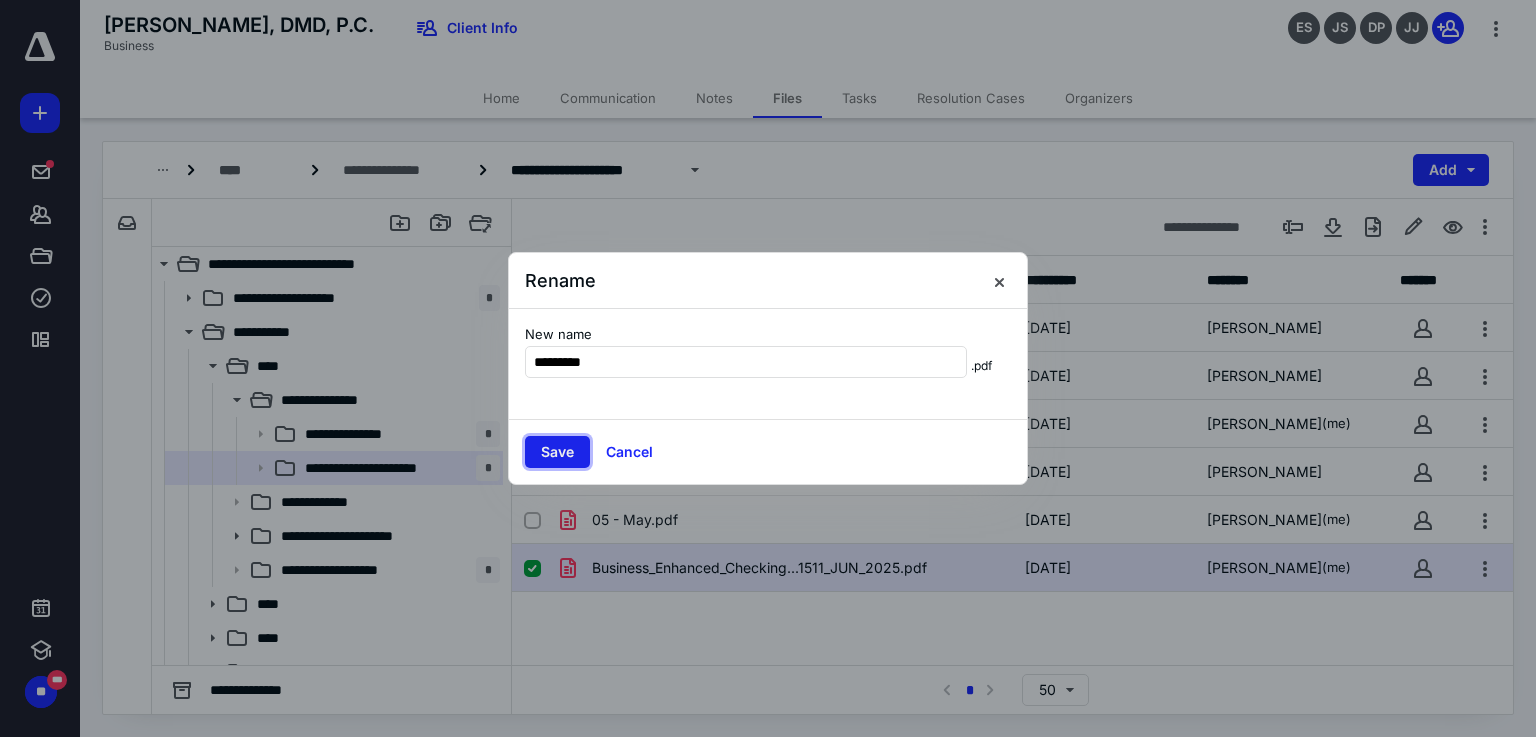 click on "Save" at bounding box center [557, 452] 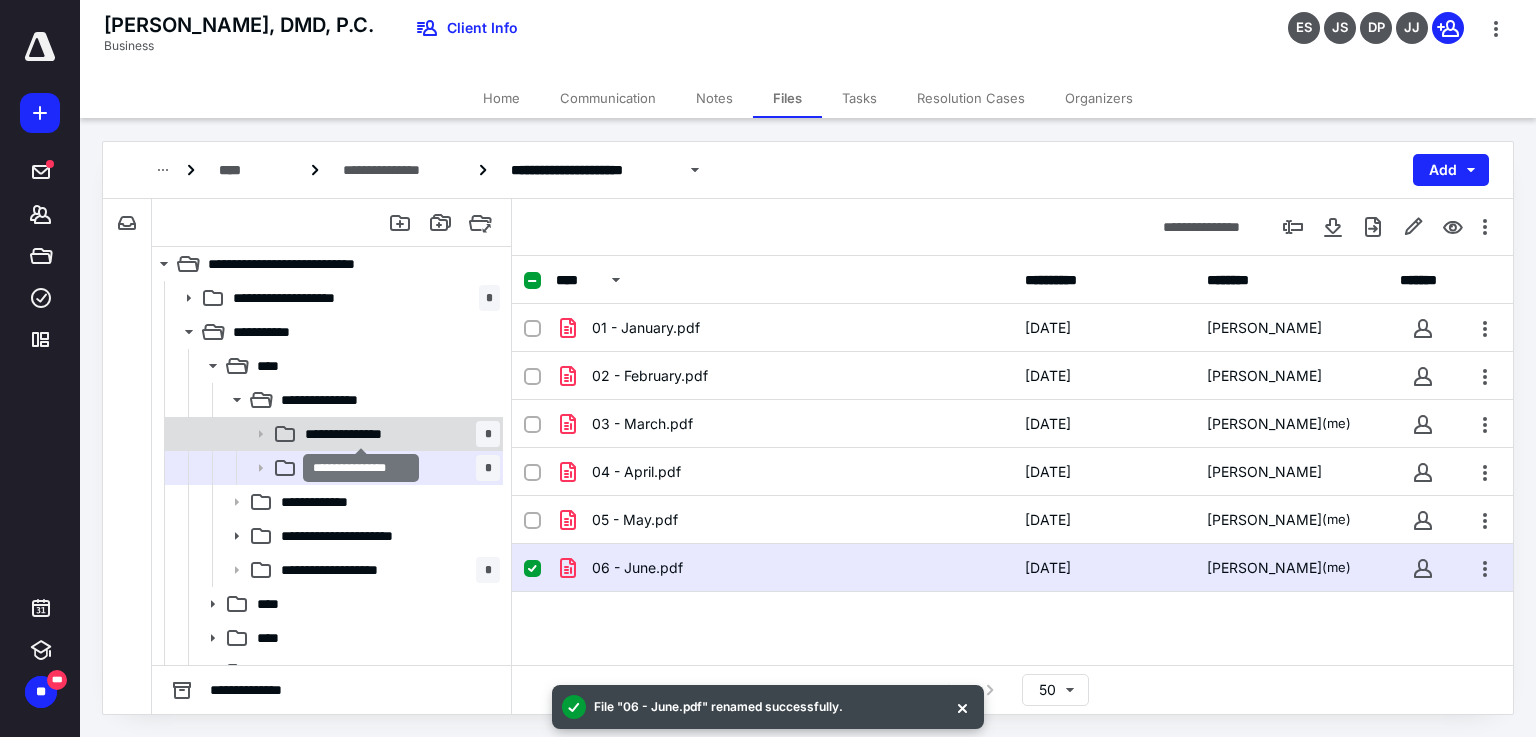click on "**********" at bounding box center (360, 434) 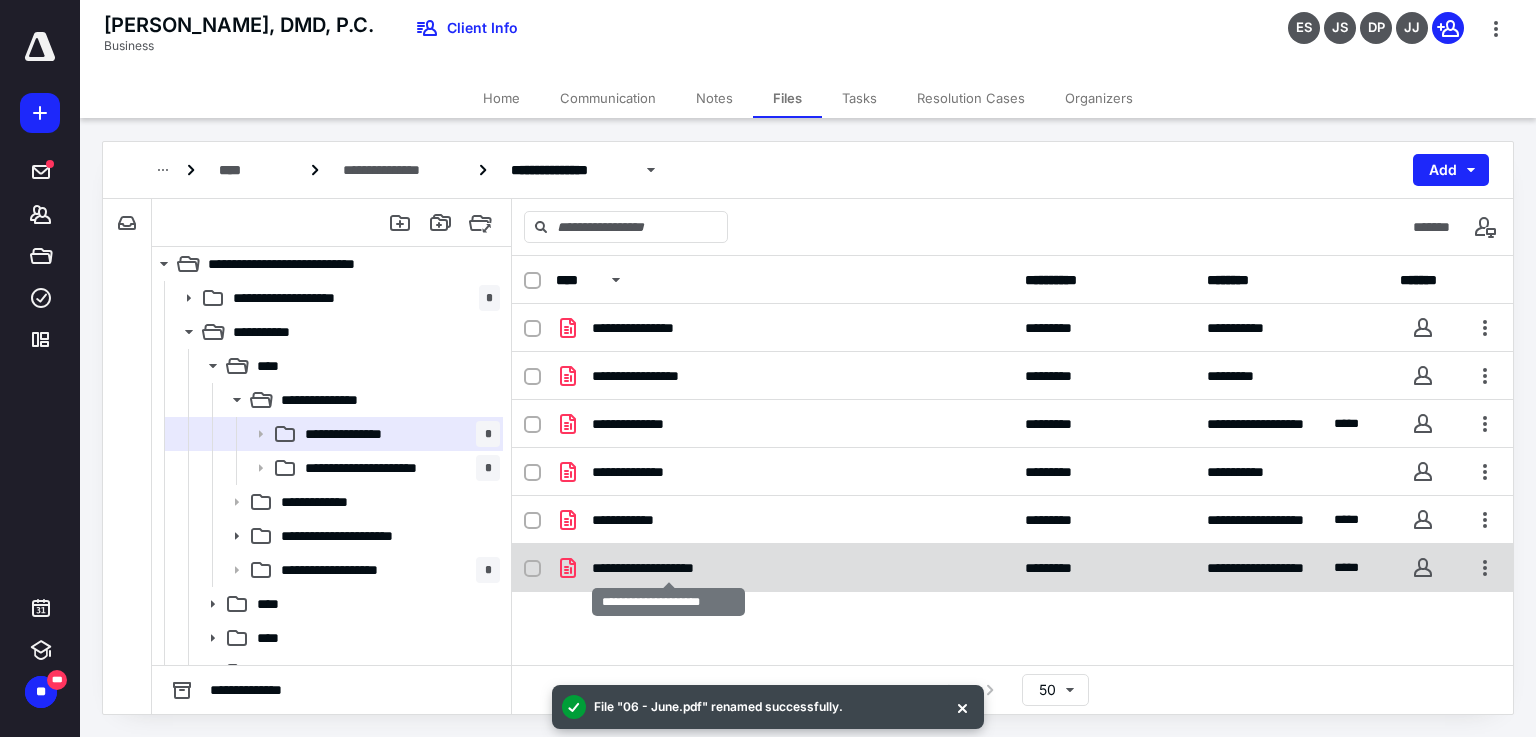 checkbox on "true" 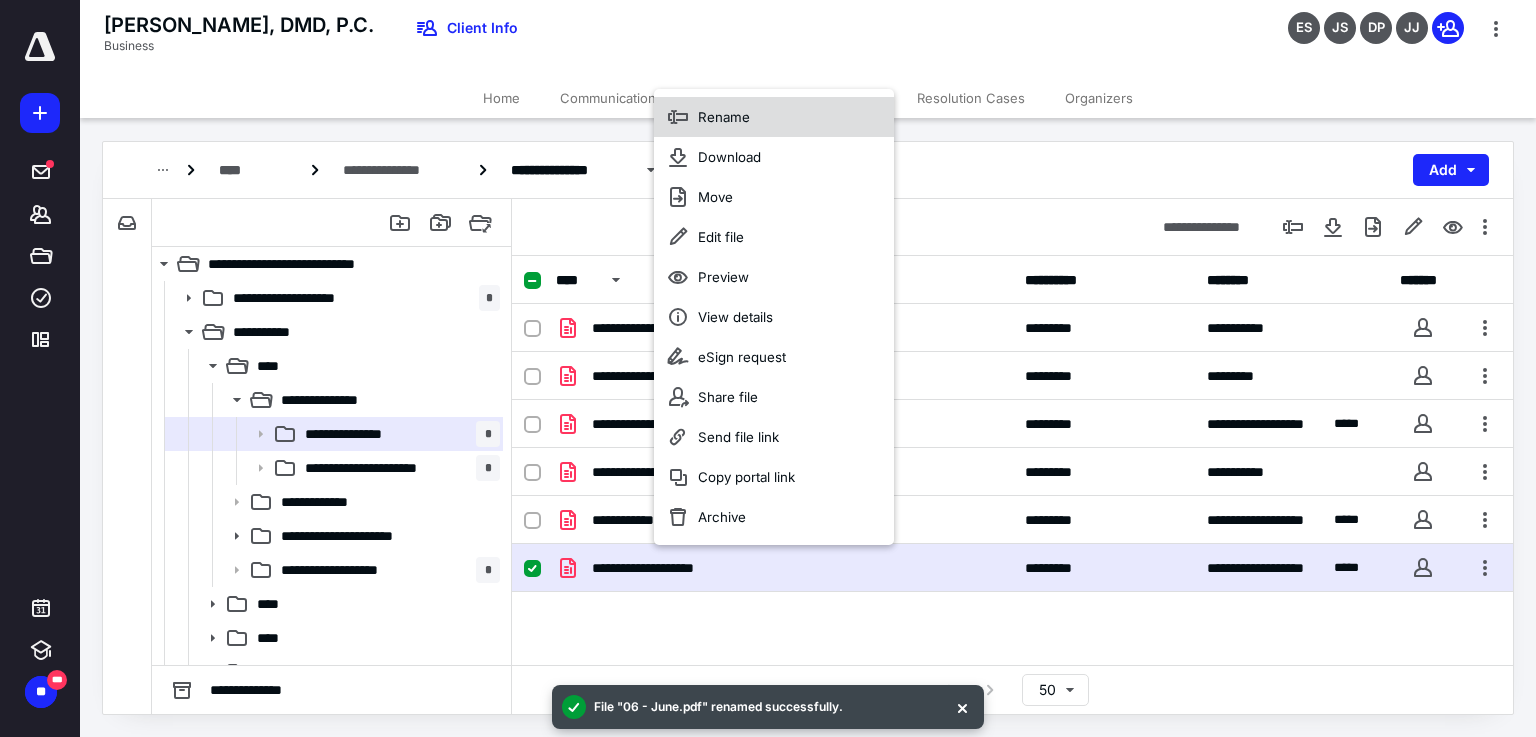 click on "Rename" at bounding box center (774, 117) 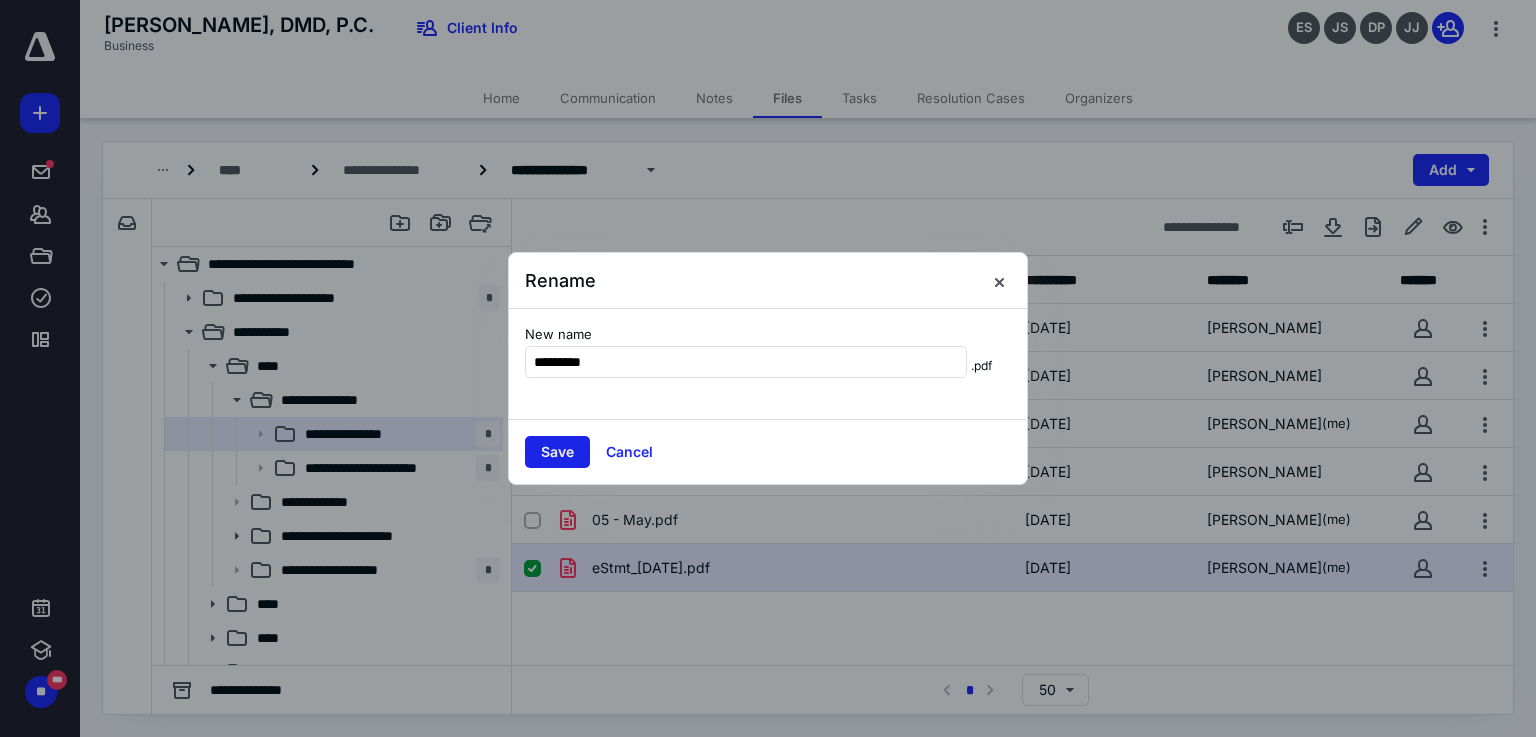 type on "*********" 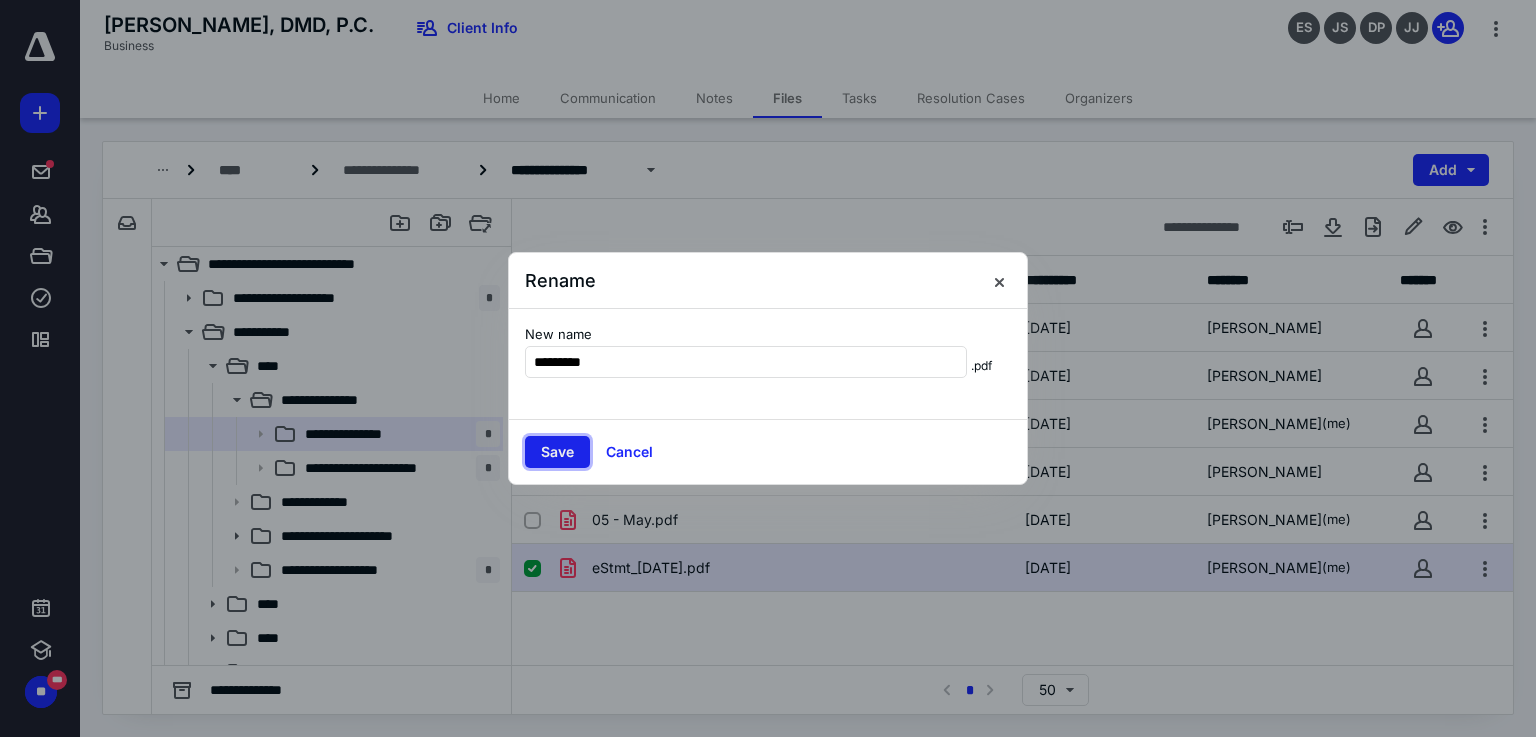 click on "Save" at bounding box center (557, 452) 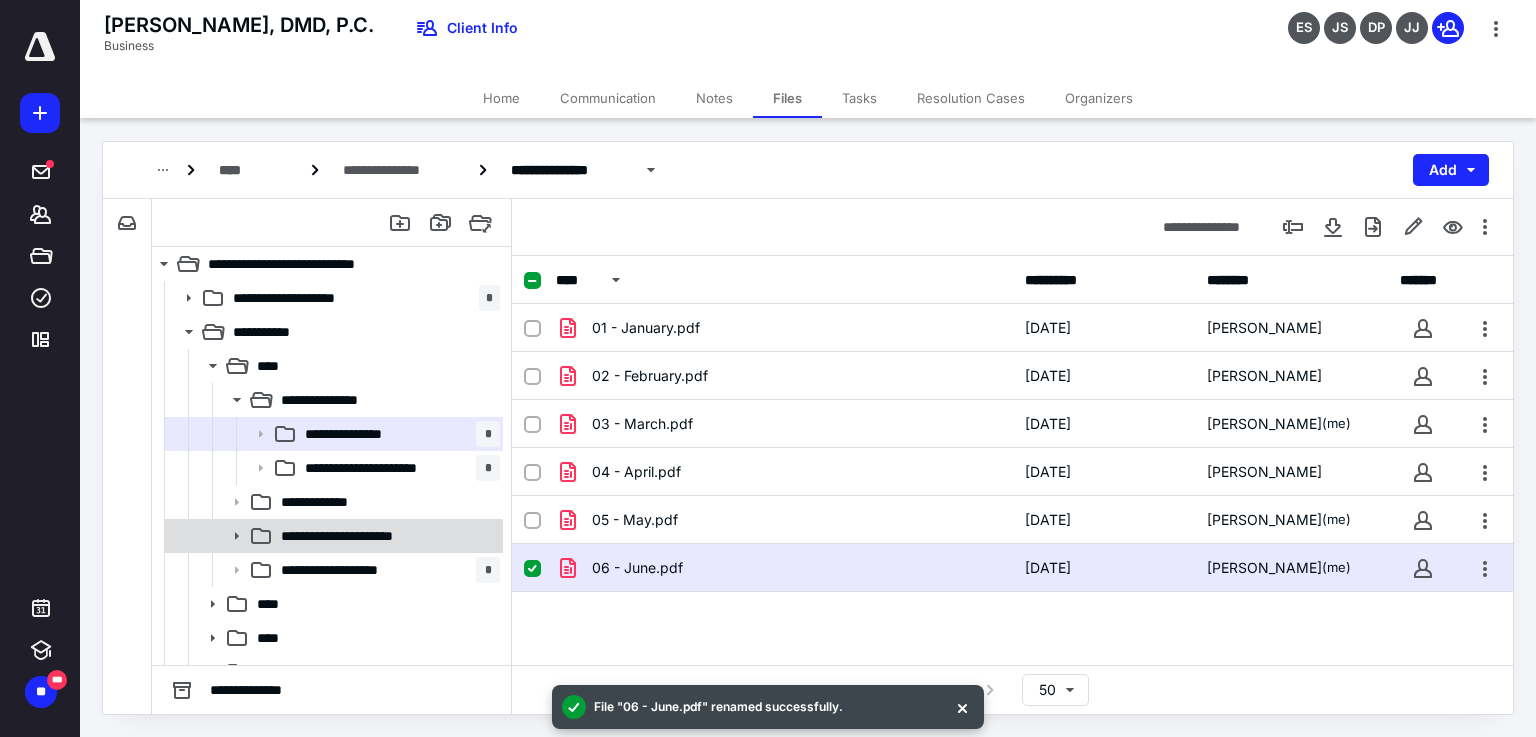 click 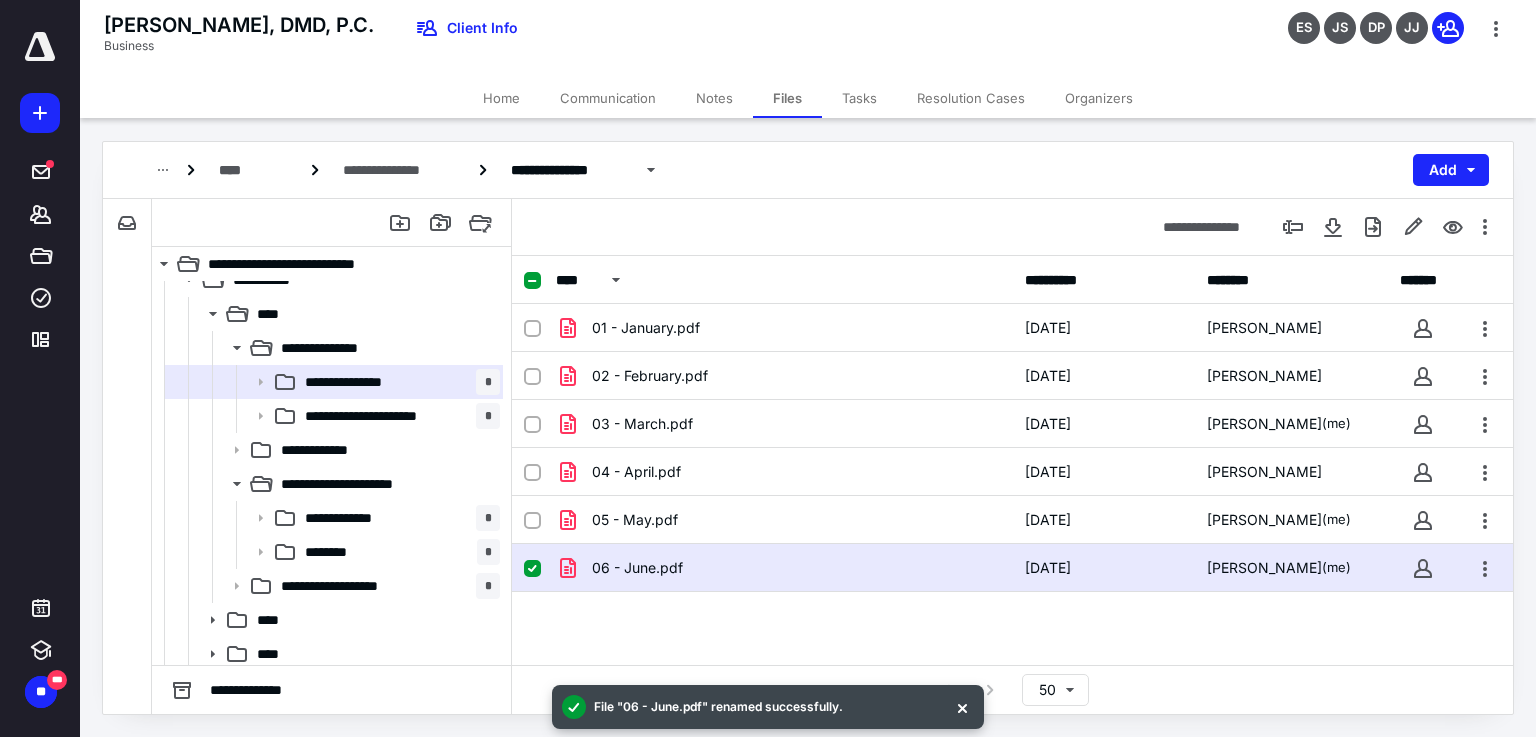 scroll, scrollTop: 93, scrollLeft: 0, axis: vertical 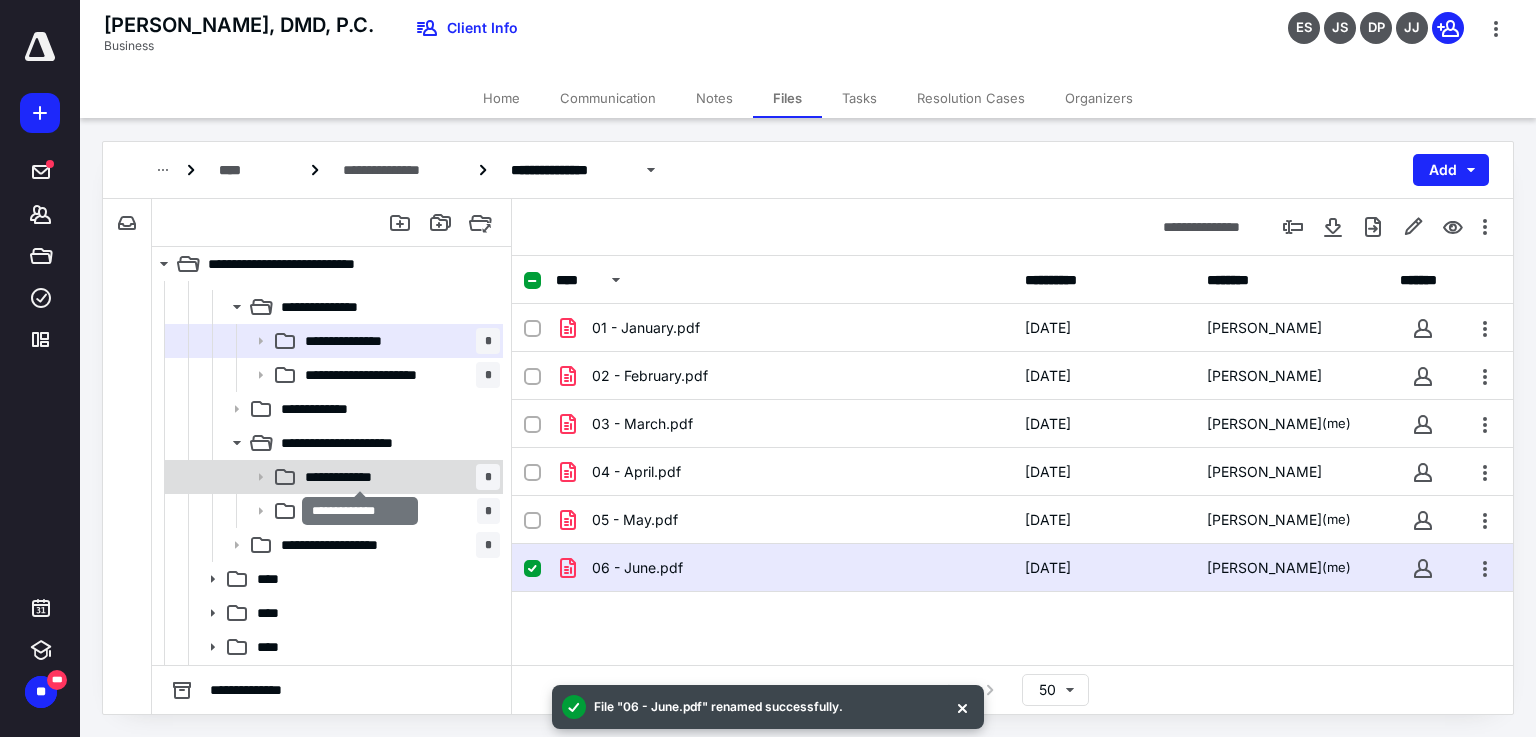 click on "**********" at bounding box center (360, 477) 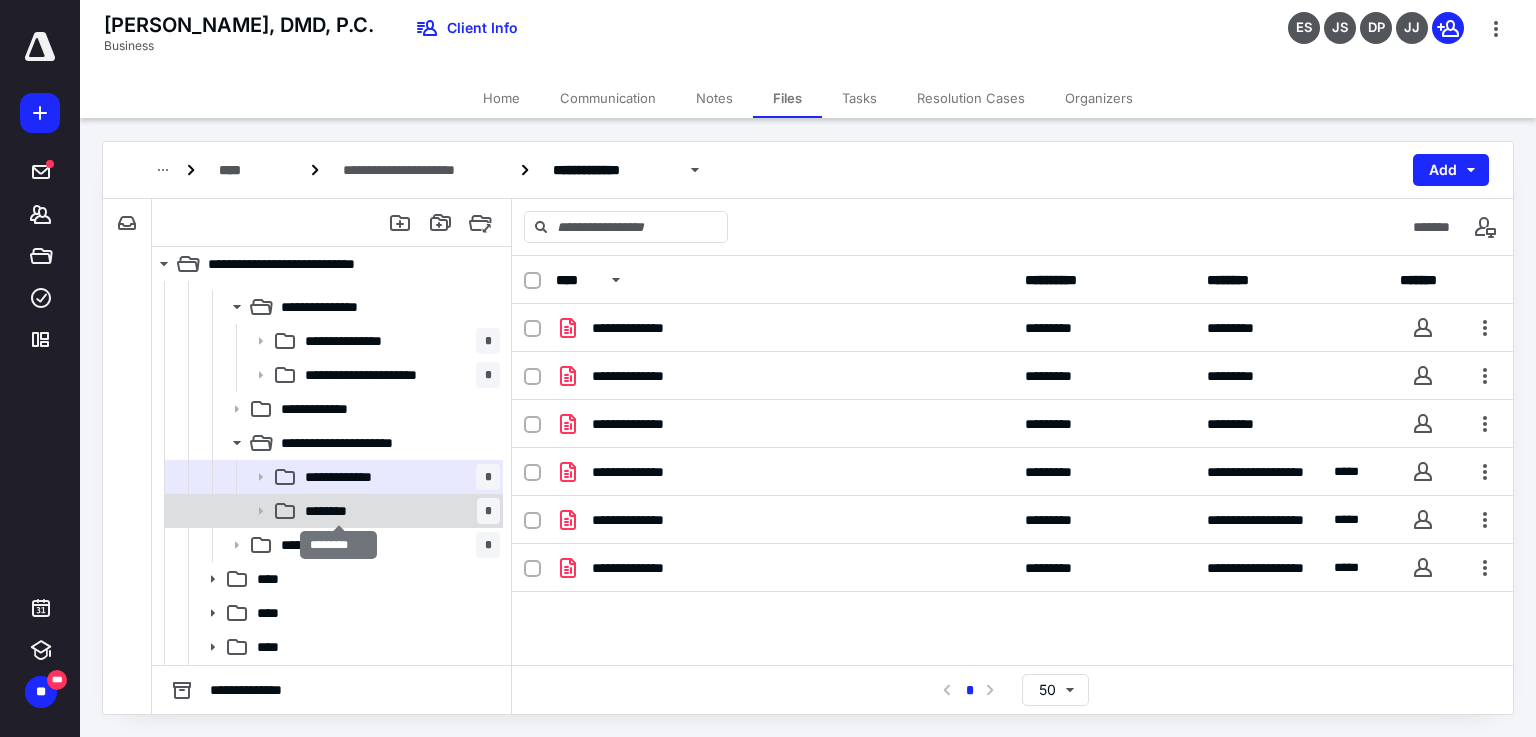 click on "********" at bounding box center (338, 511) 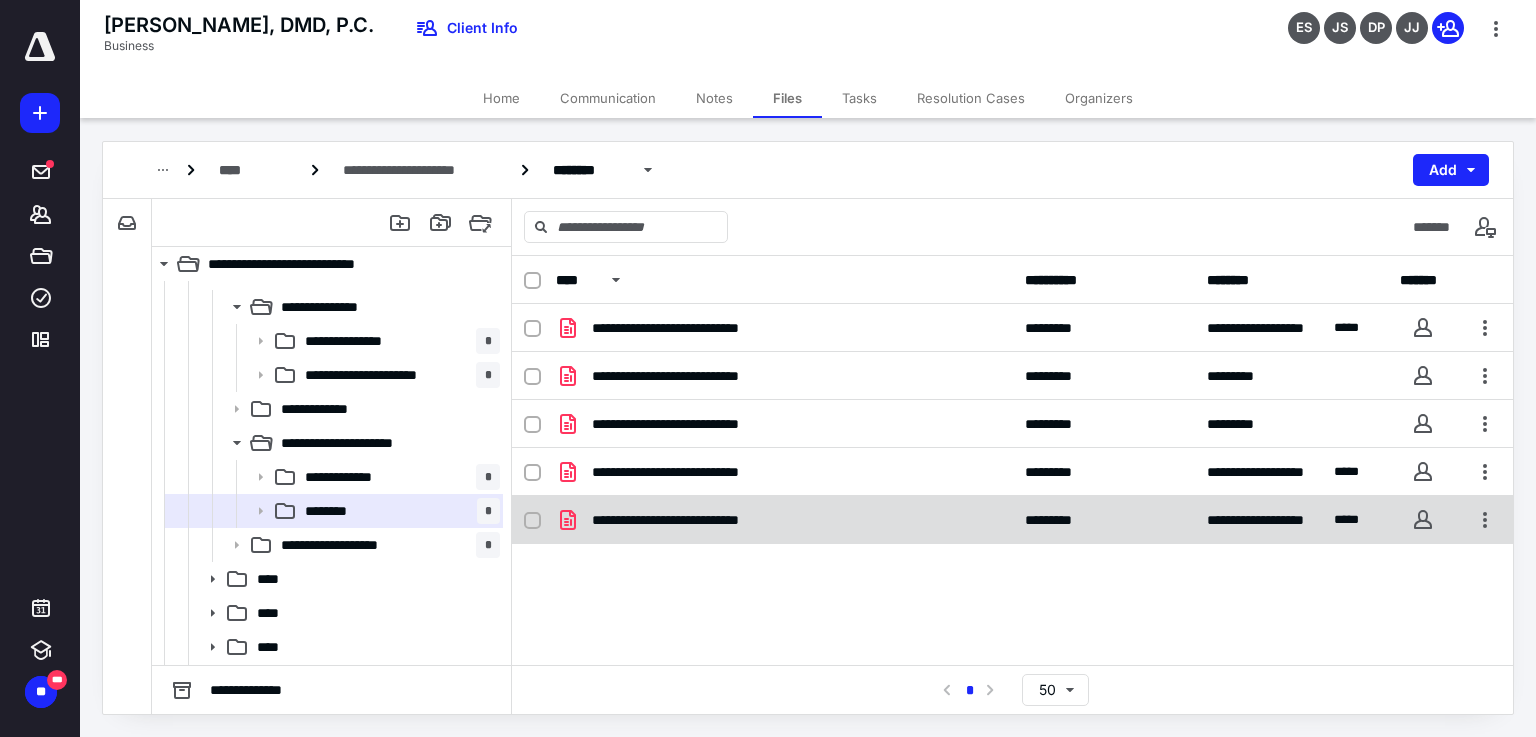 click on "**********" at bounding box center [1012, 520] 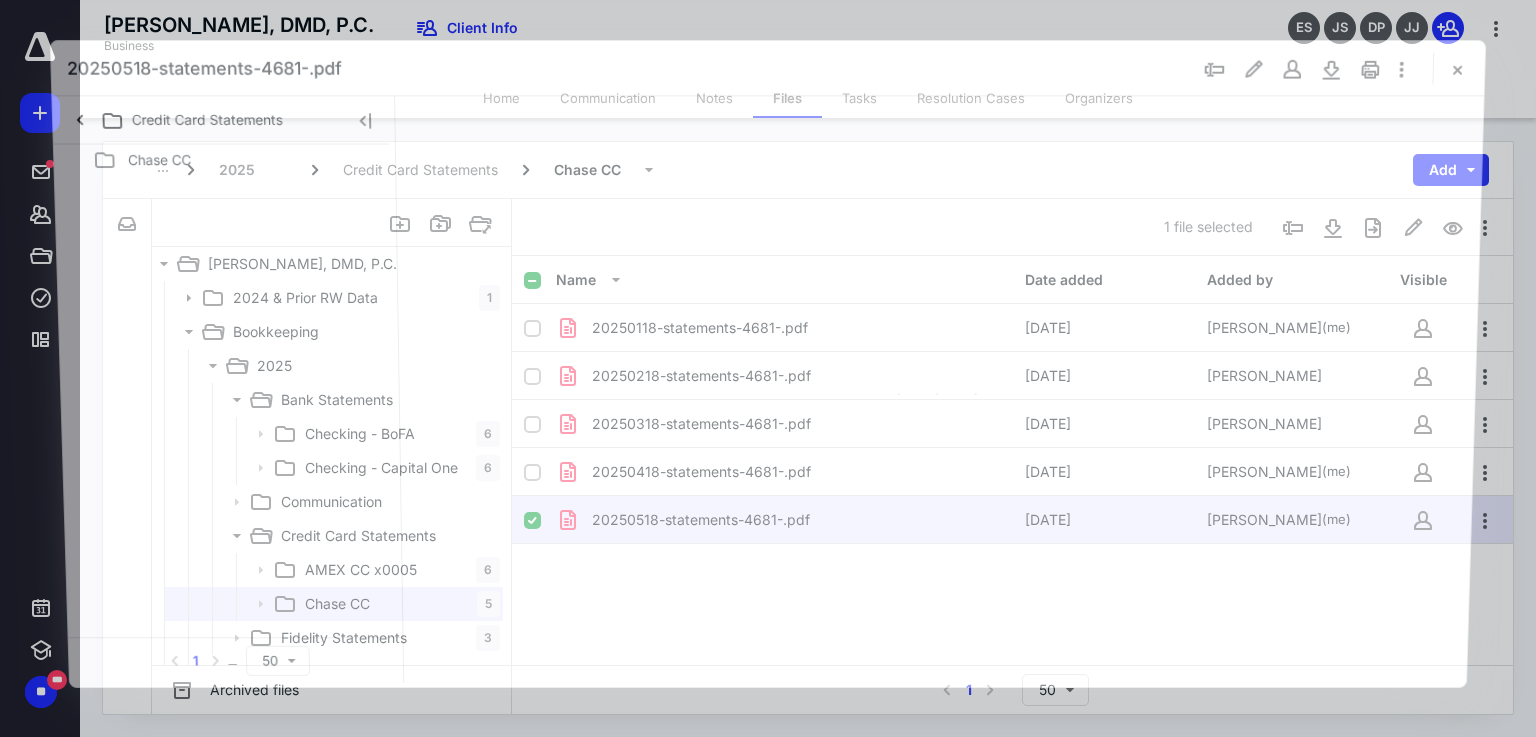 scroll, scrollTop: 93, scrollLeft: 0, axis: vertical 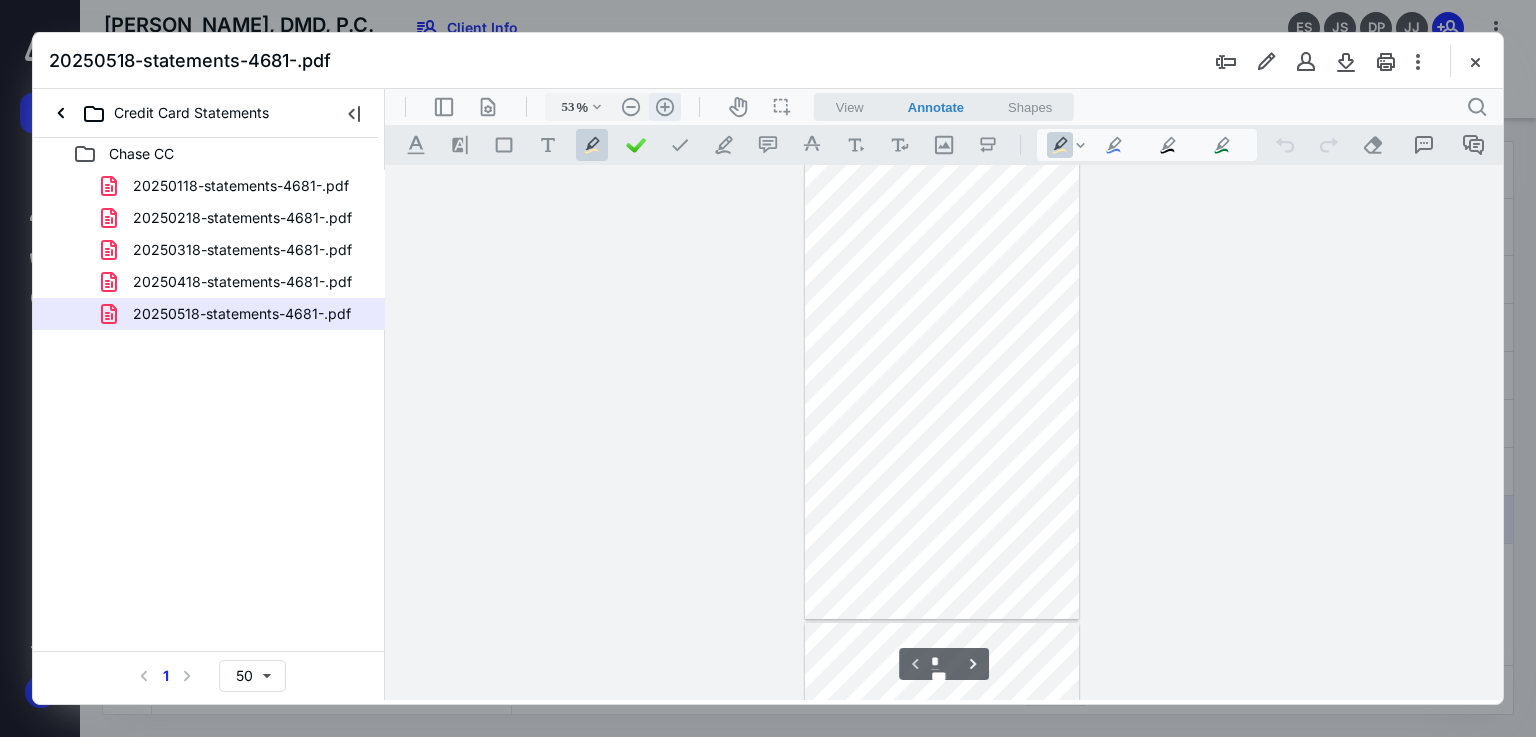 click on ".cls-1{fill:#abb0c4;} icon - header - zoom - in - line" at bounding box center (665, 107) 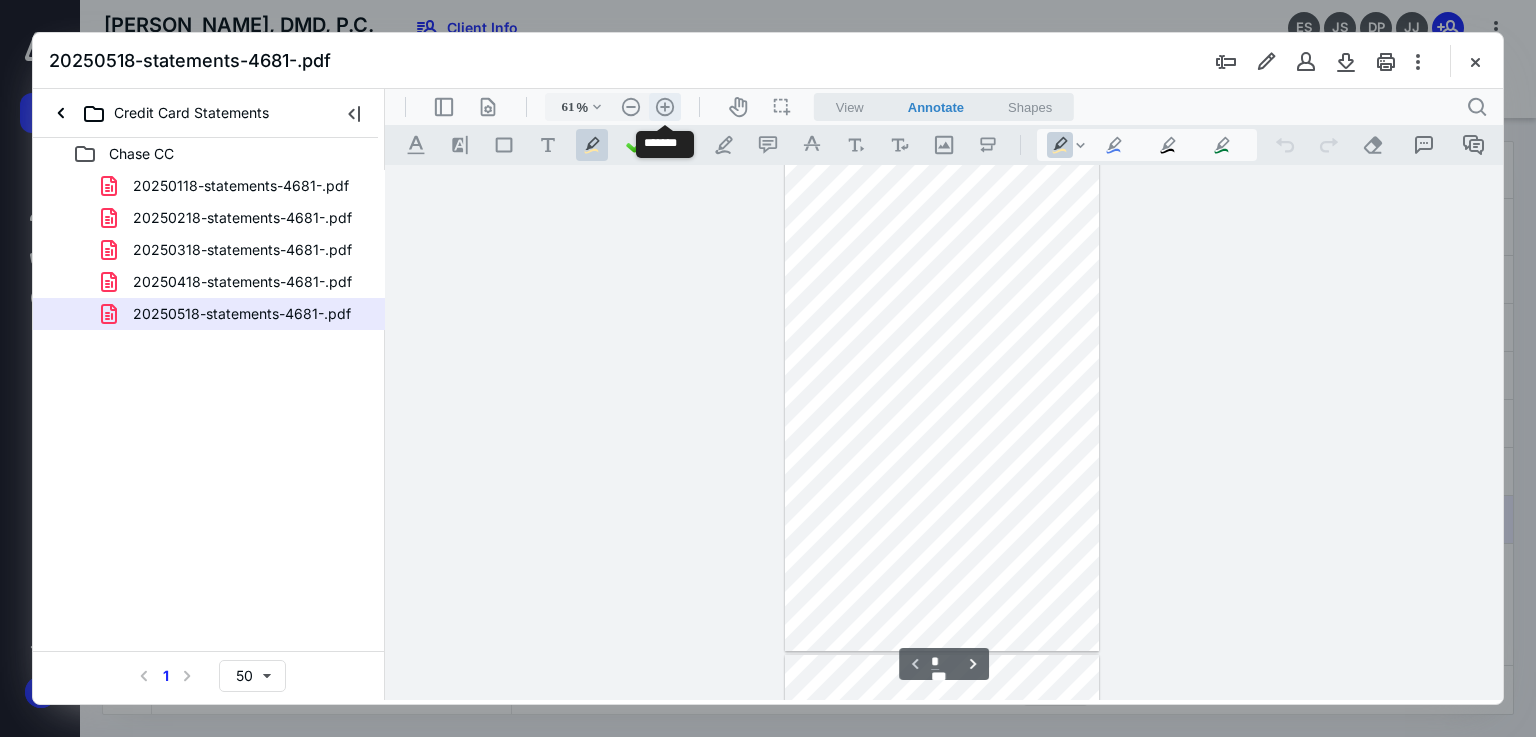click on ".cls-1{fill:#abb0c4;} icon - header - zoom - in - line" at bounding box center [665, 107] 